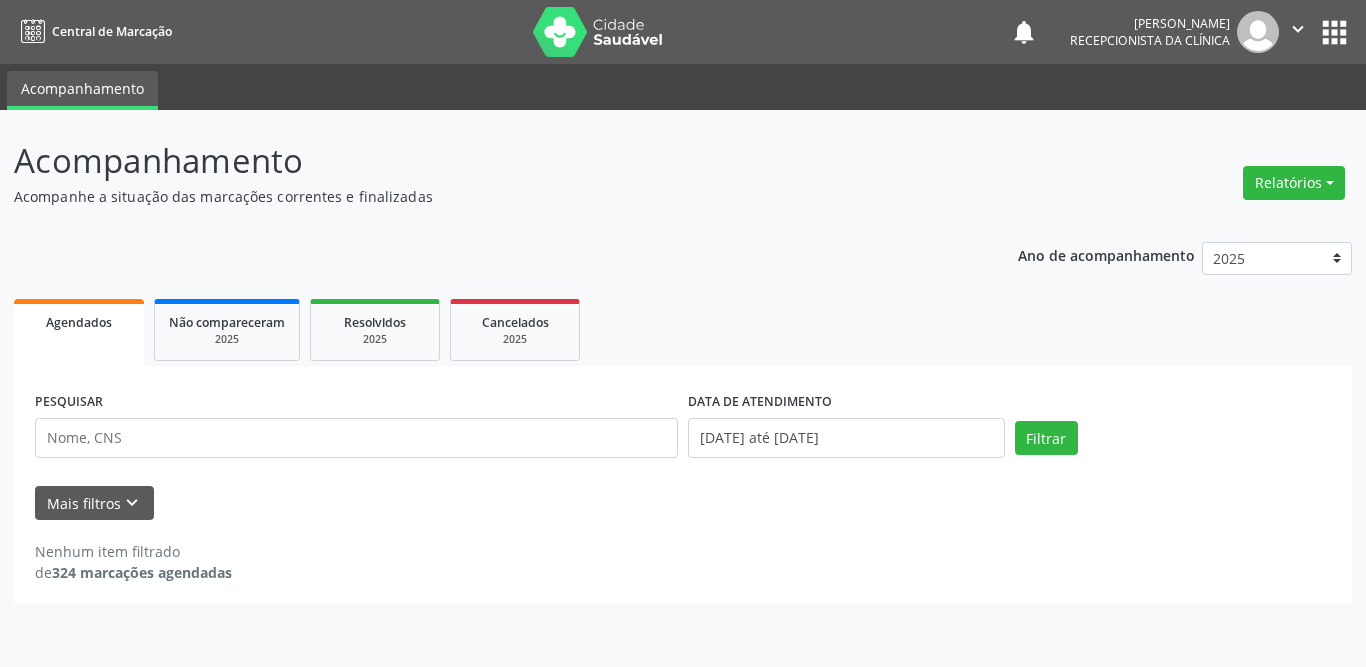 click at bounding box center [356, 438] 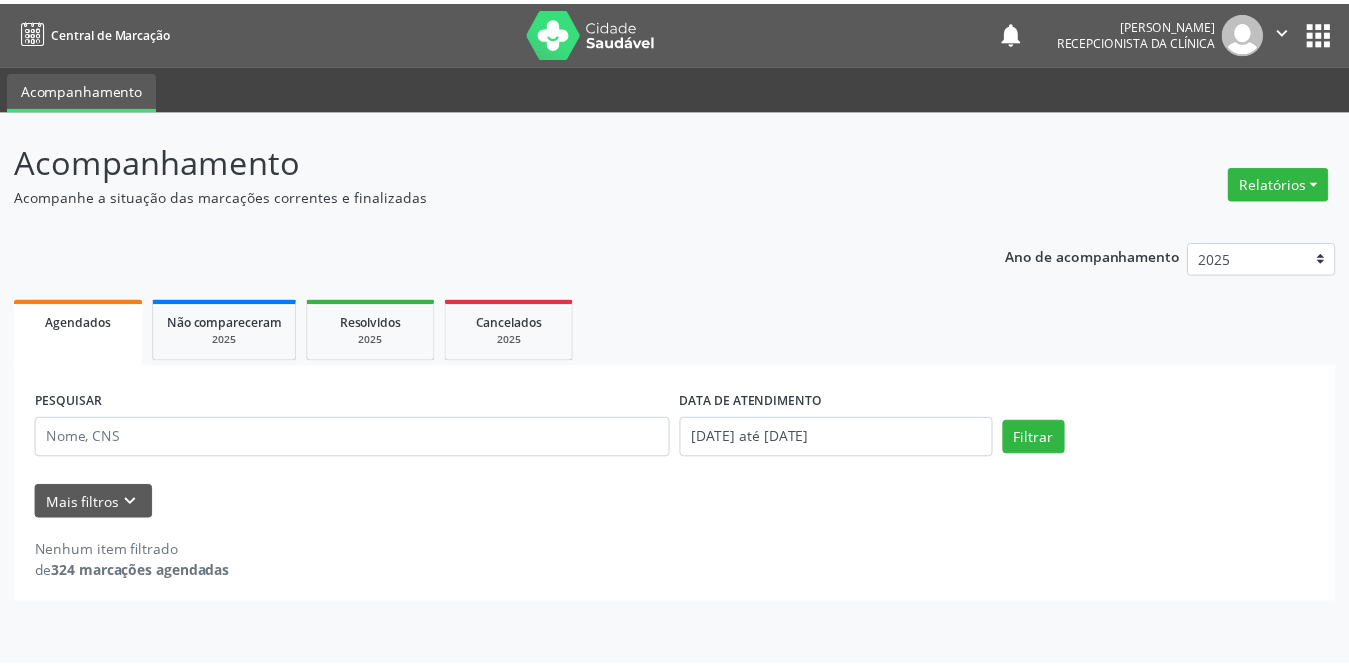 scroll, scrollTop: 0, scrollLeft: 0, axis: both 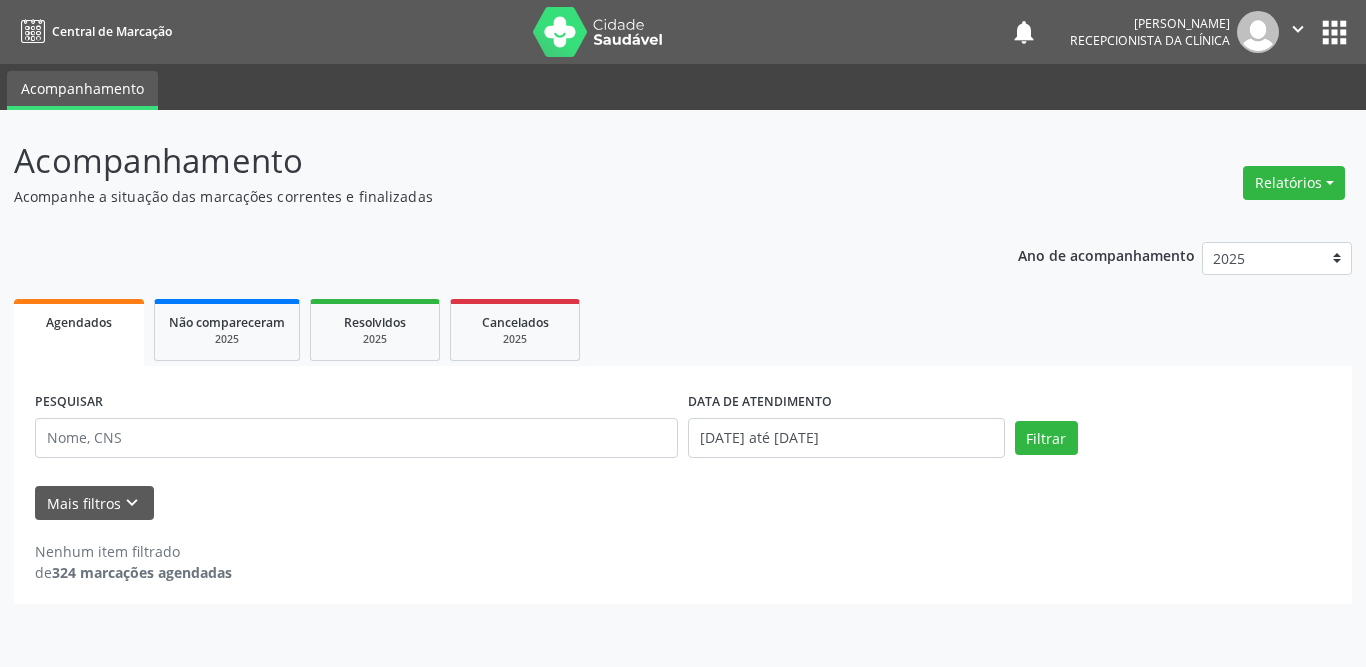 type on "s" 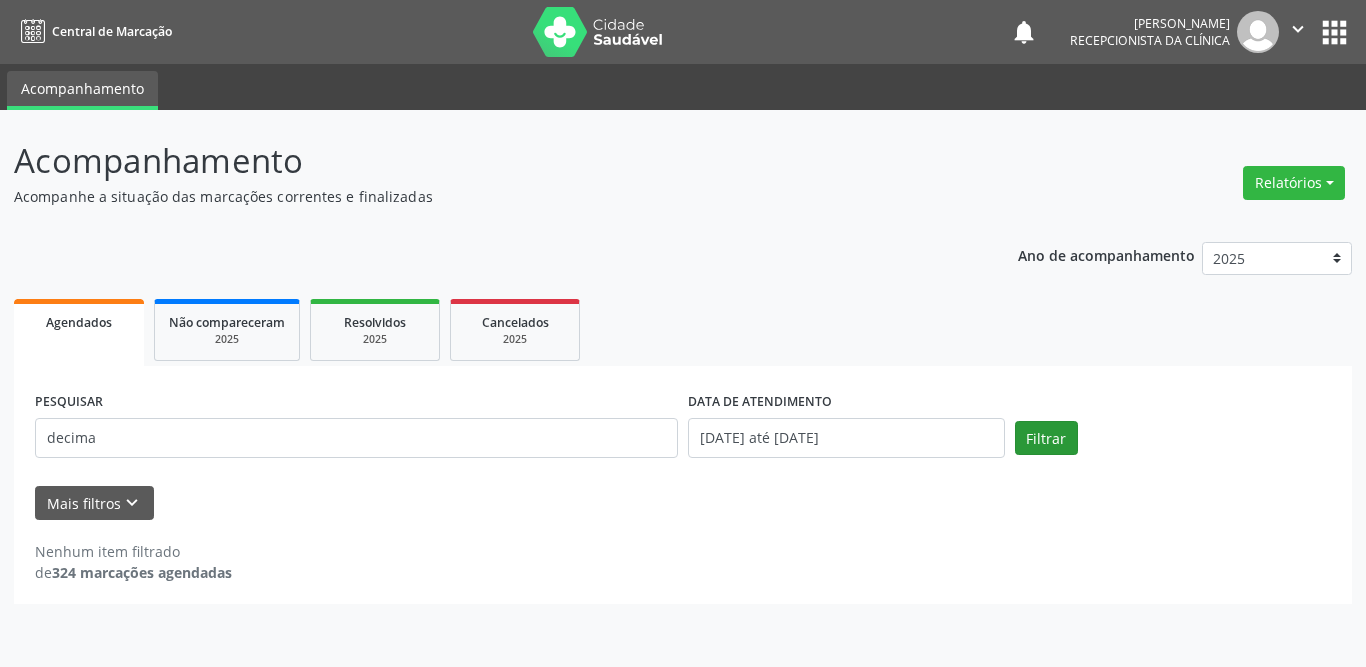 type on "decima" 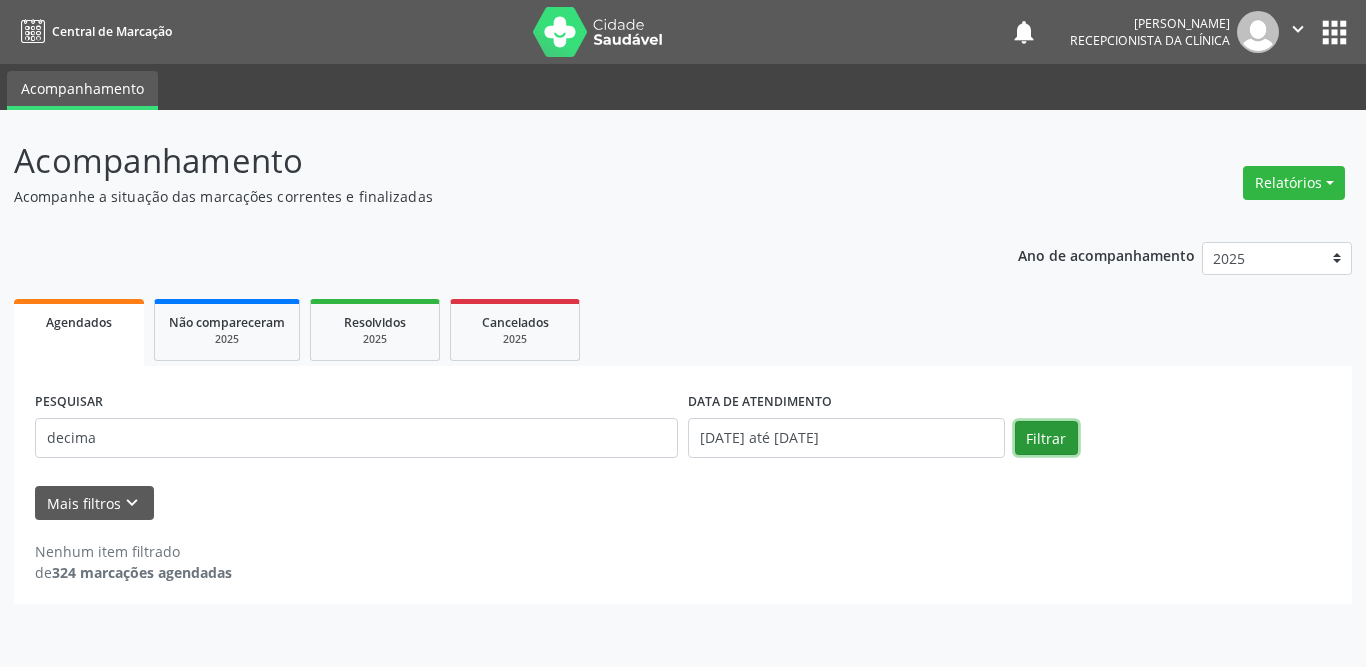 click on "Filtrar" at bounding box center [1046, 438] 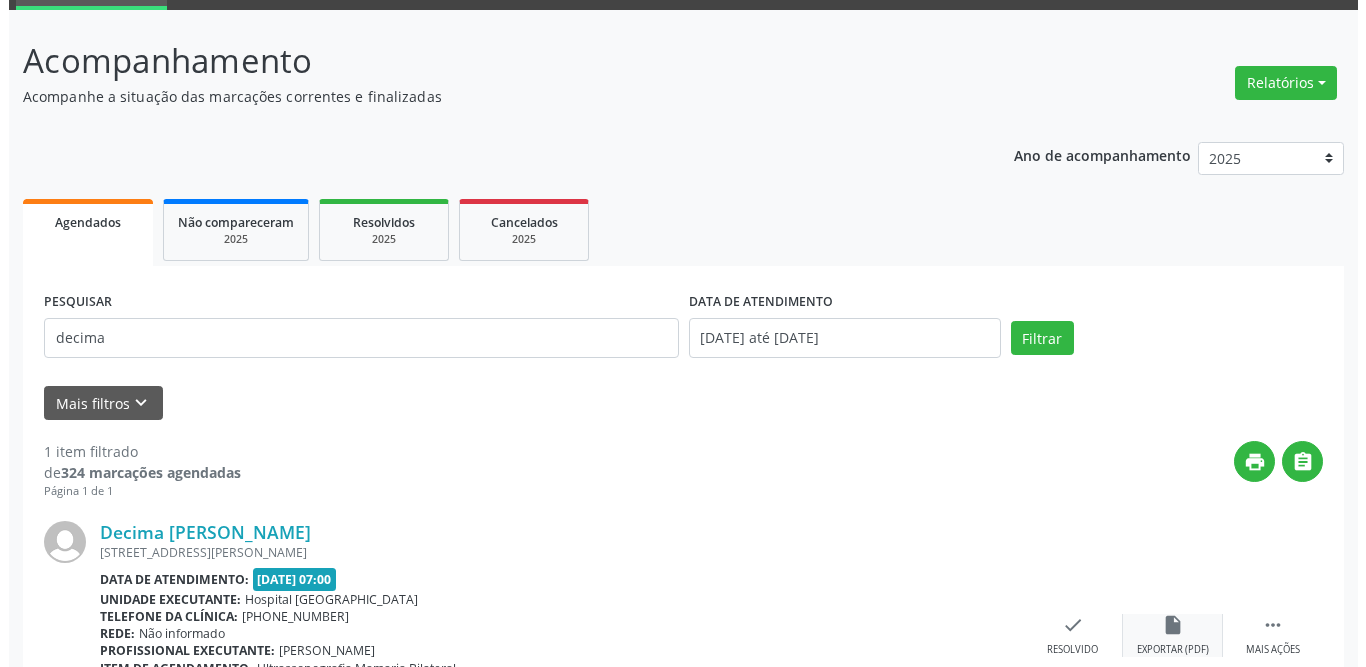 scroll, scrollTop: 238, scrollLeft: 0, axis: vertical 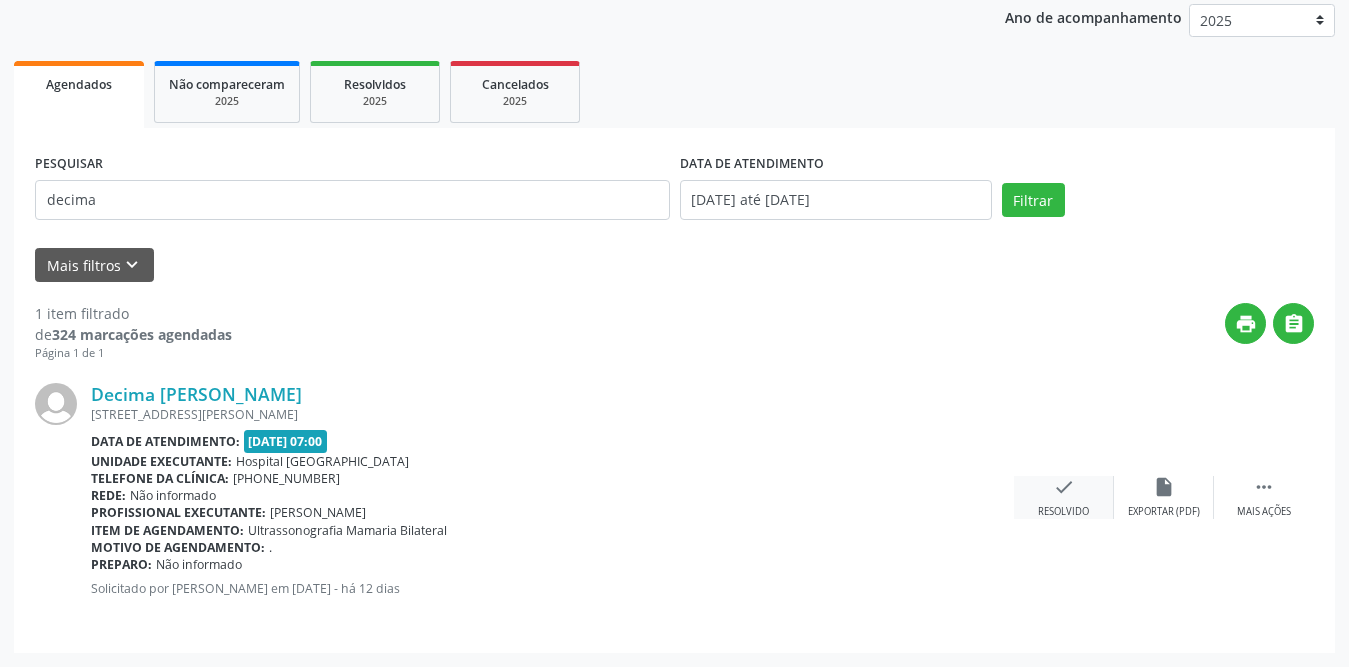 click on "check
Resolvido" at bounding box center [1064, 497] 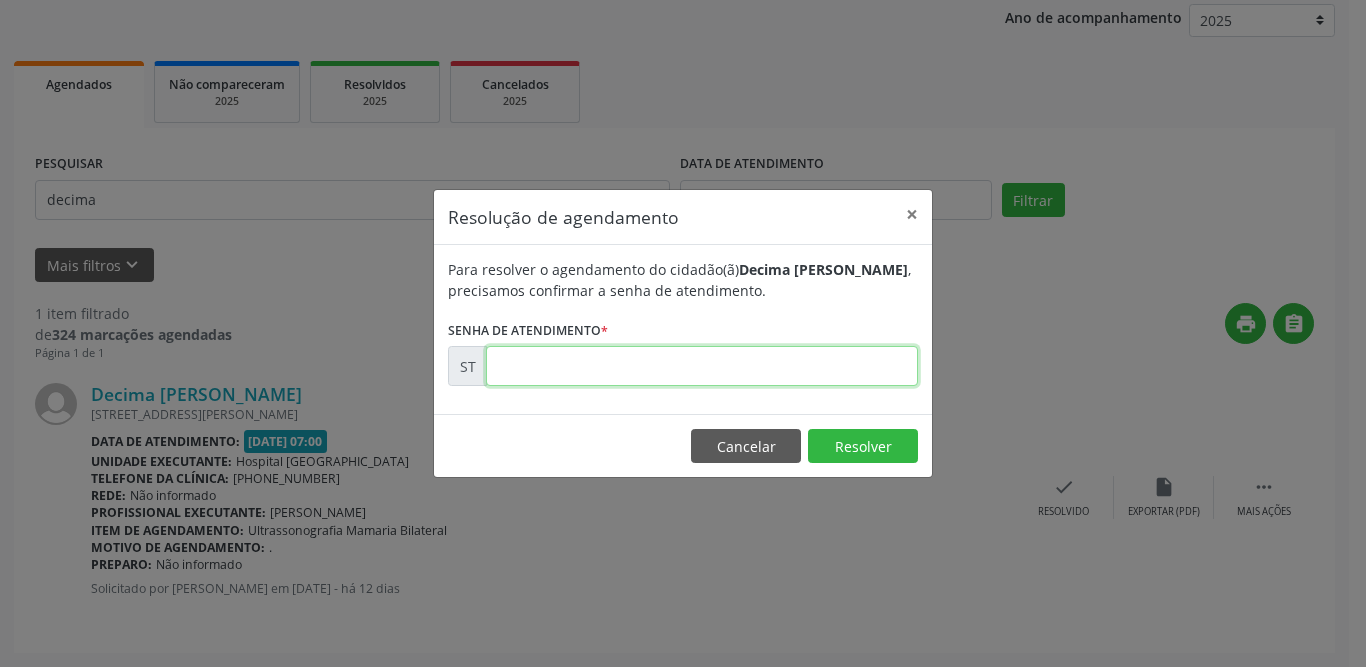 click at bounding box center (702, 366) 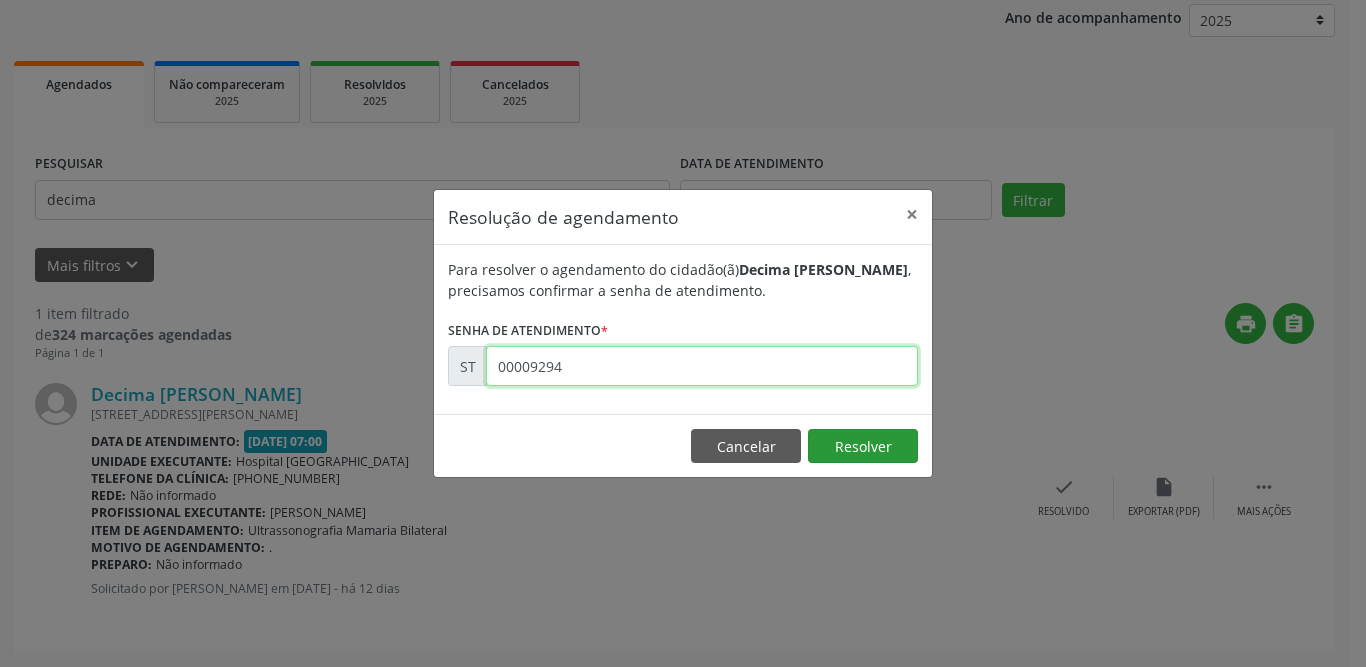 type on "00009294" 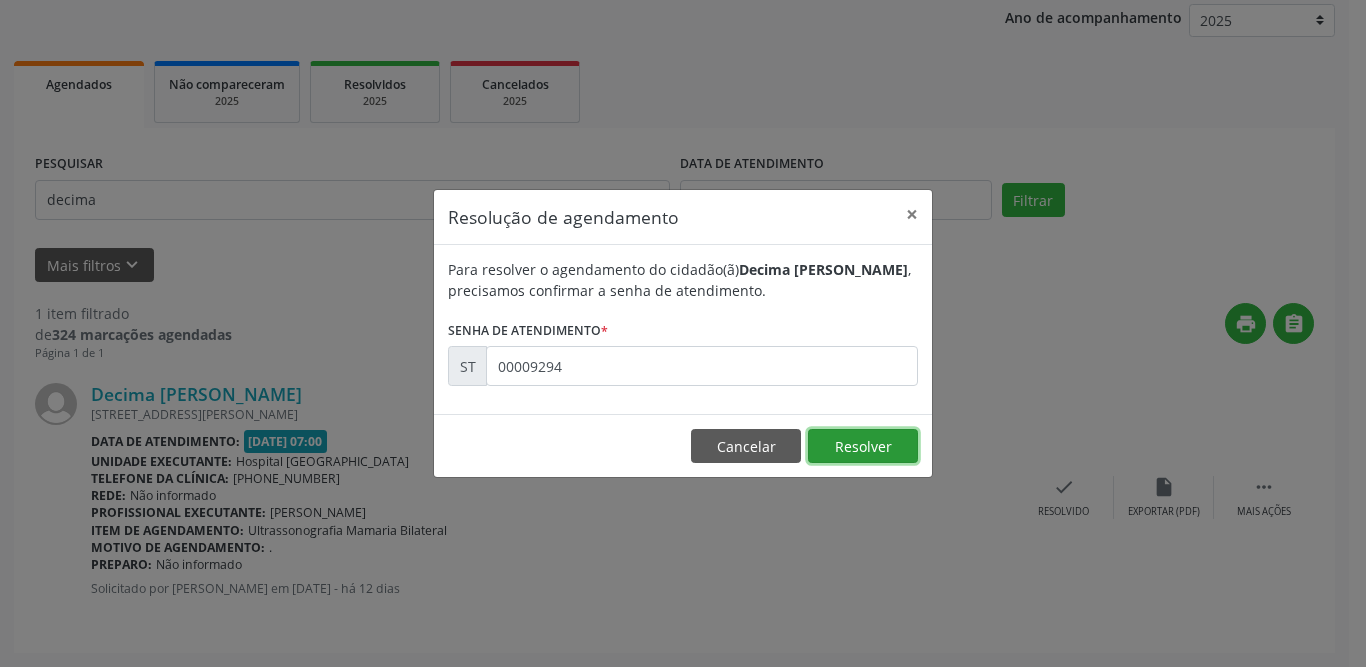click on "Resolver" at bounding box center (863, 446) 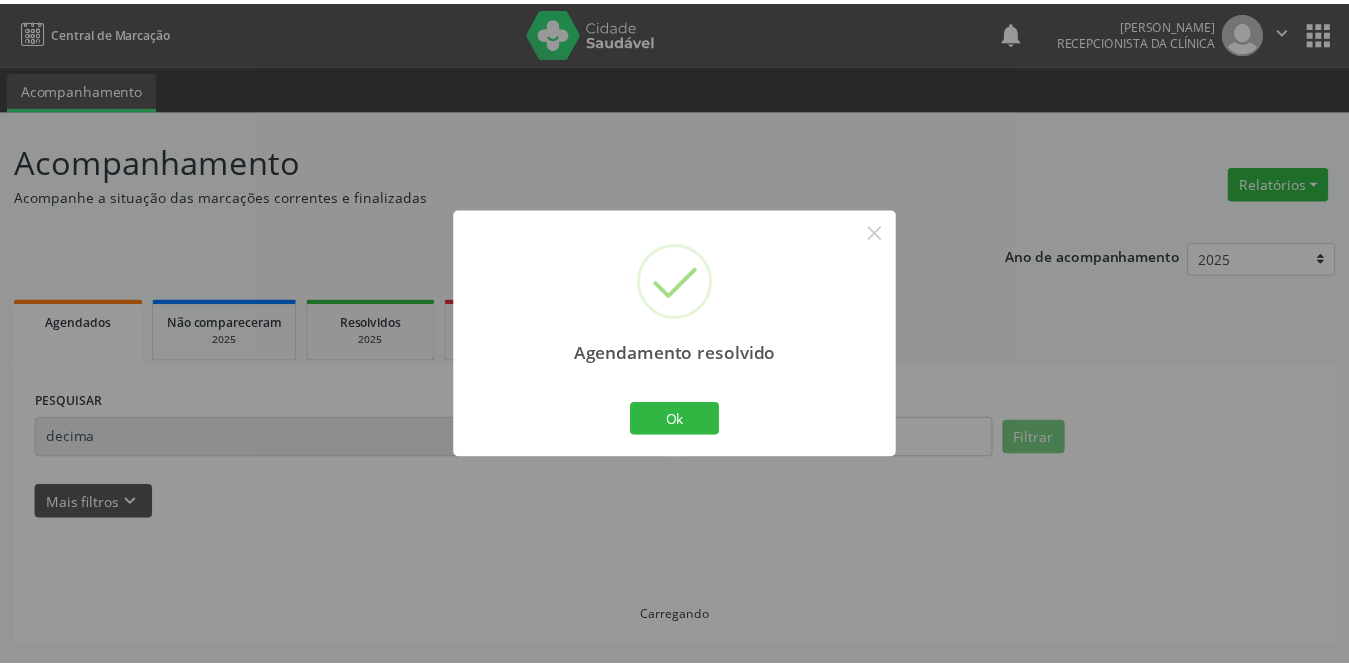 scroll, scrollTop: 0, scrollLeft: 0, axis: both 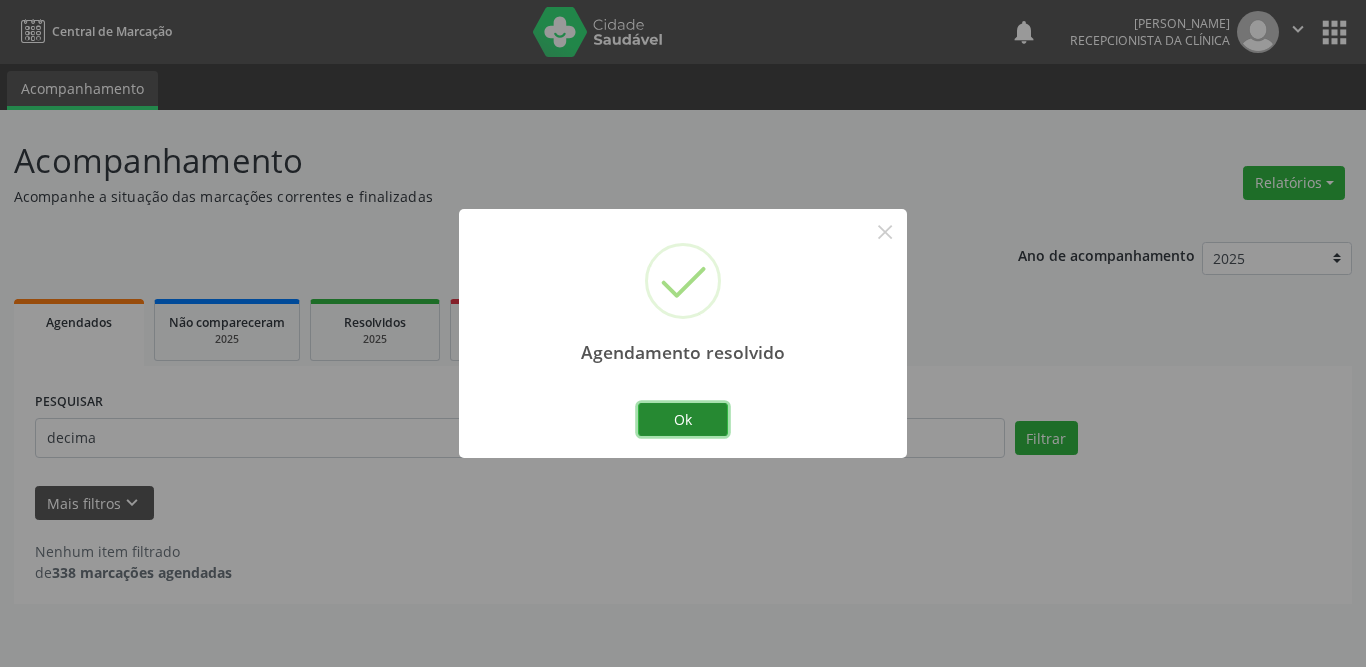 click on "Ok" at bounding box center [683, 420] 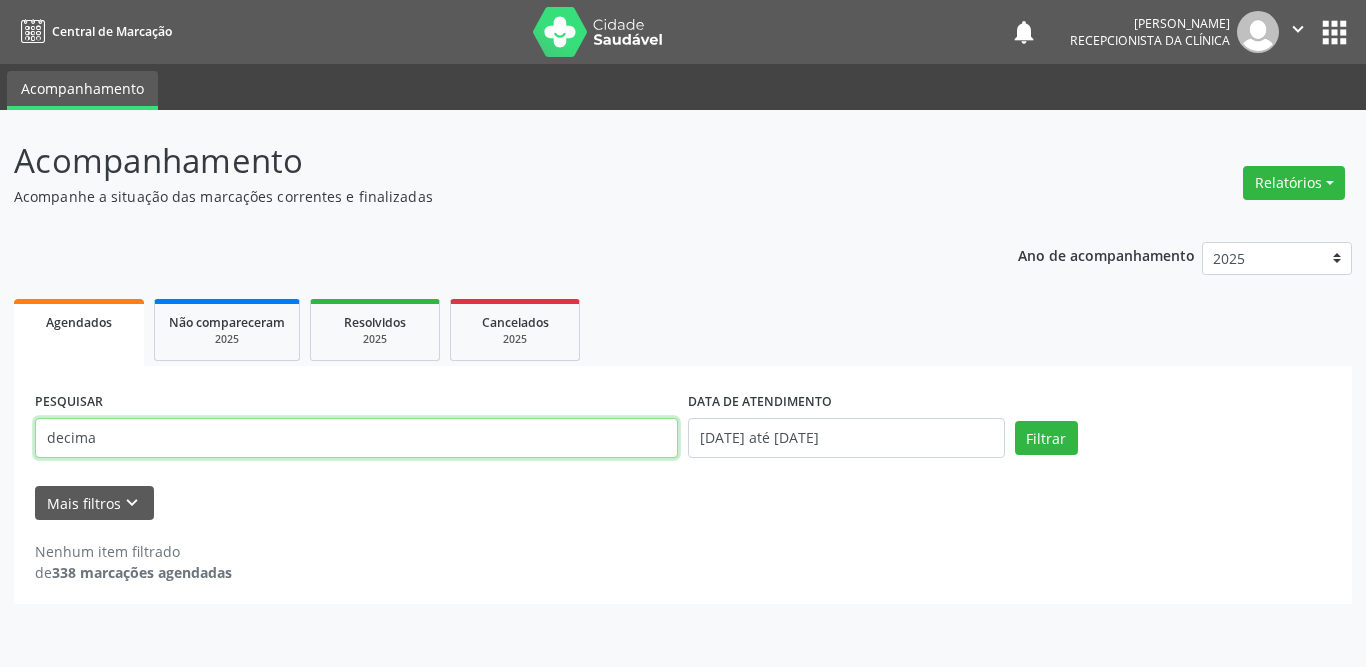drag, startPoint x: 159, startPoint y: 437, endPoint x: 0, endPoint y: 441, distance: 159.05031 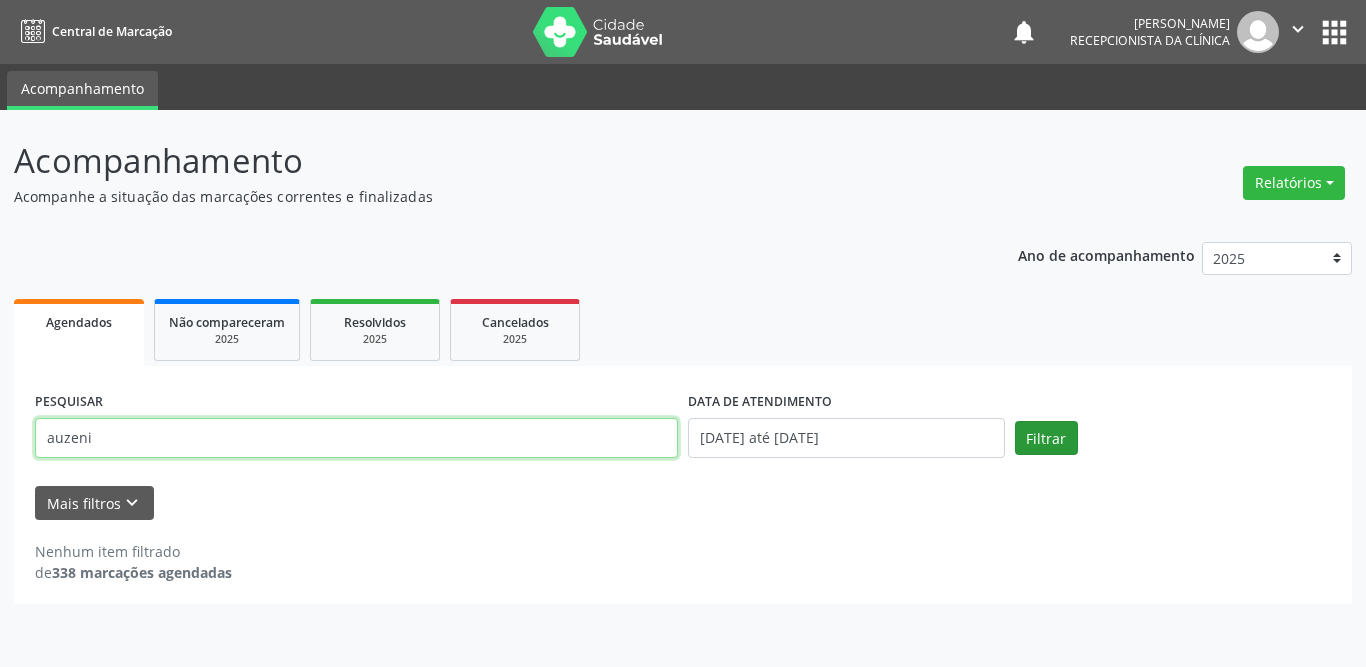 type on "auzeni" 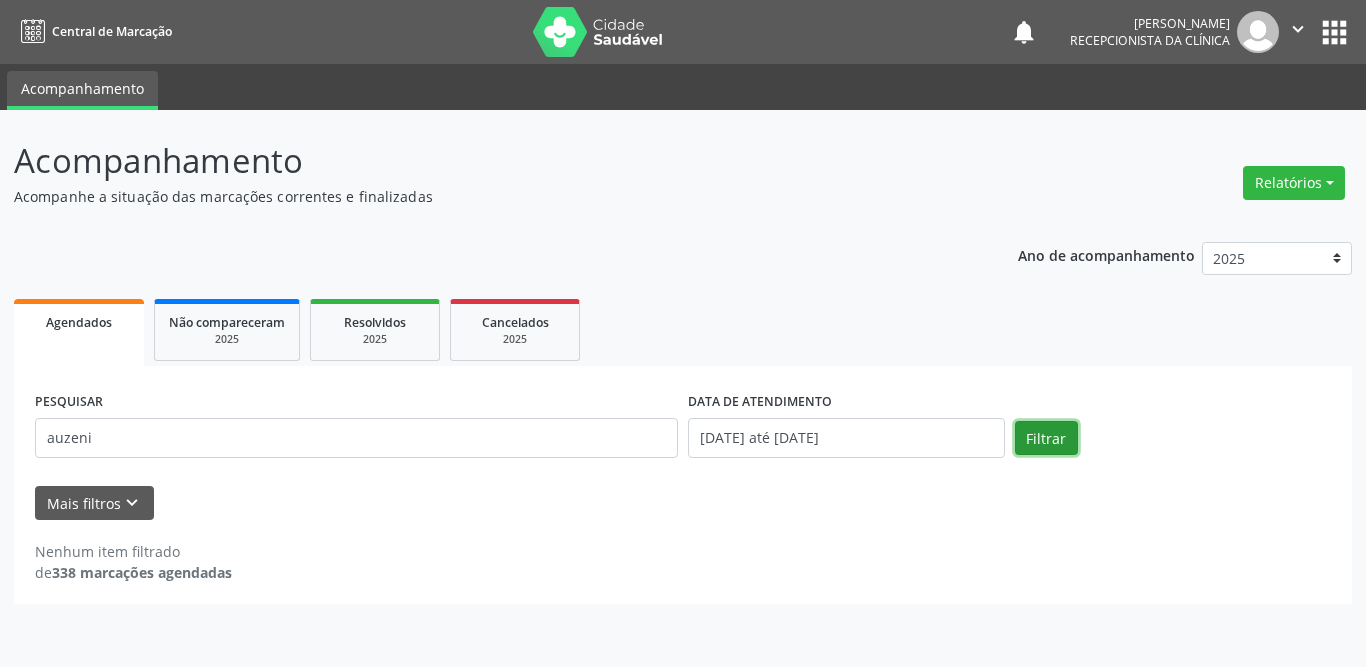 click on "Filtrar" at bounding box center [1046, 438] 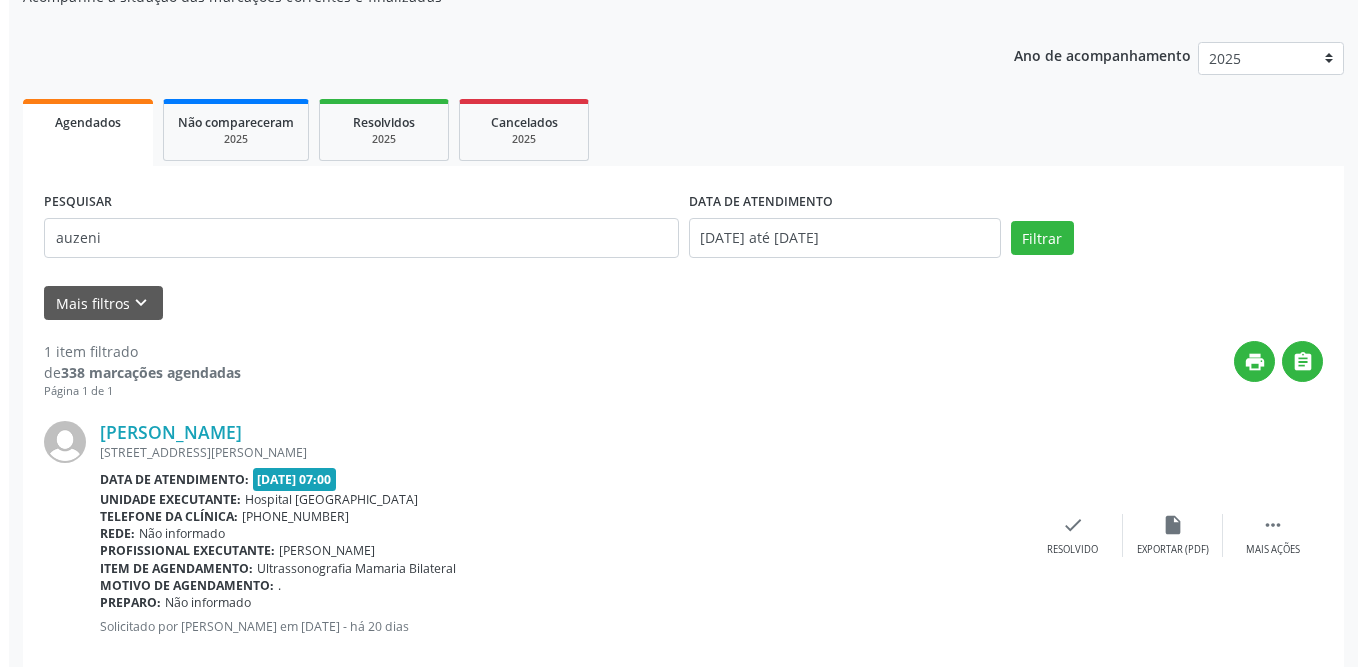 scroll, scrollTop: 238, scrollLeft: 0, axis: vertical 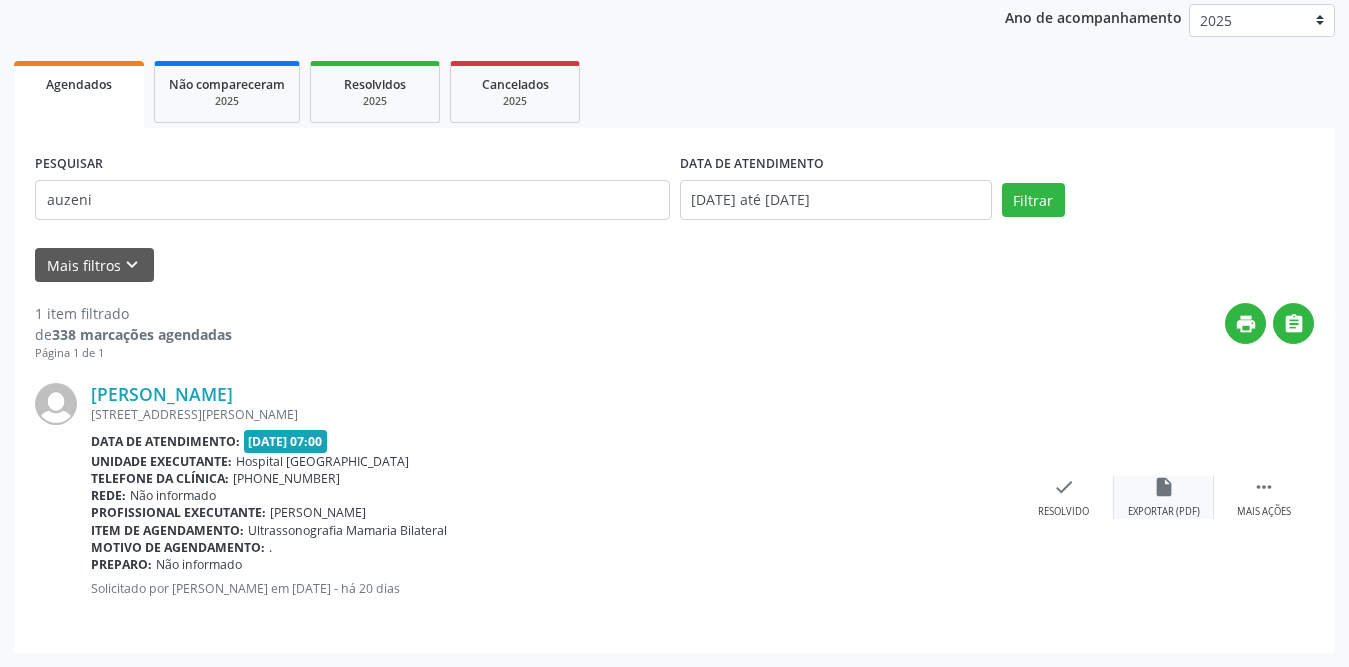click on "insert_drive_file" at bounding box center [1164, 487] 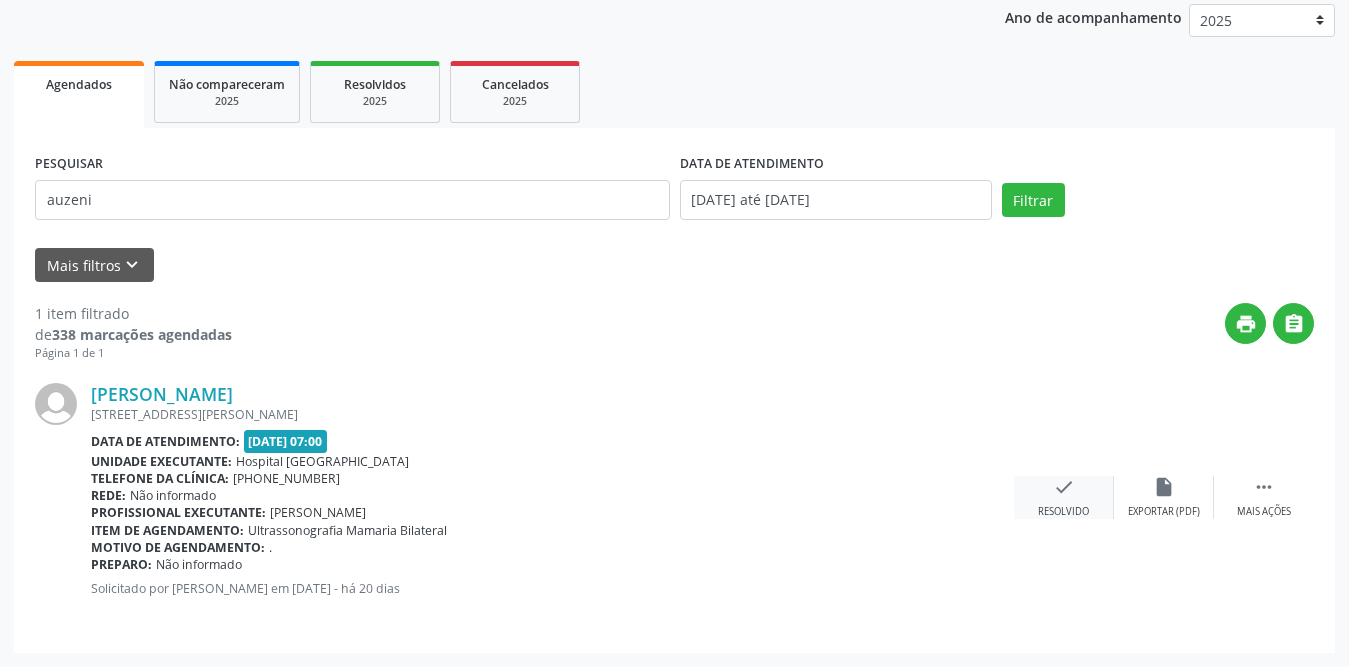 click on "check
Resolvido" at bounding box center [1064, 497] 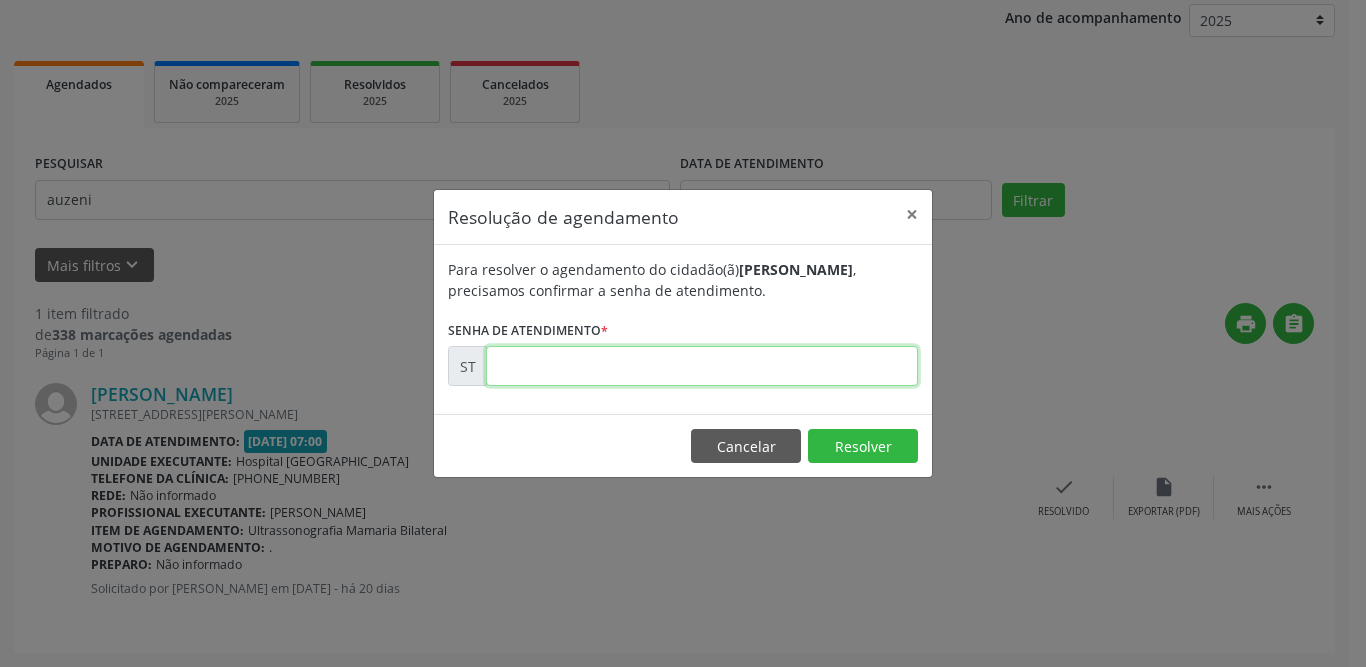 click at bounding box center [702, 366] 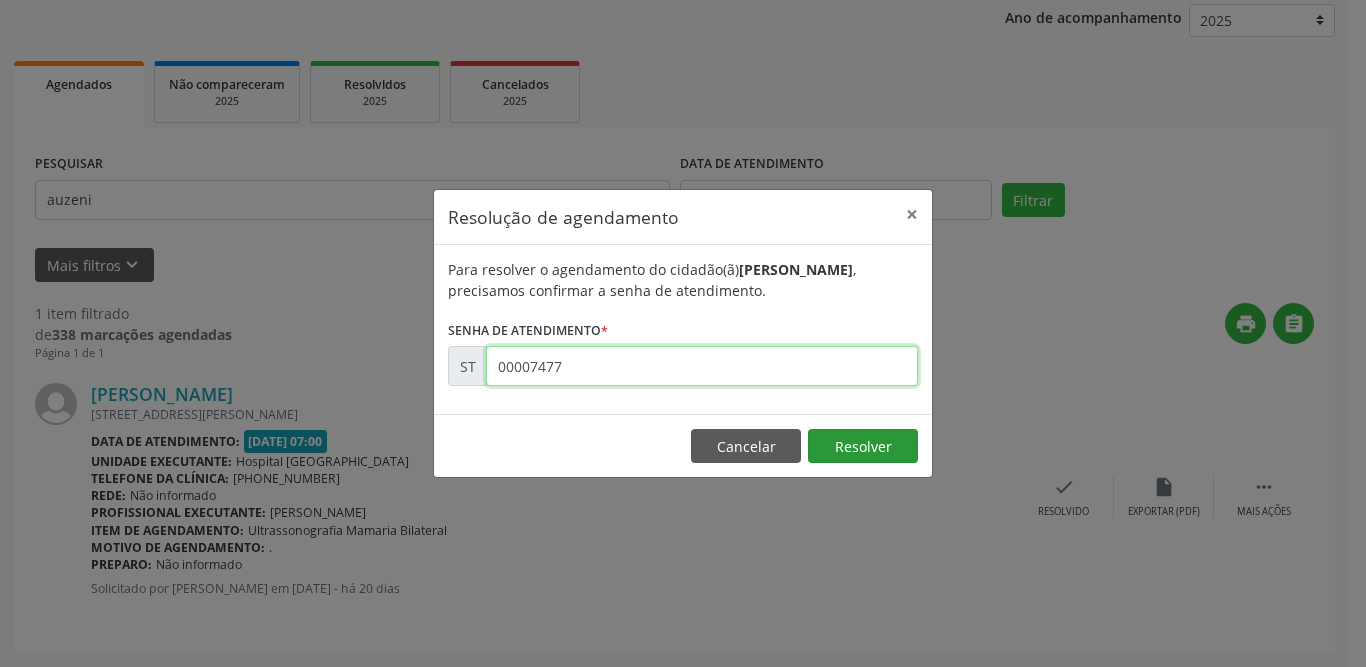type on "00007477" 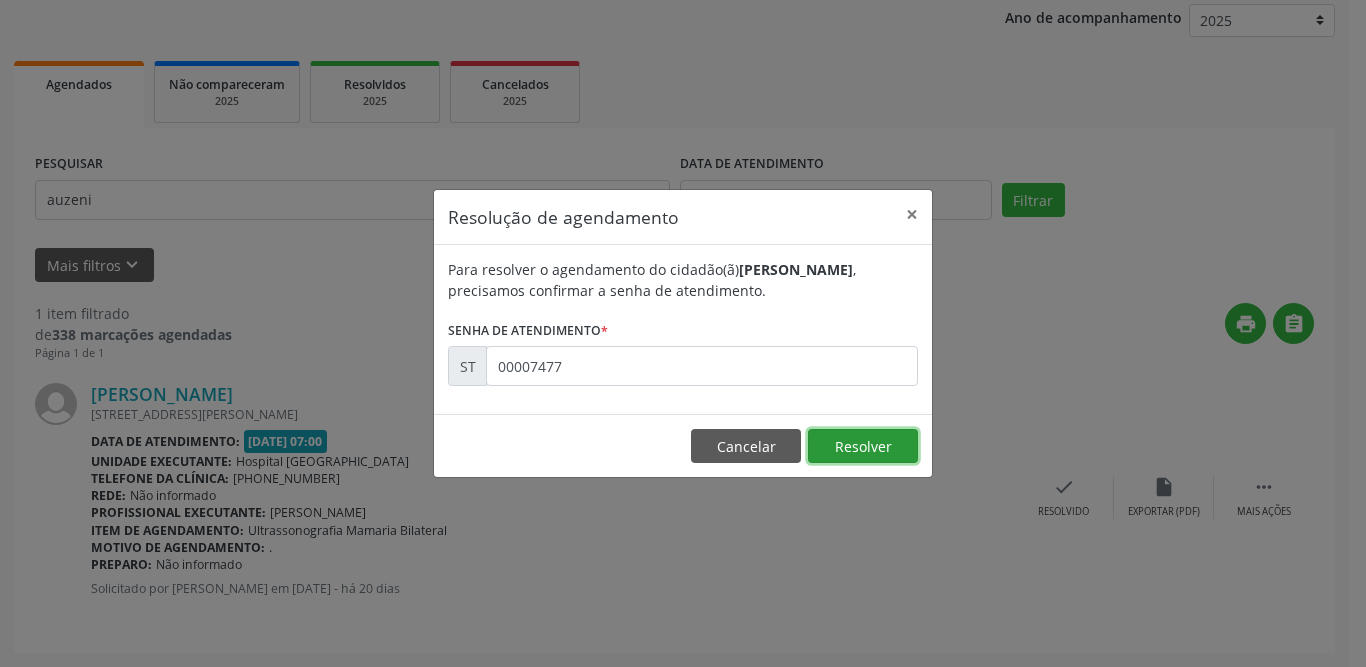 click on "Resolver" at bounding box center [863, 446] 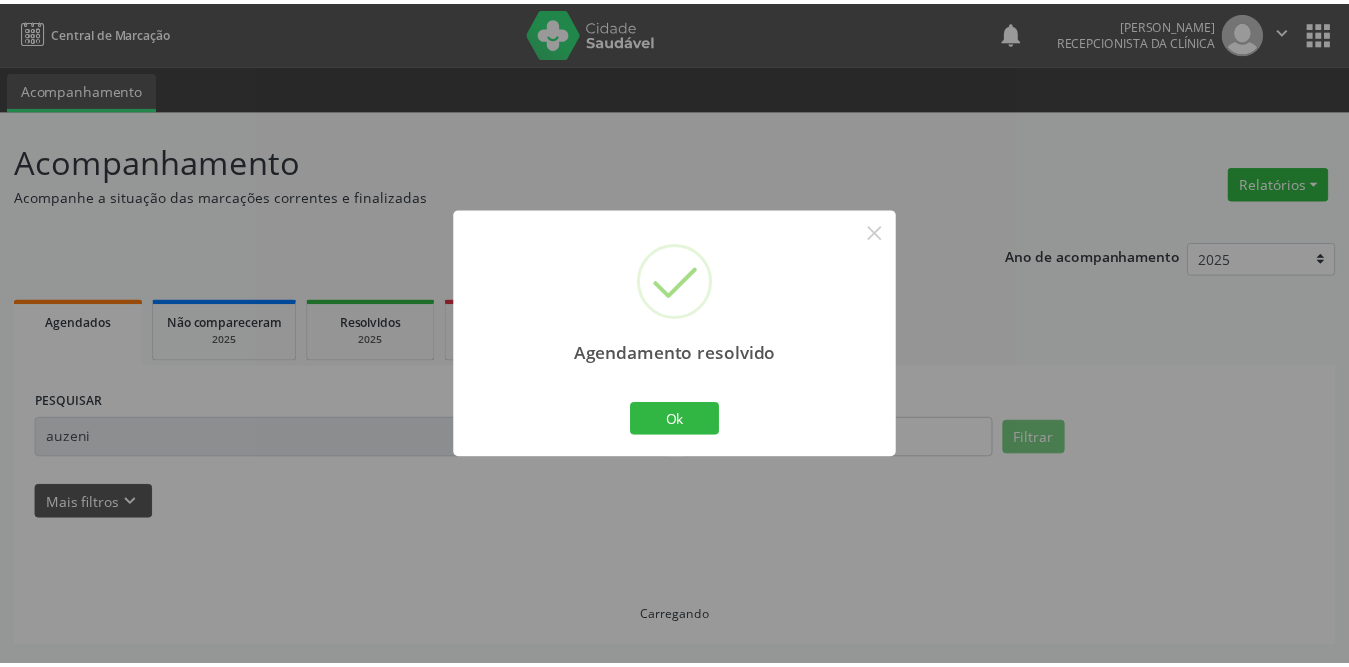 scroll, scrollTop: 0, scrollLeft: 0, axis: both 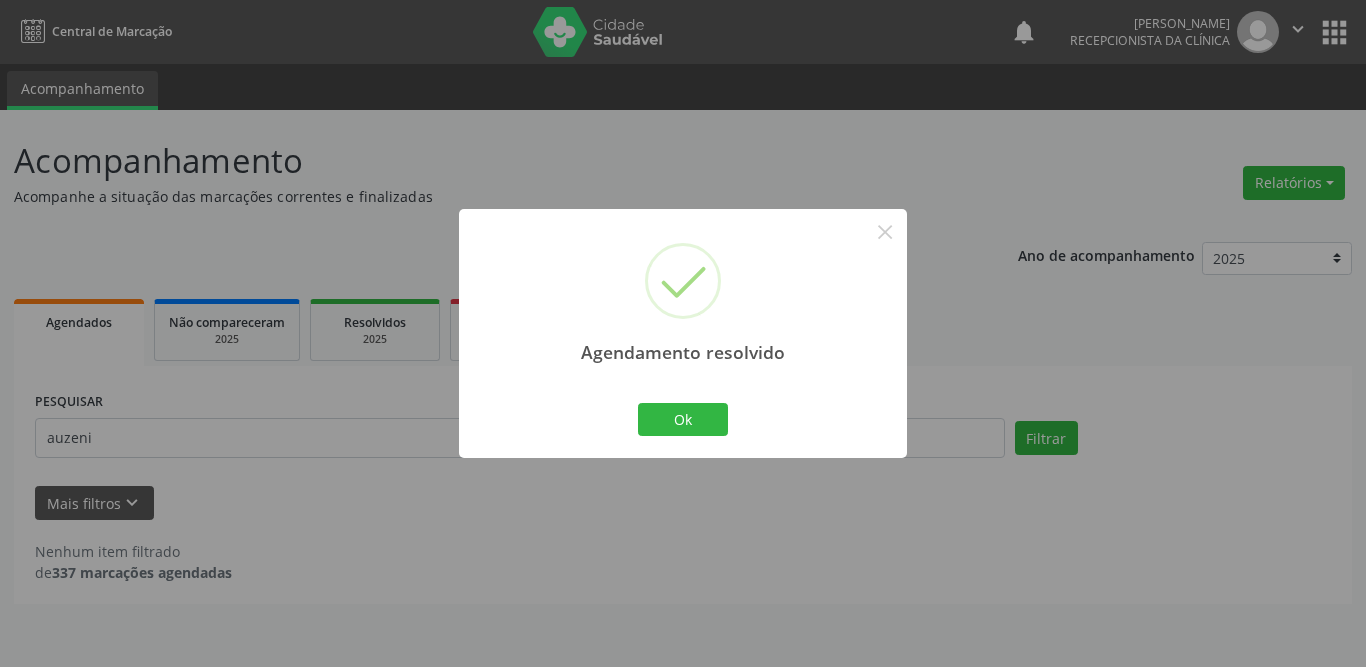 click on "Ok Cancel" at bounding box center (683, 419) 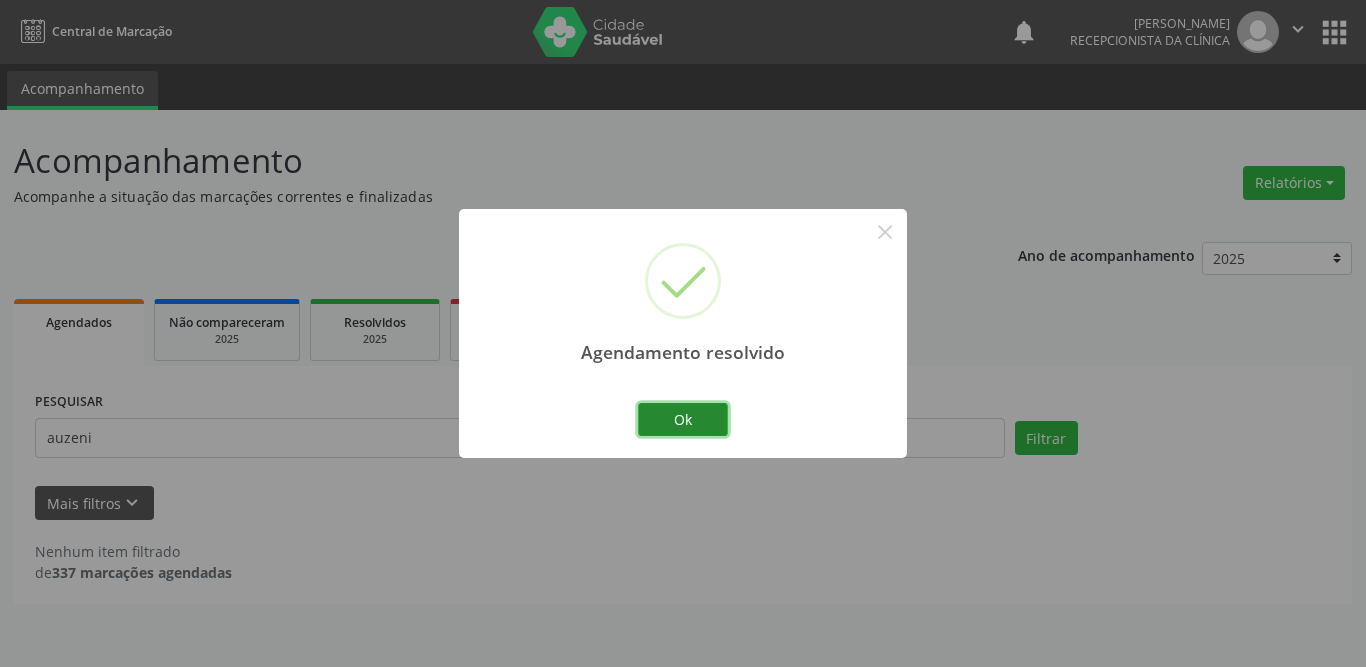 click on "Ok" at bounding box center [683, 420] 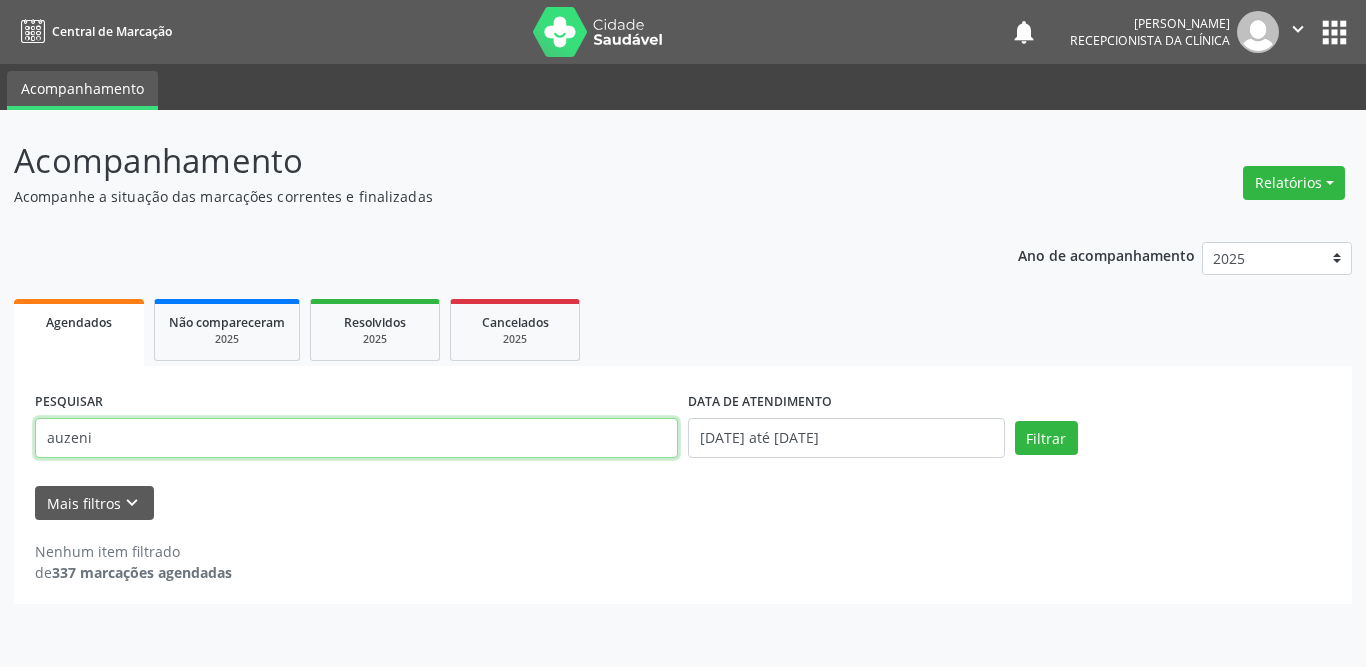drag, startPoint x: 287, startPoint y: 451, endPoint x: 0, endPoint y: 444, distance: 287.08536 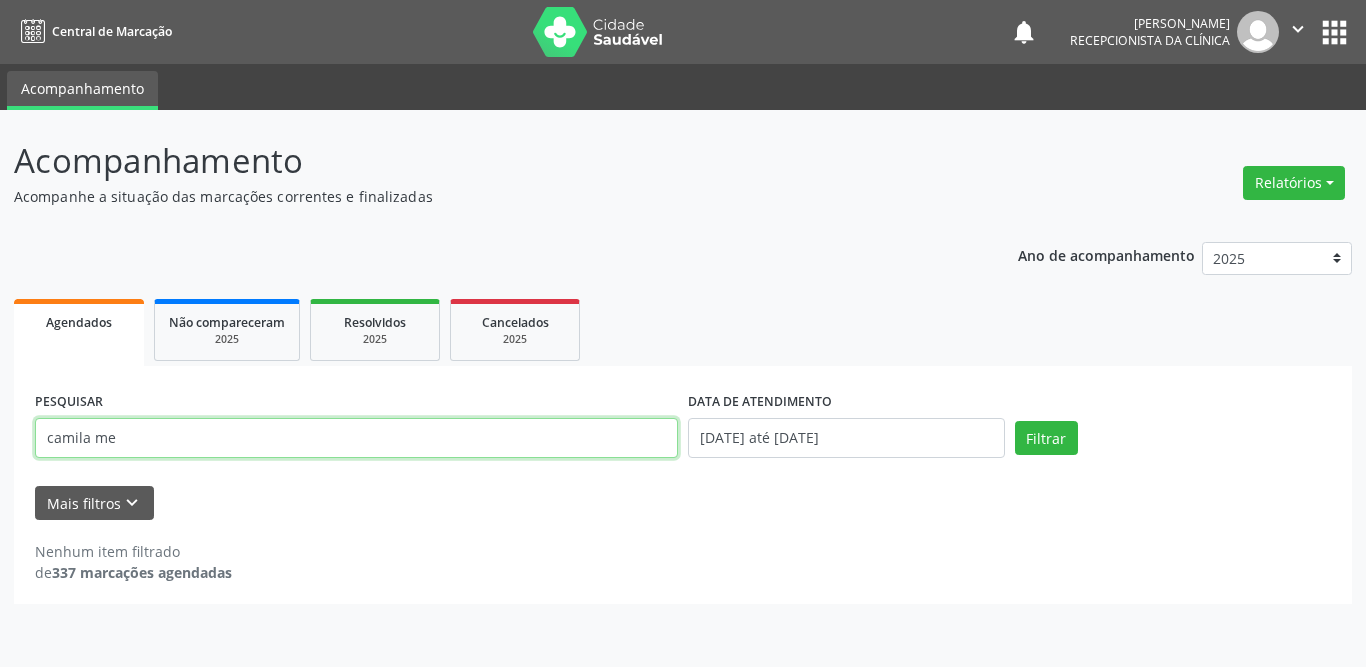type on "camila me" 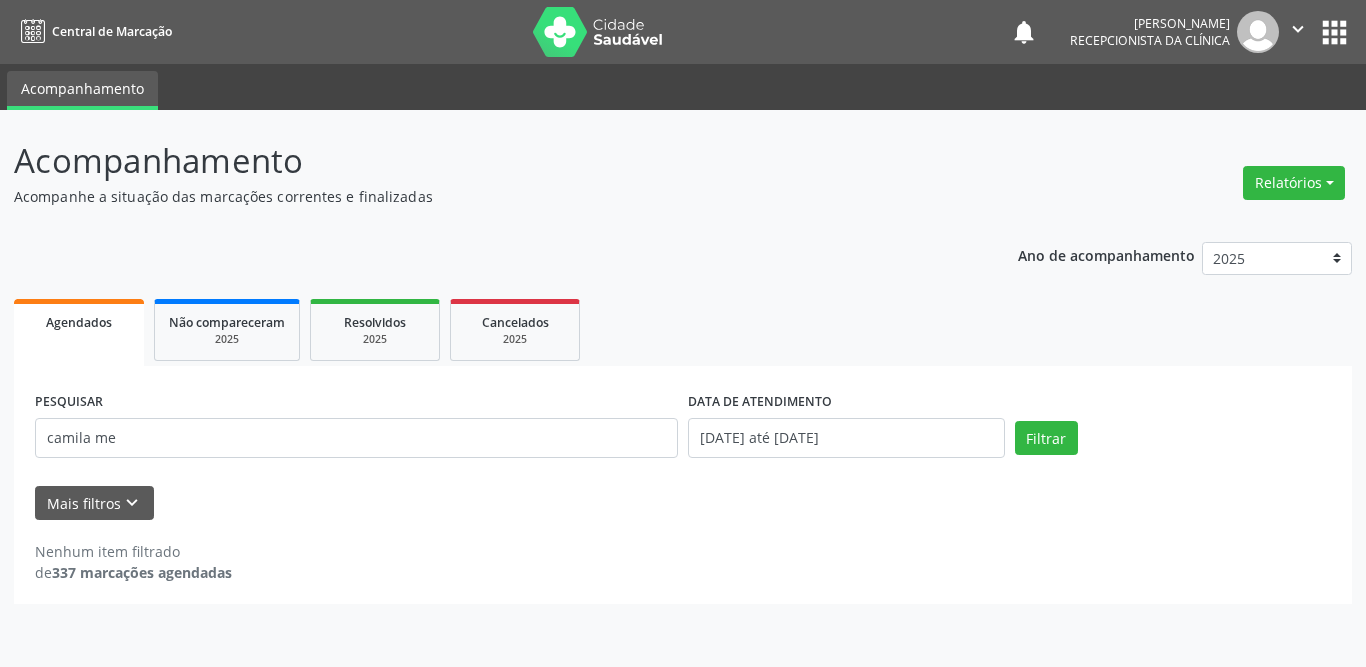 click on "Filtrar" at bounding box center (1173, 438) 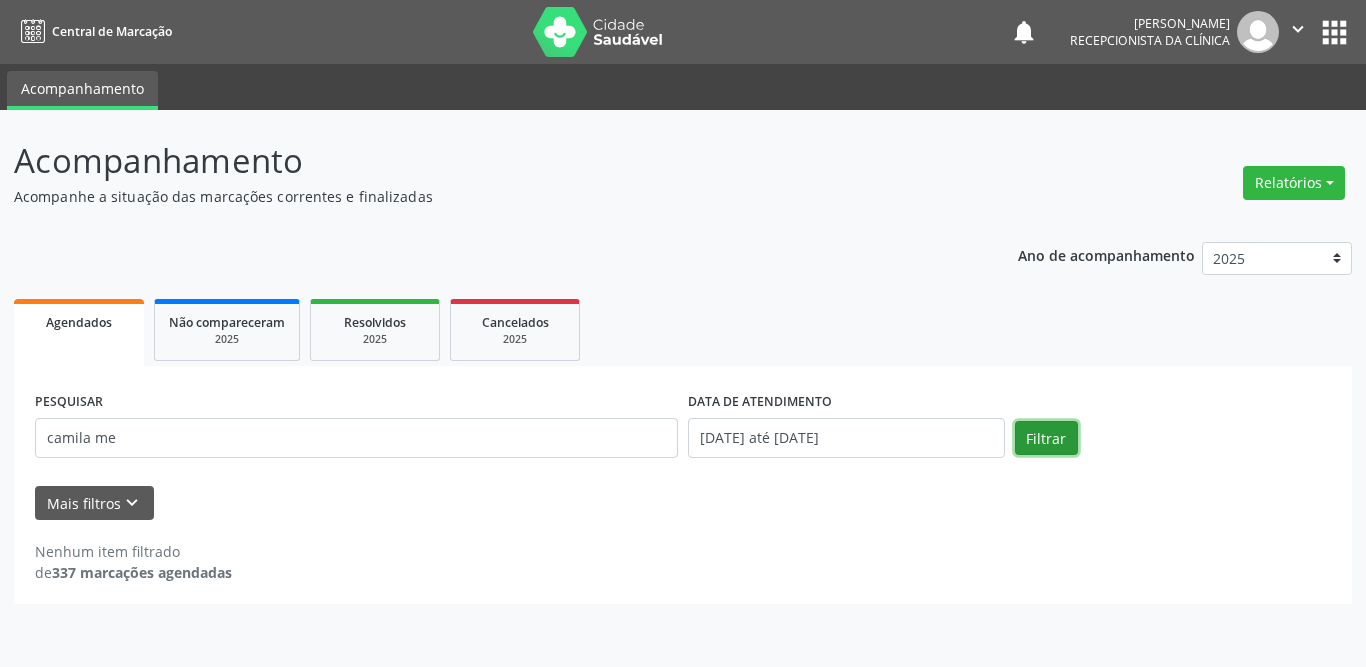 click on "Filtrar" at bounding box center [1046, 438] 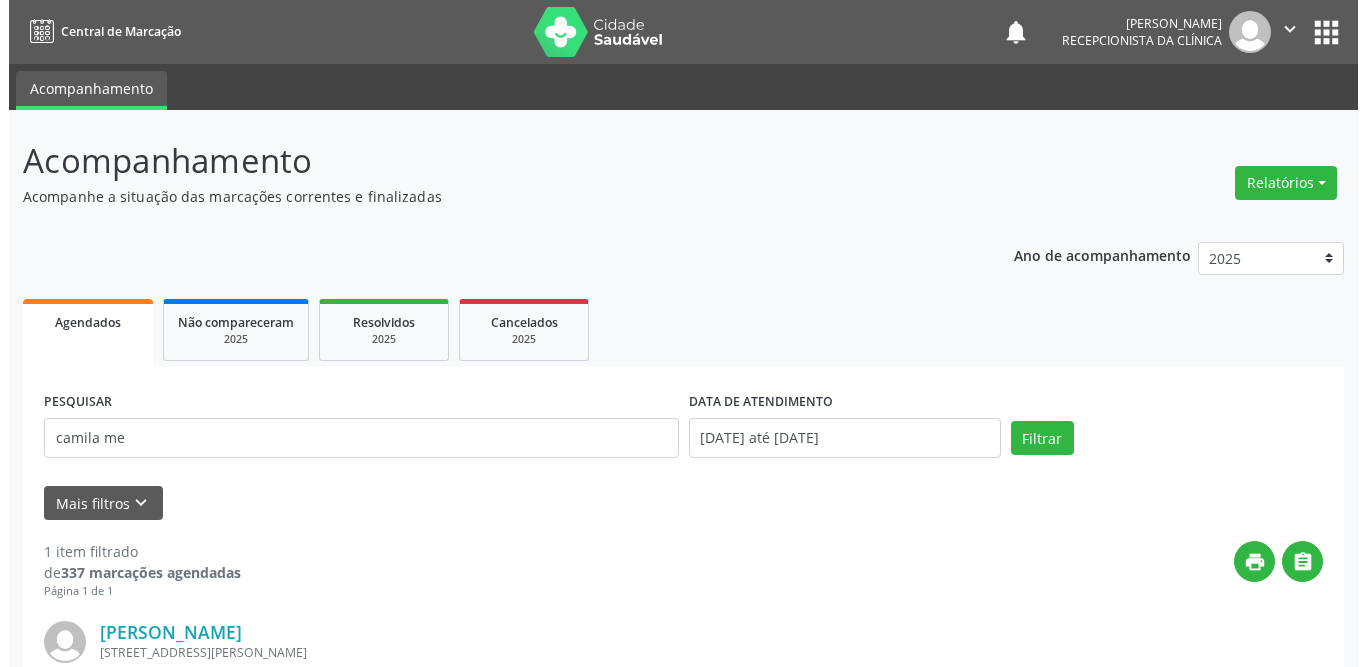 scroll, scrollTop: 238, scrollLeft: 0, axis: vertical 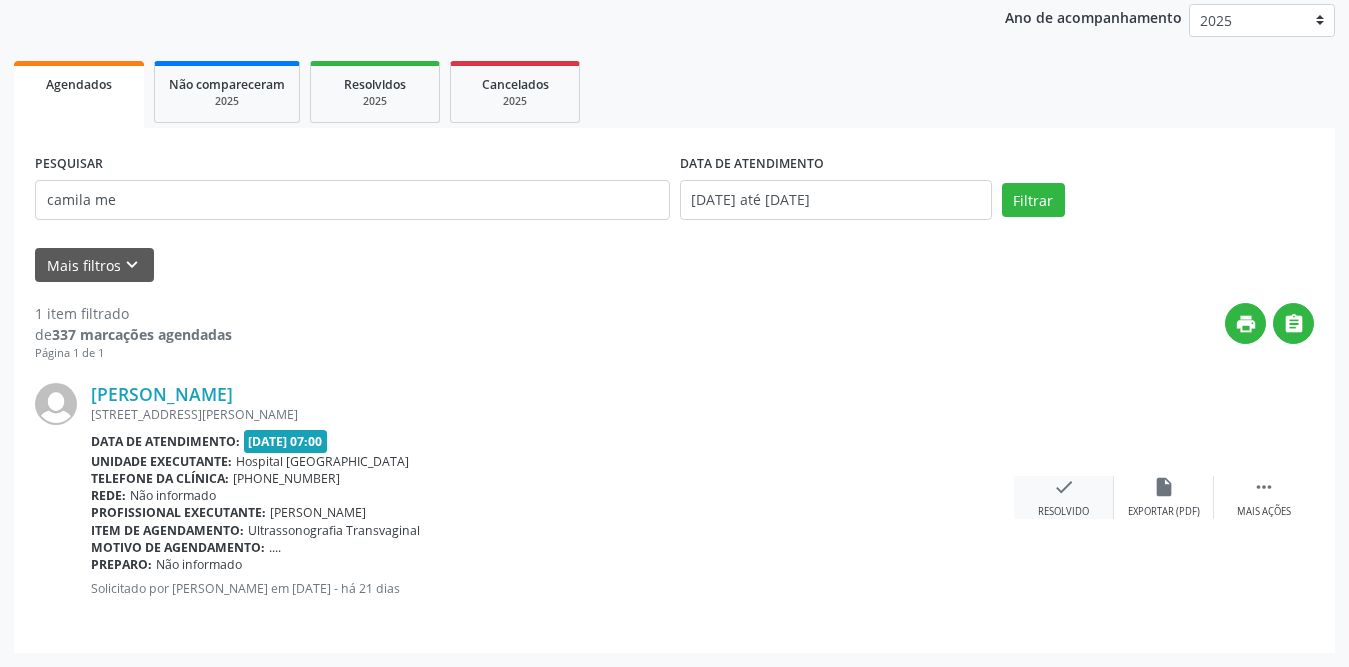 click on "check" at bounding box center [1064, 487] 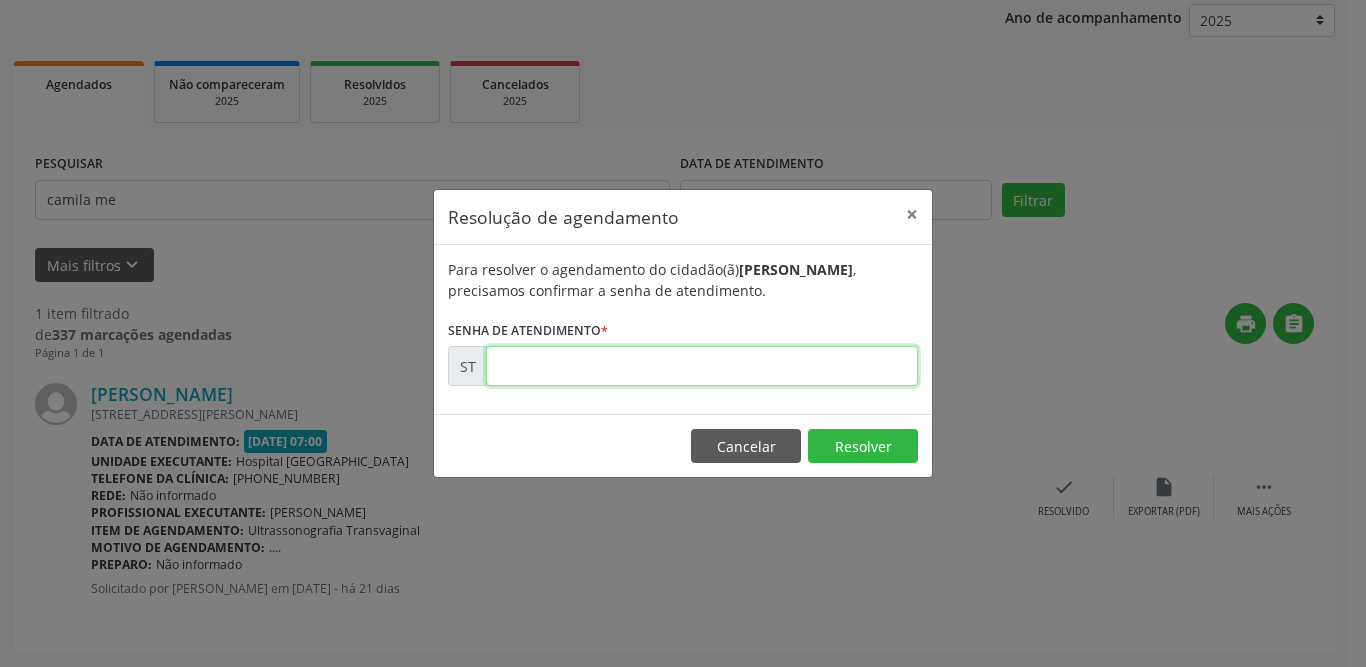 click at bounding box center [702, 366] 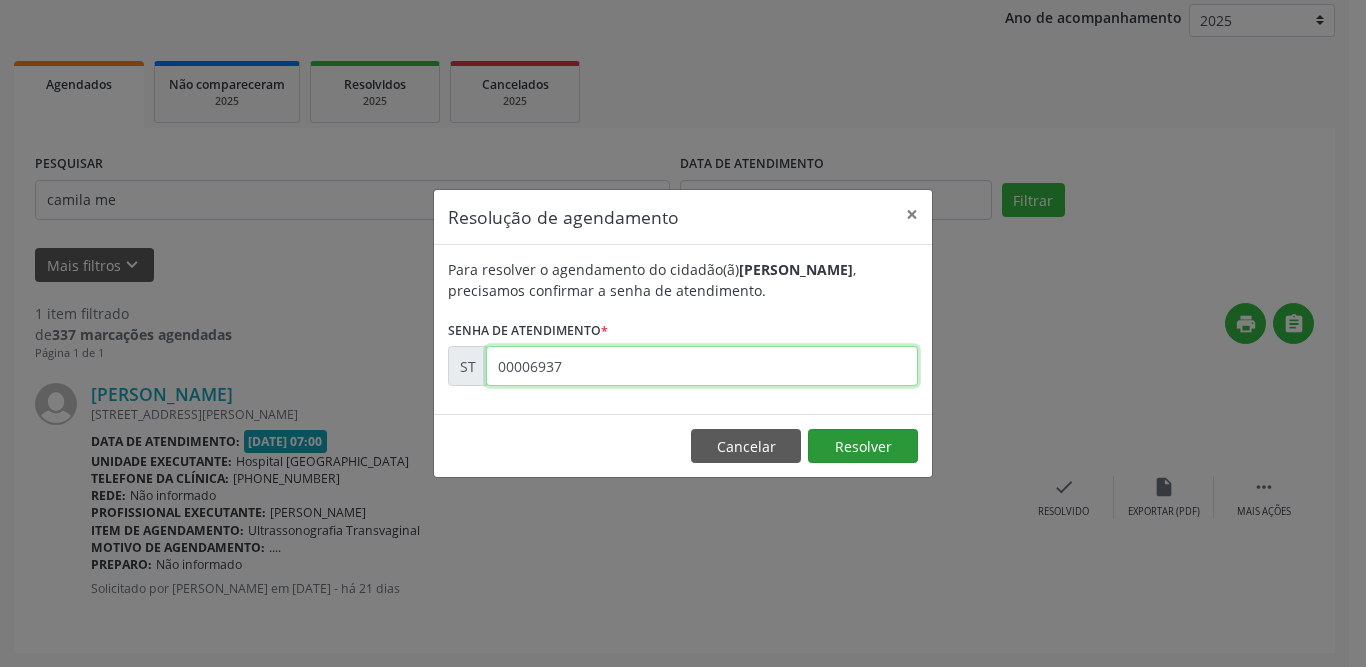 type on "00006937" 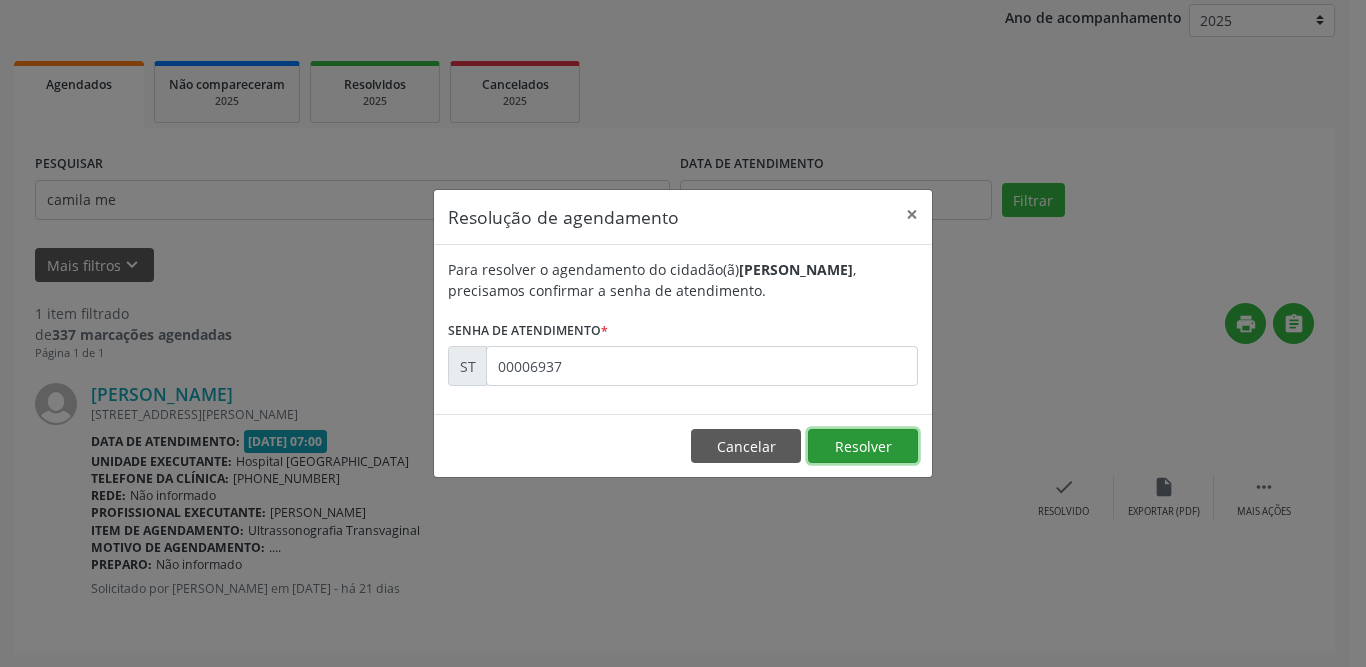 click on "Resolver" at bounding box center [863, 446] 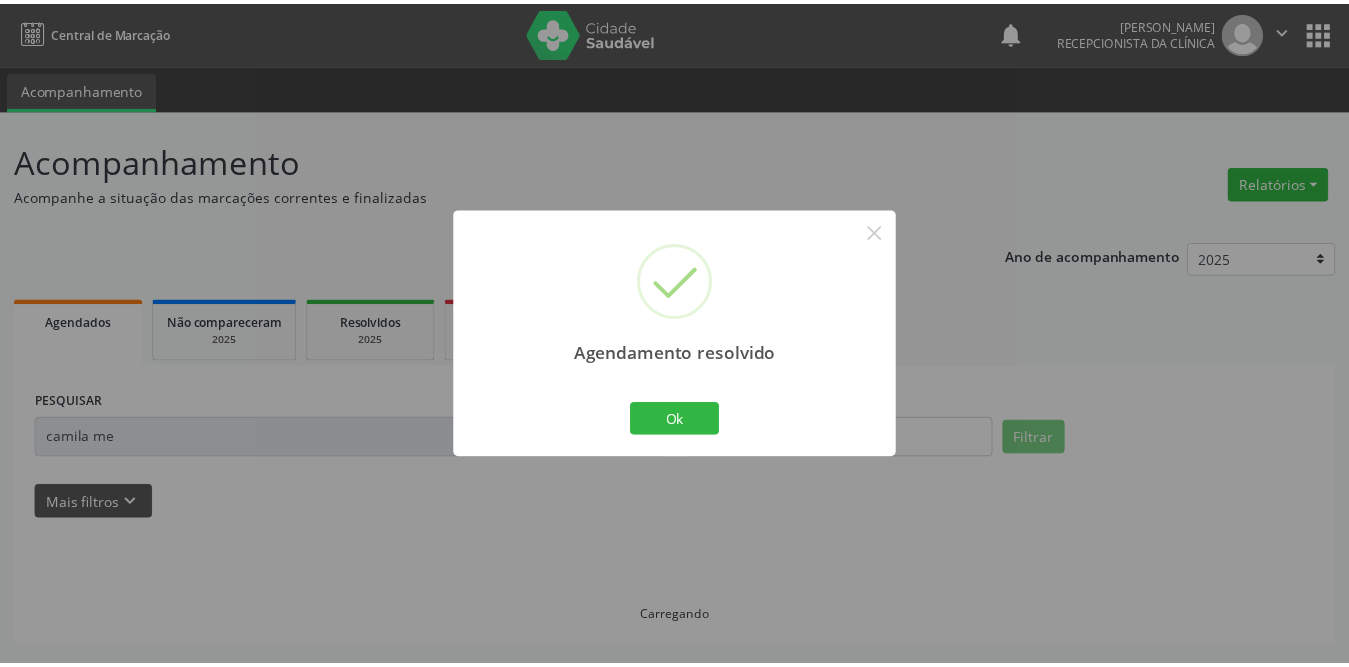 scroll, scrollTop: 0, scrollLeft: 0, axis: both 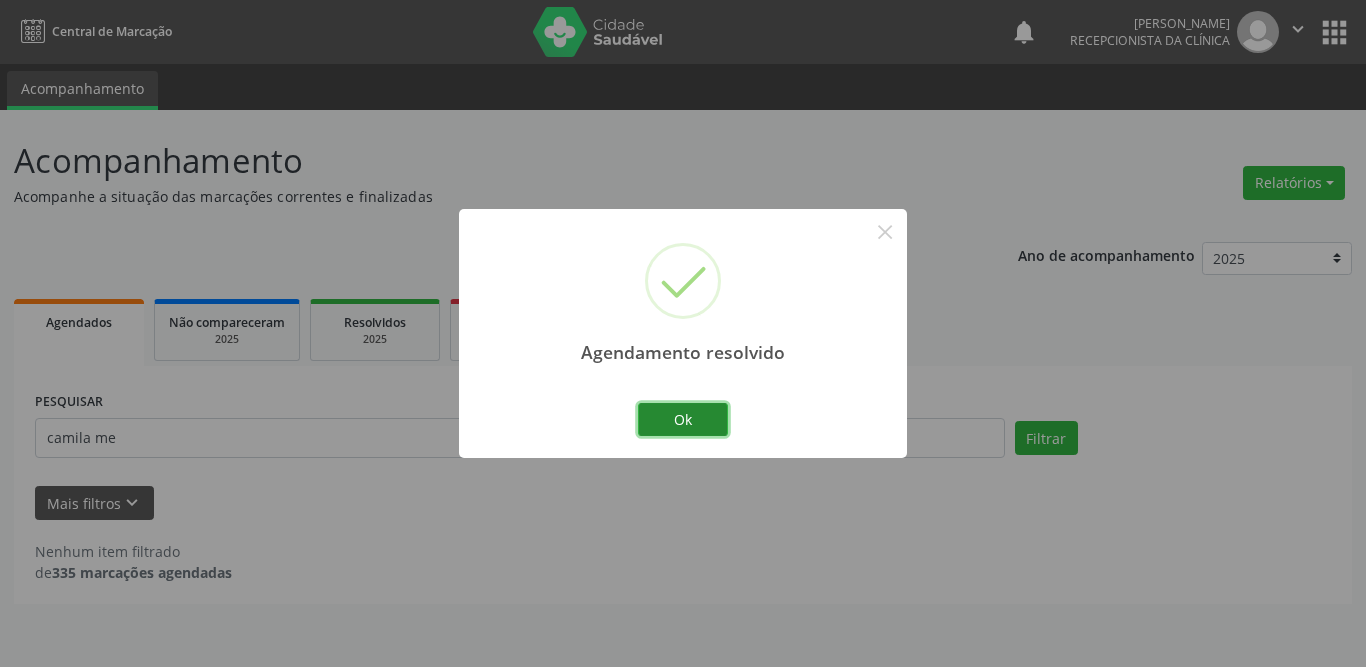 click on "Ok" at bounding box center [683, 420] 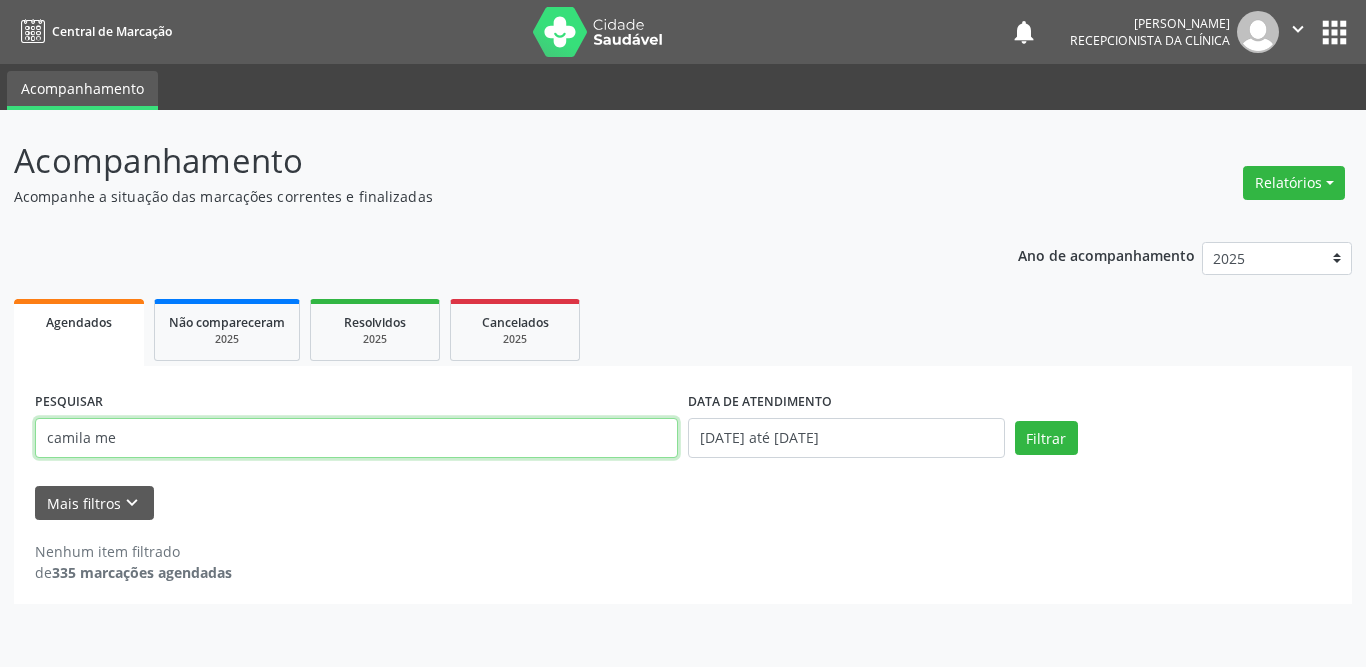 drag, startPoint x: 143, startPoint y: 436, endPoint x: 6, endPoint y: 441, distance: 137.09122 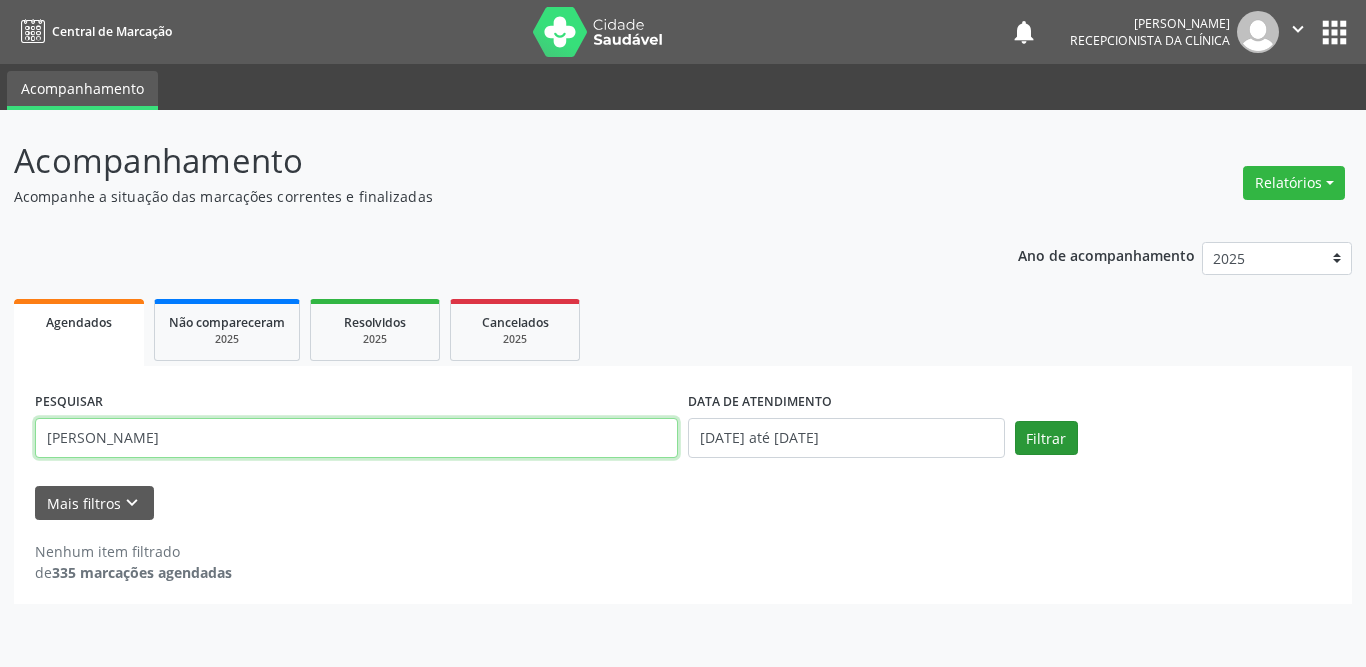type on "[PERSON_NAME]" 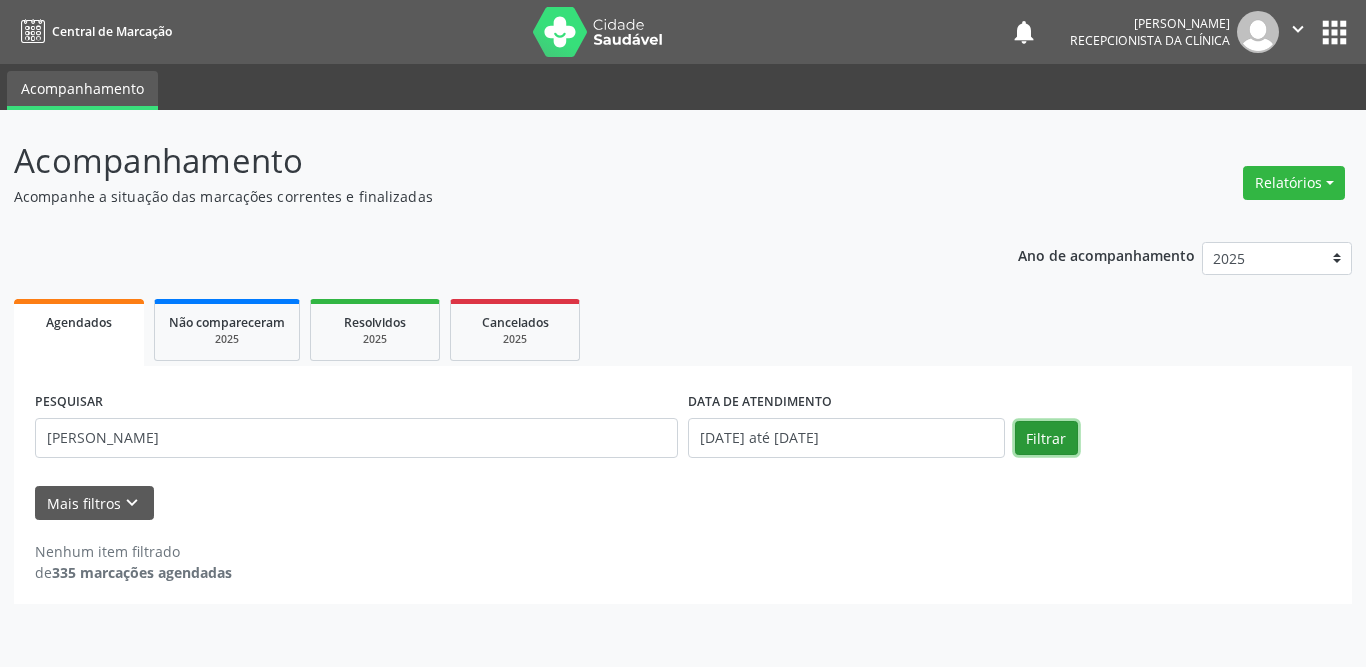 click on "Filtrar" at bounding box center [1046, 438] 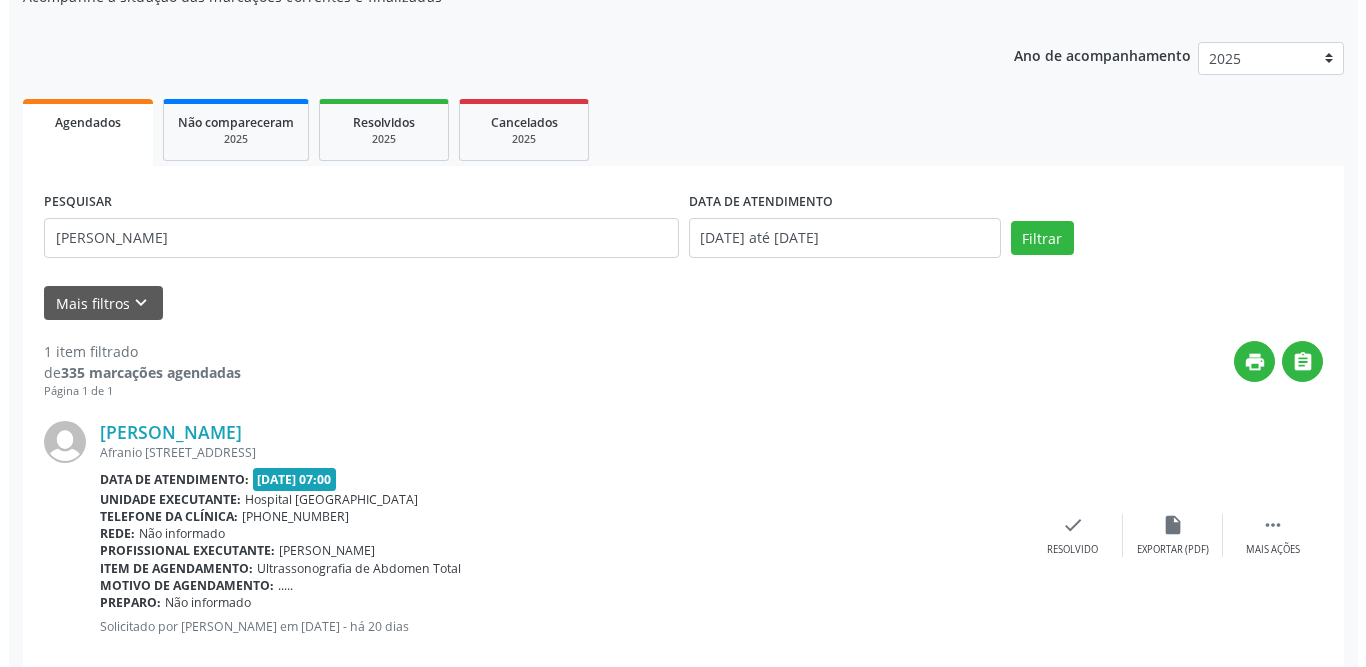scroll, scrollTop: 238, scrollLeft: 0, axis: vertical 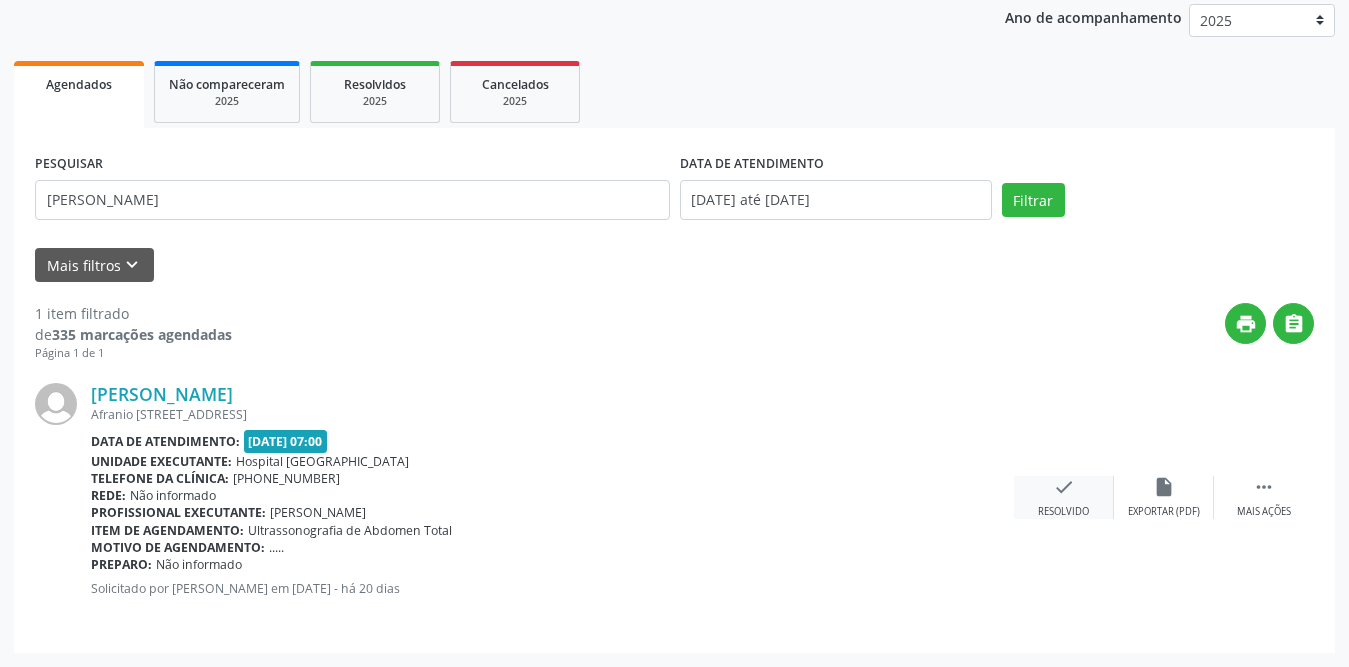 click on "check" at bounding box center (1064, 487) 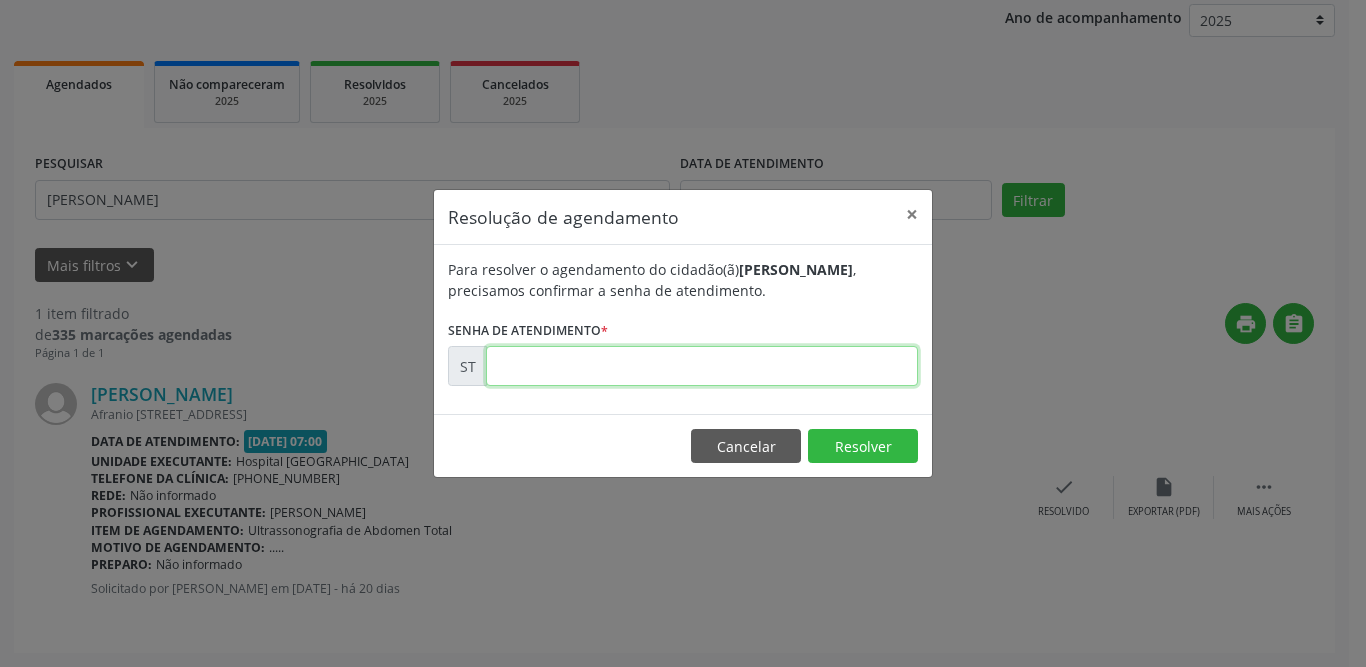 click at bounding box center [702, 366] 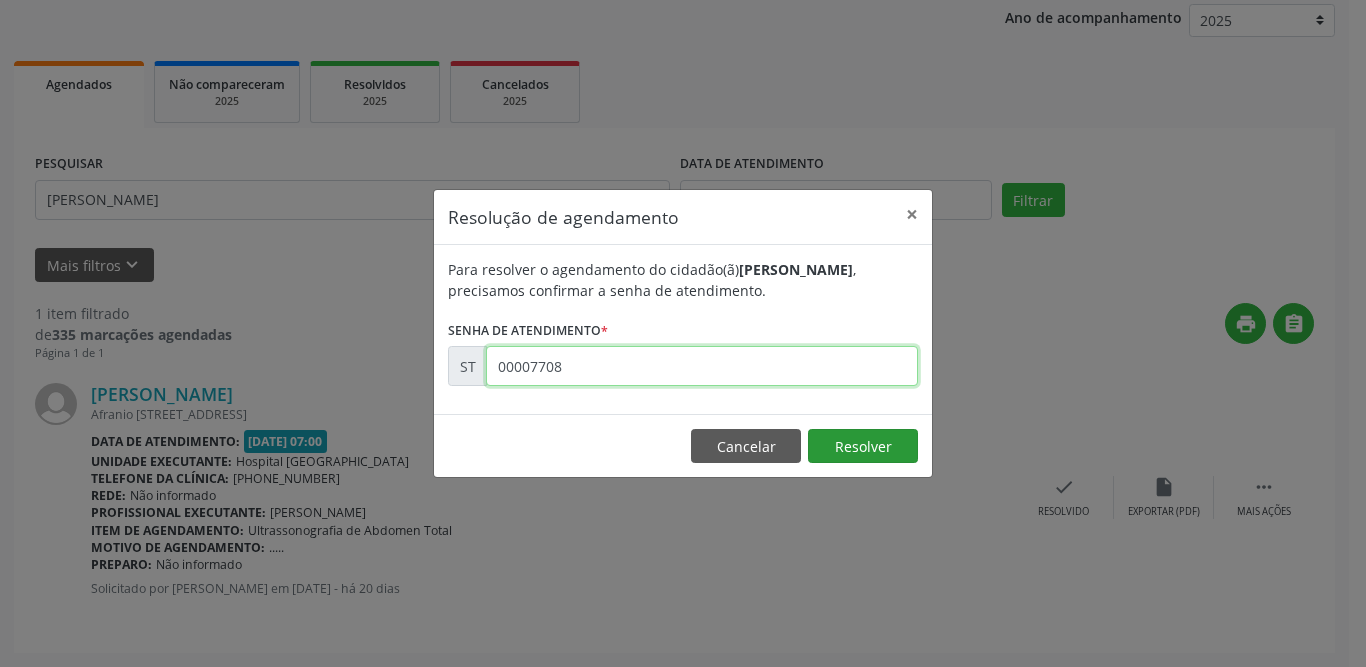 type on "00007708" 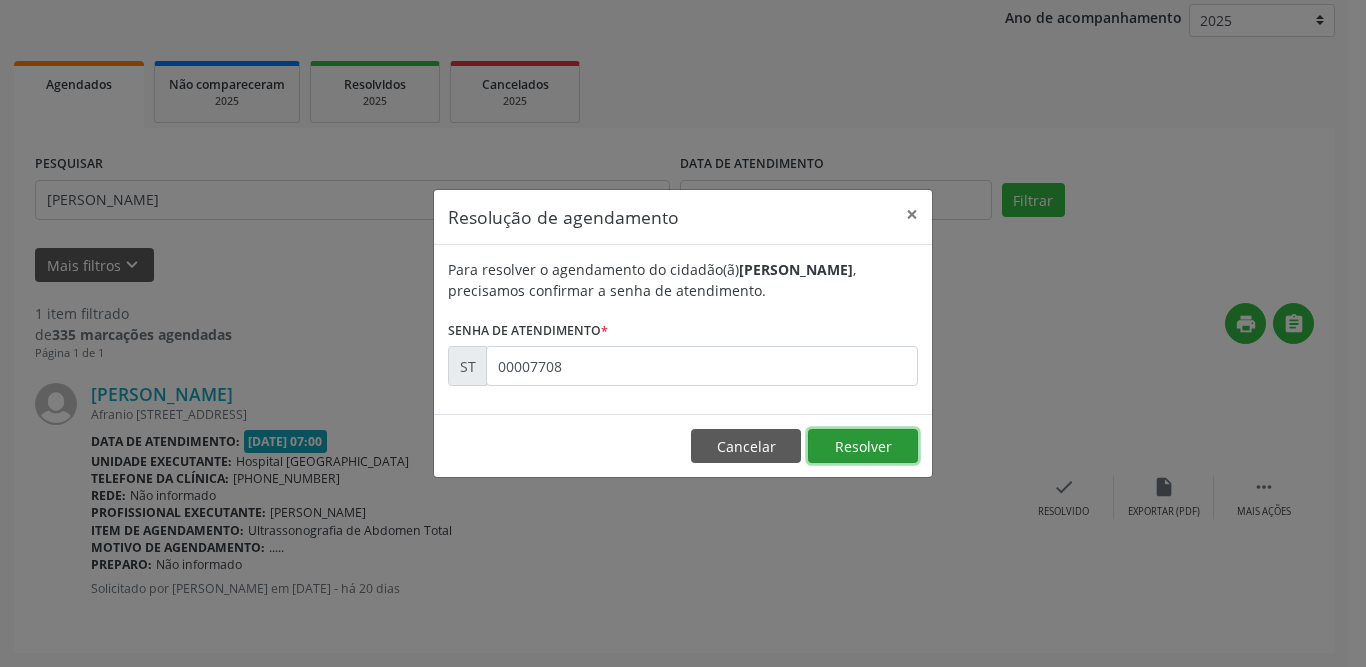 click on "Resolver" at bounding box center [863, 446] 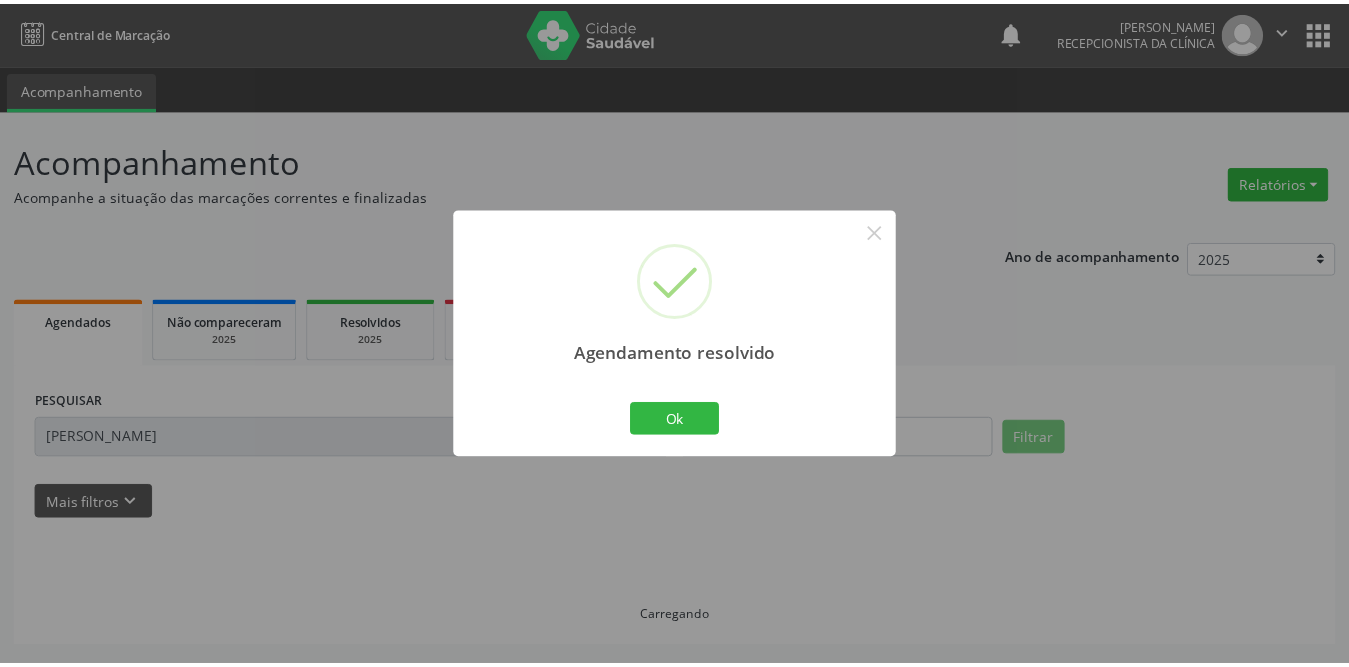 scroll, scrollTop: 0, scrollLeft: 0, axis: both 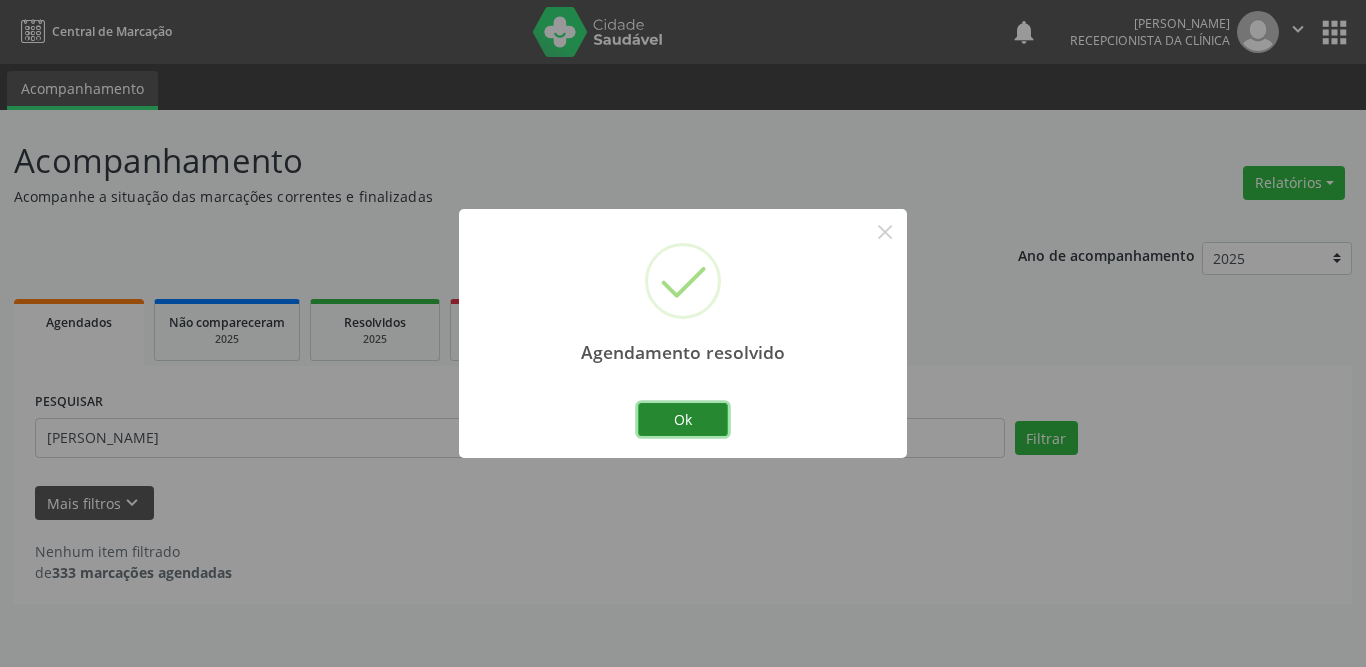 click on "Ok" at bounding box center (683, 420) 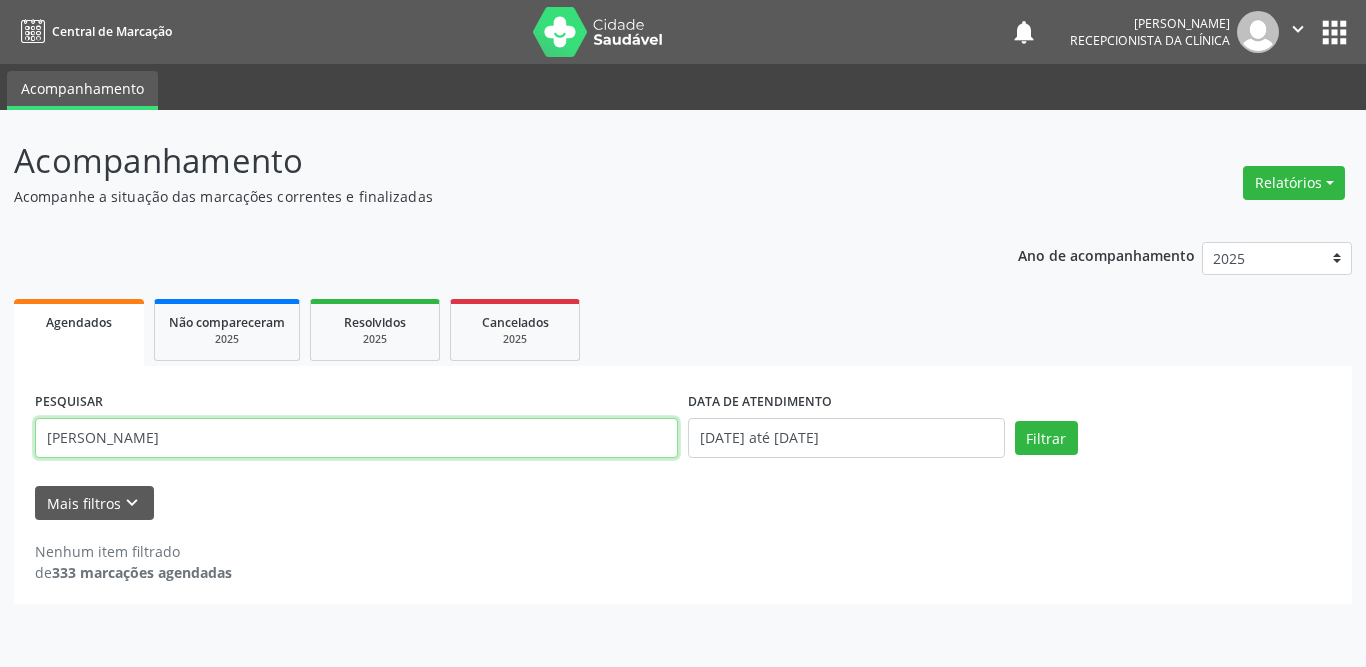 drag, startPoint x: 249, startPoint y: 436, endPoint x: 35, endPoint y: 437, distance: 214.00233 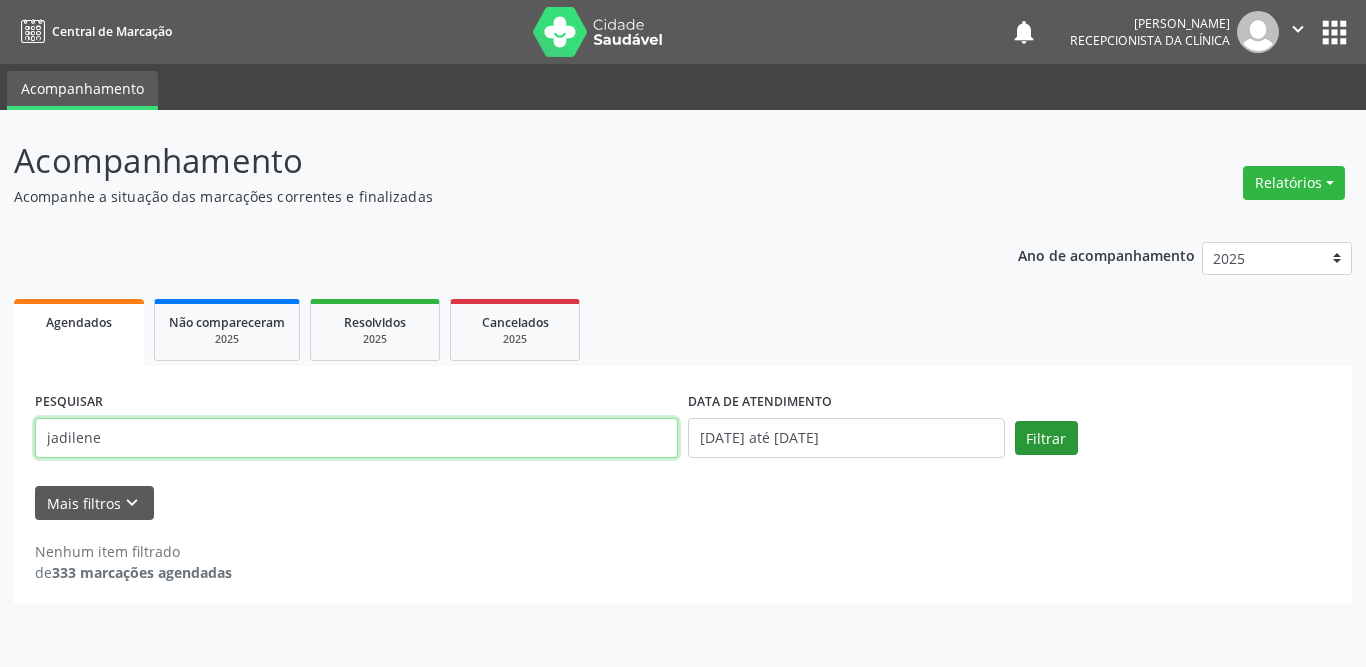 type on "jadilene" 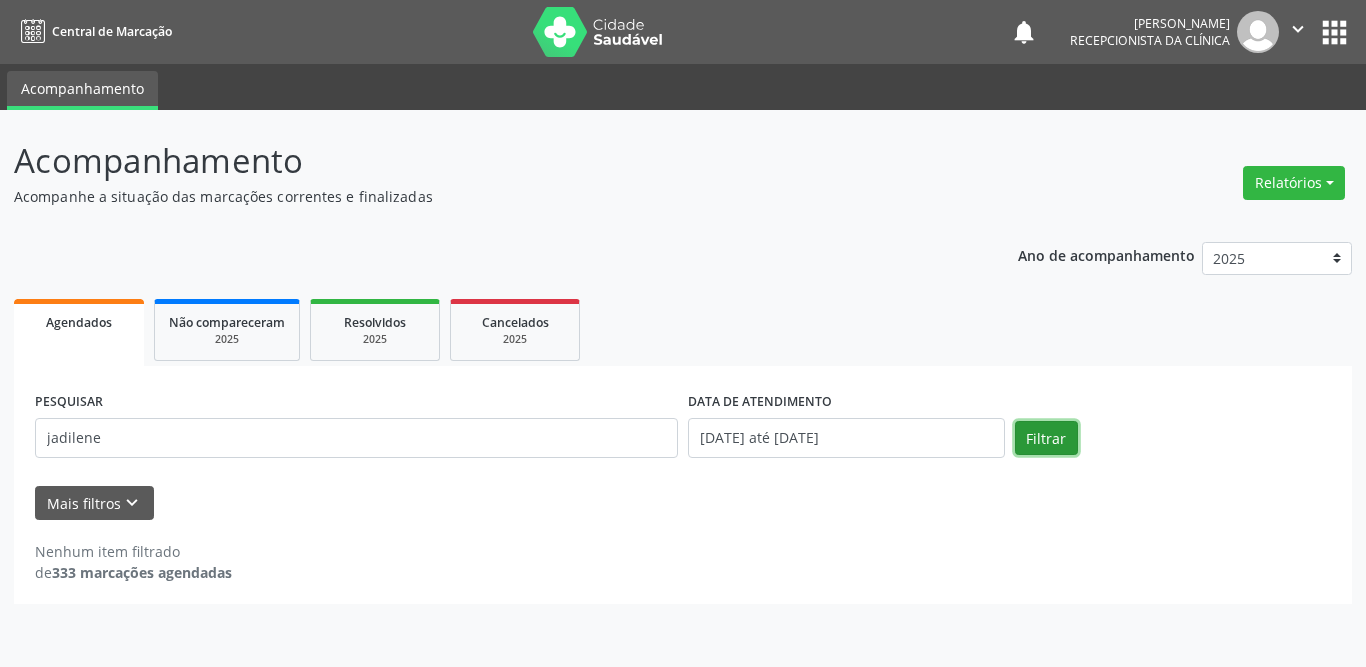 click on "Filtrar" at bounding box center [1046, 438] 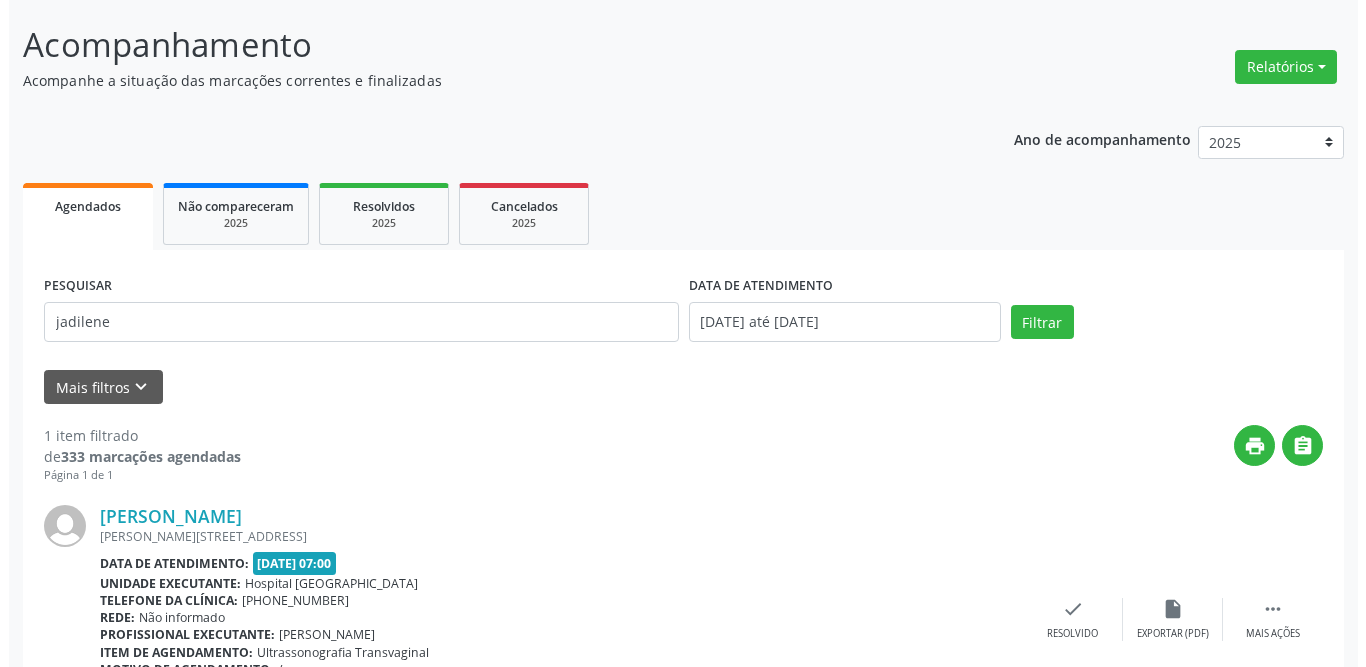 scroll, scrollTop: 238, scrollLeft: 0, axis: vertical 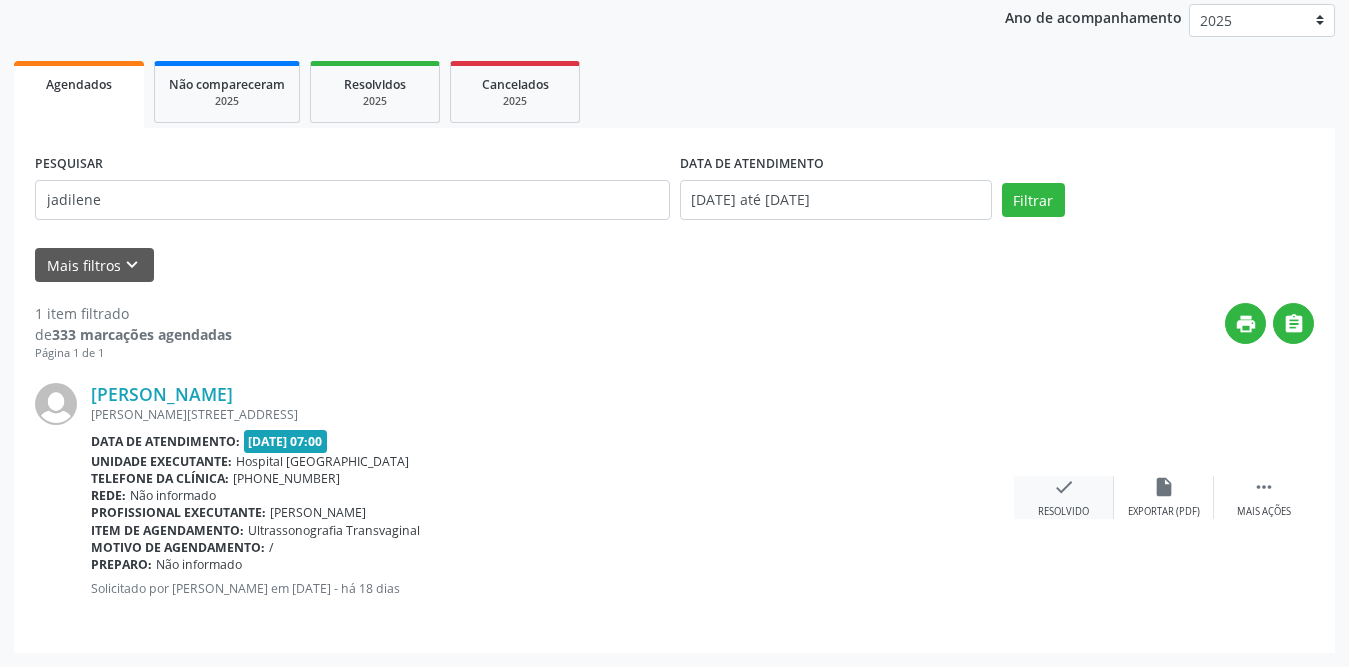click on "check" at bounding box center [1064, 487] 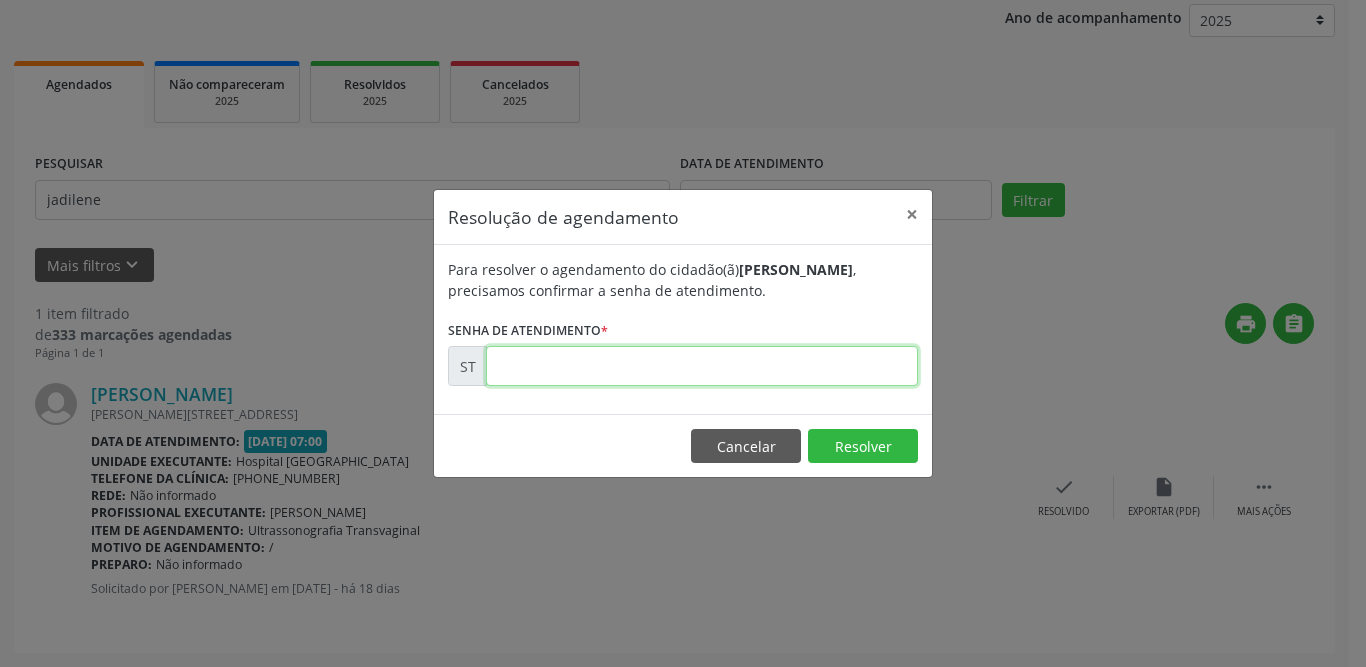 drag, startPoint x: 661, startPoint y: 375, endPoint x: 687, endPoint y: 364, distance: 28.231188 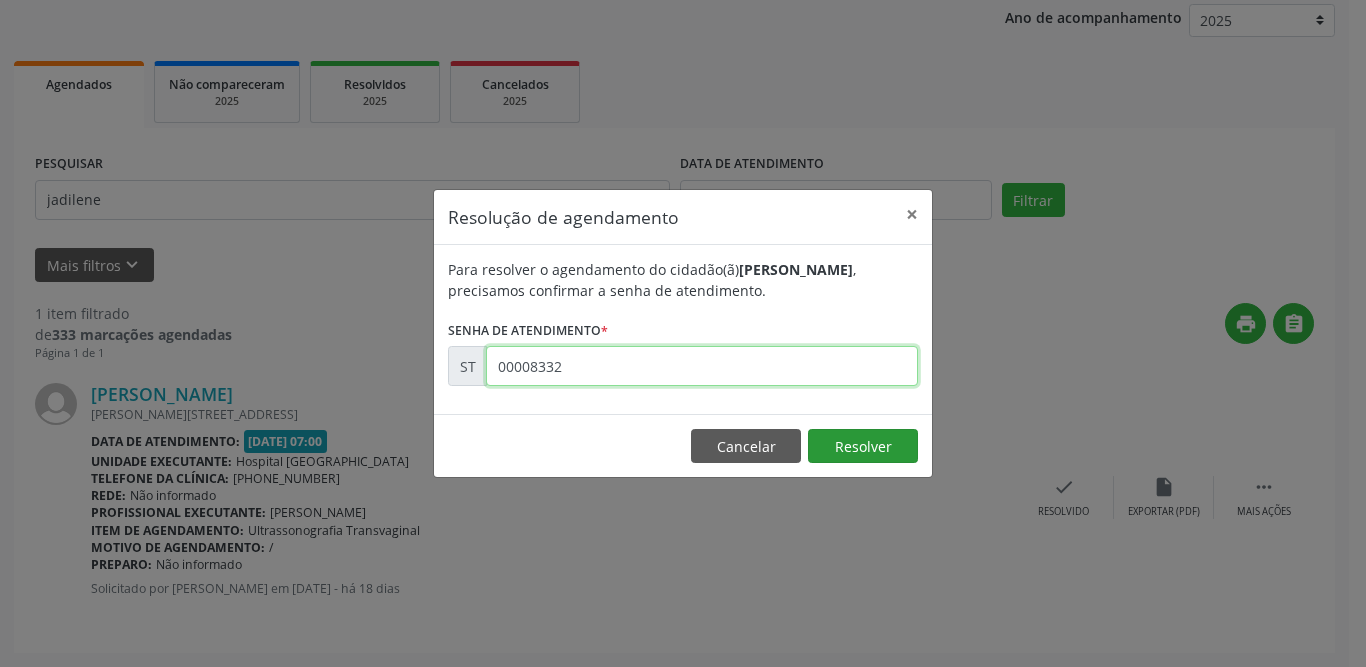 type on "00008332" 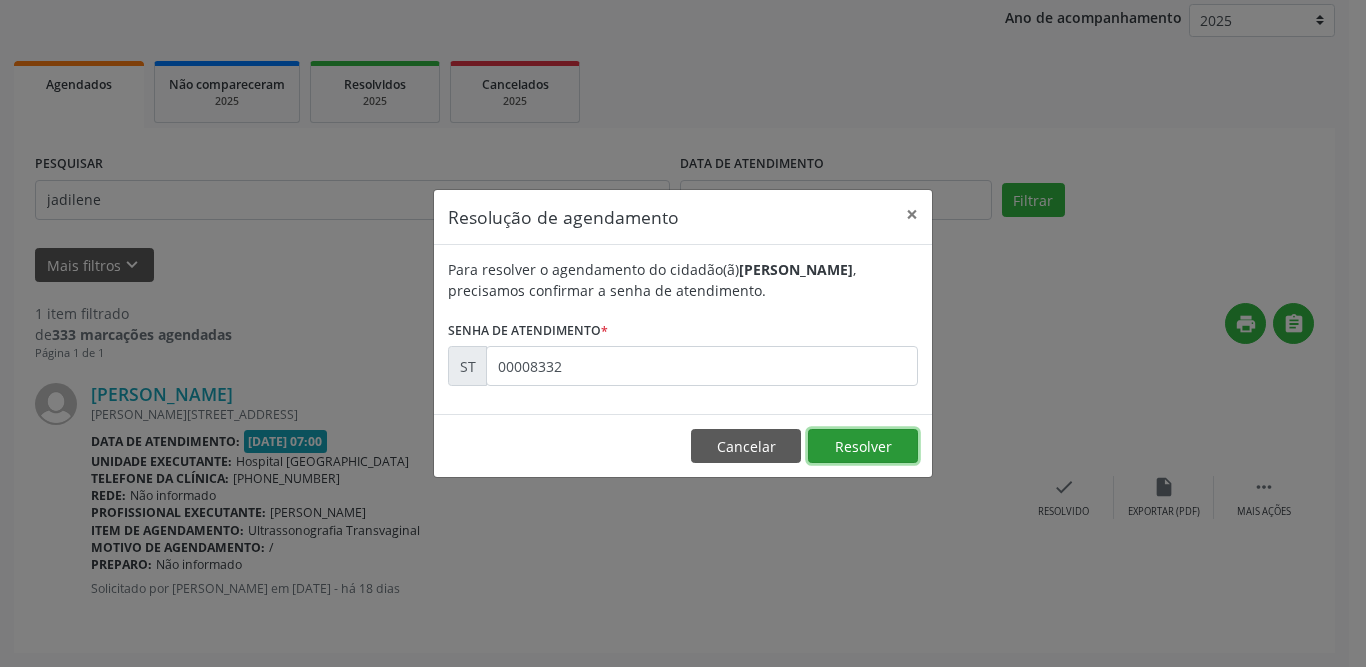 click on "Resolver" at bounding box center [863, 446] 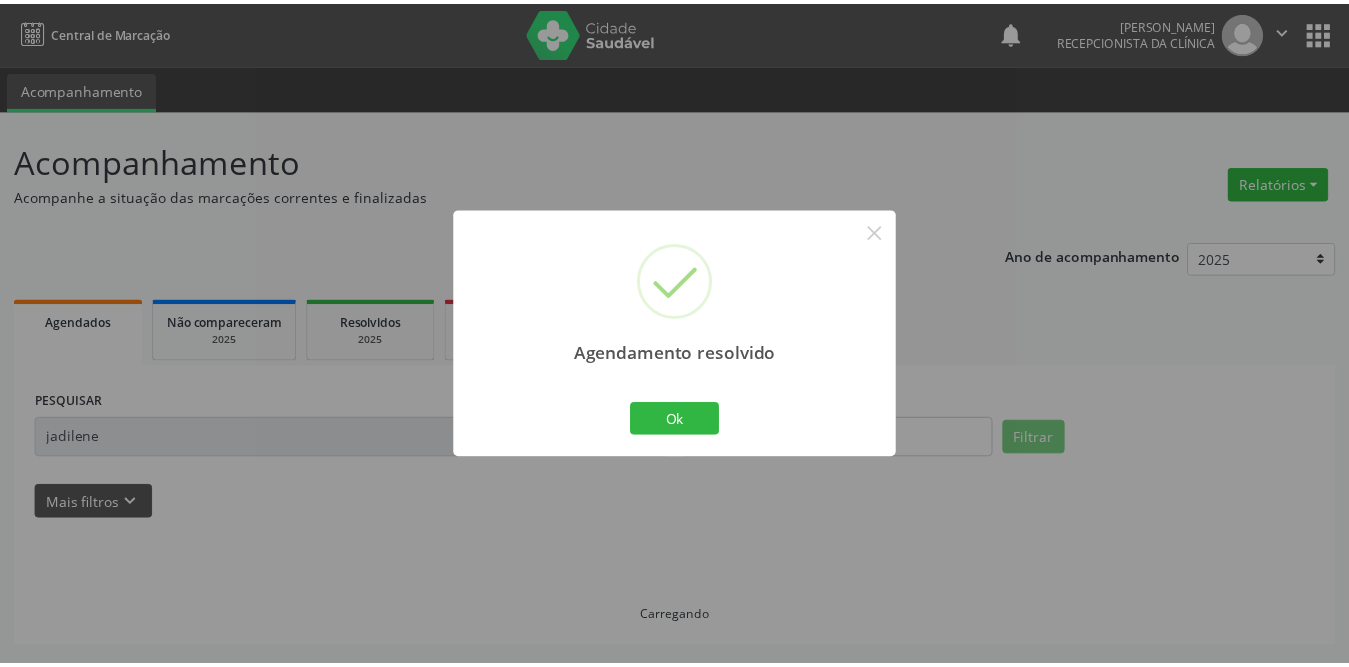 scroll, scrollTop: 0, scrollLeft: 0, axis: both 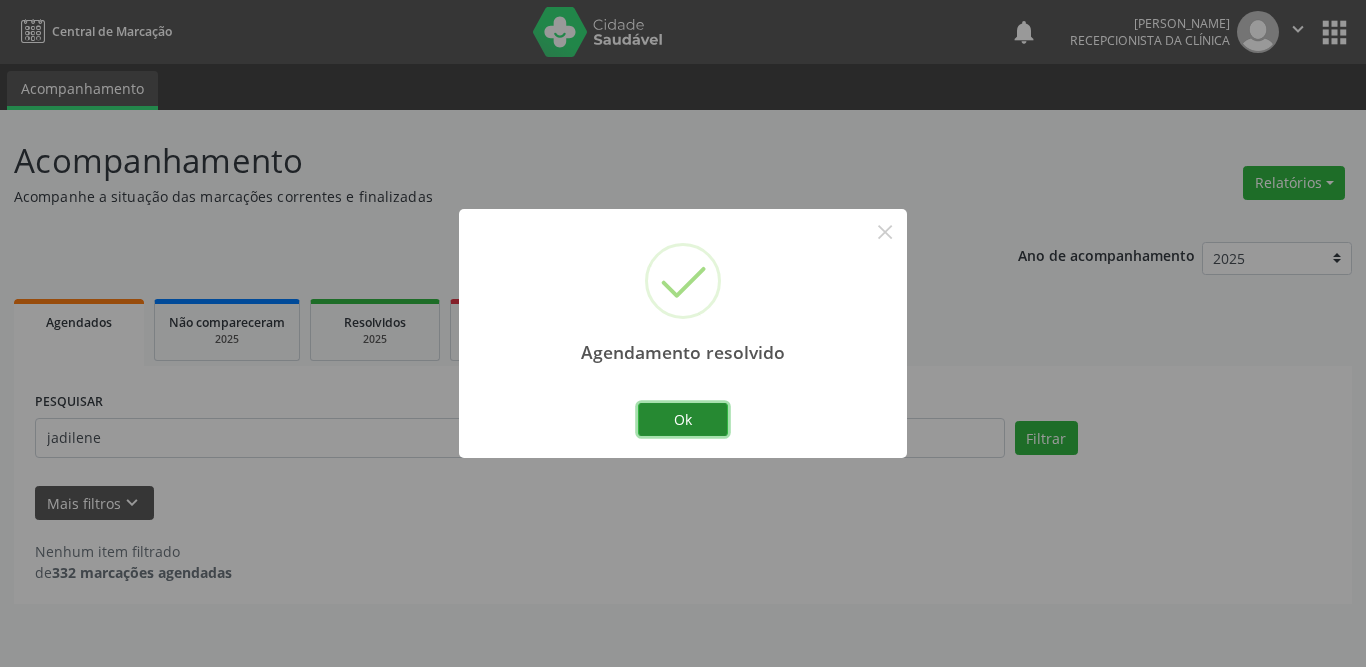 click on "Ok" at bounding box center (683, 420) 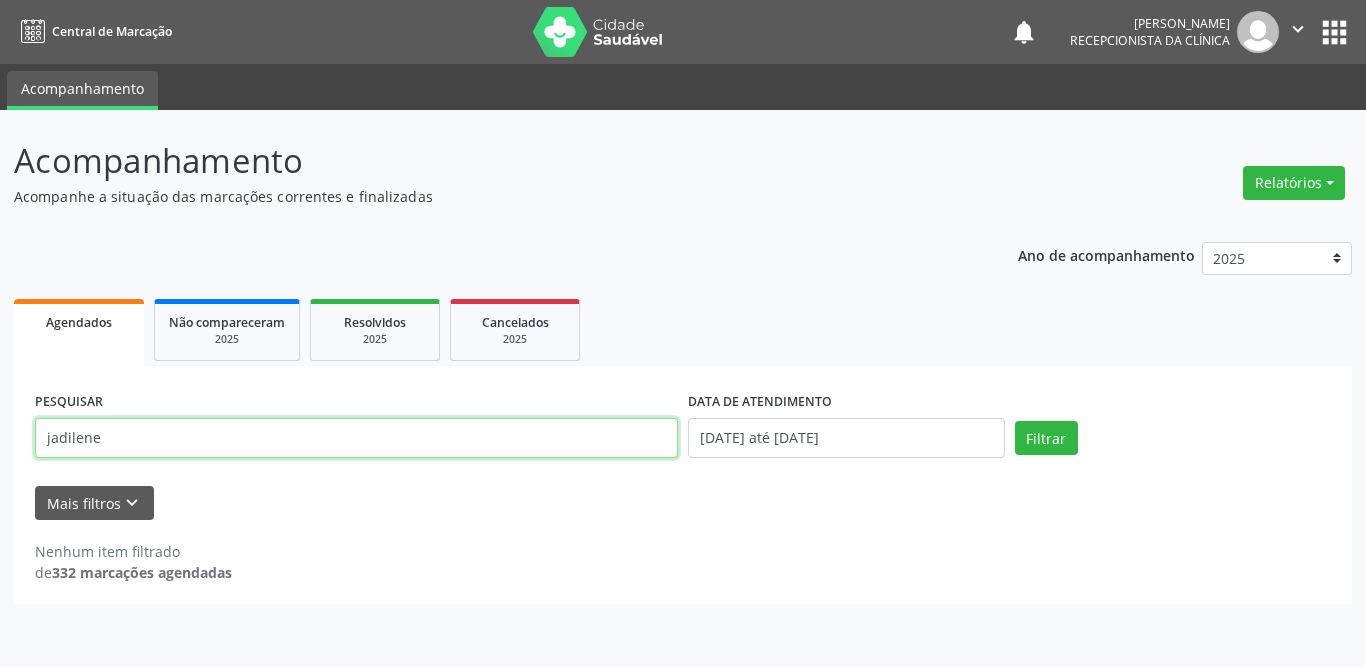 drag, startPoint x: 258, startPoint y: 449, endPoint x: 13, endPoint y: 446, distance: 245.01837 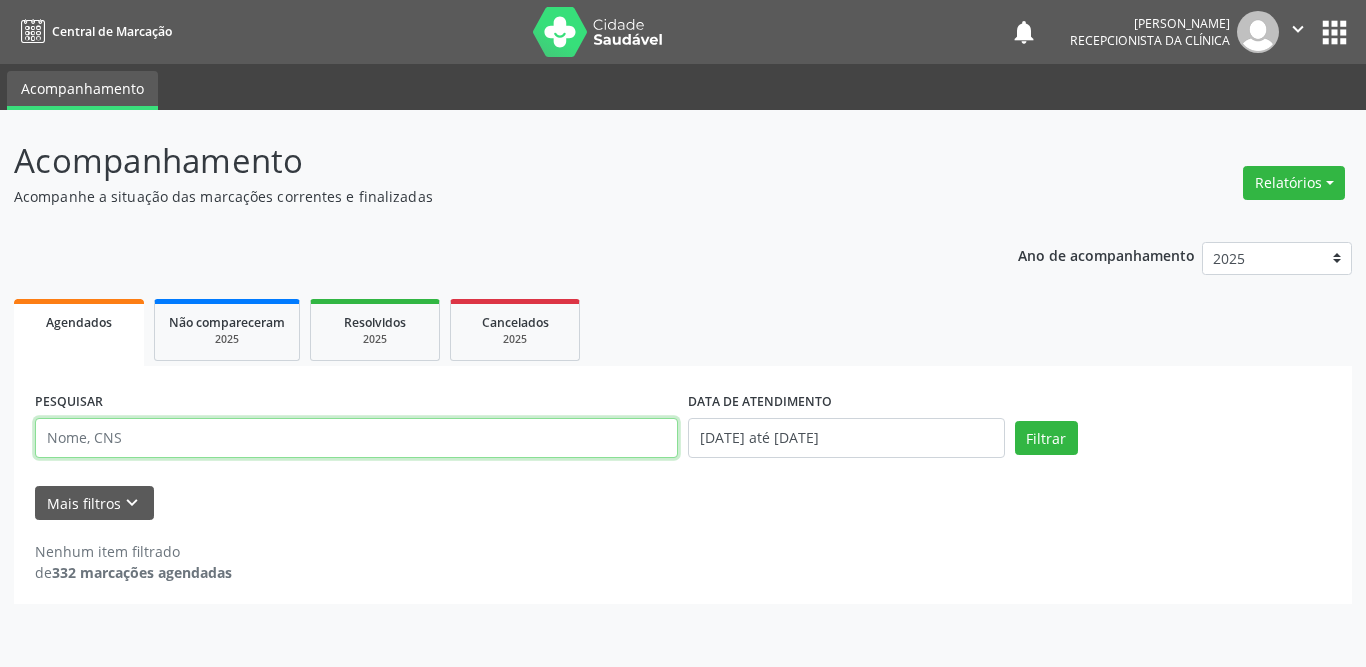 type 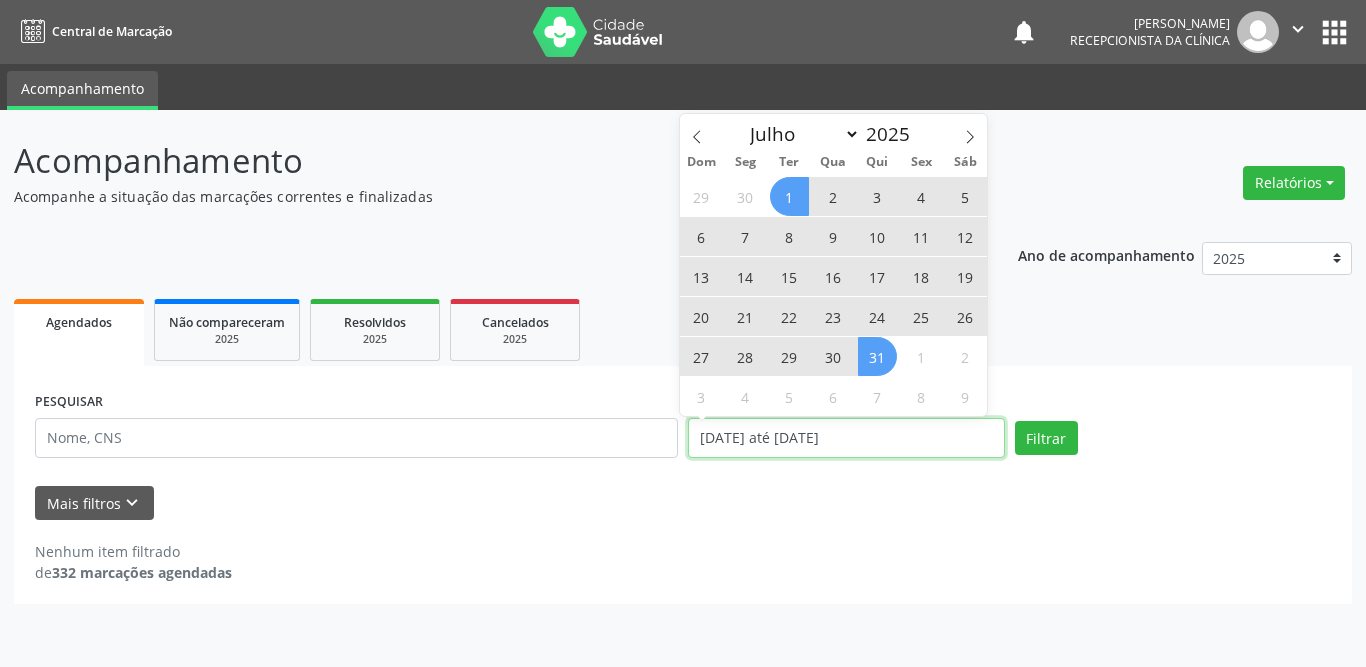 click on "[DATE] até [DATE]" at bounding box center [846, 438] 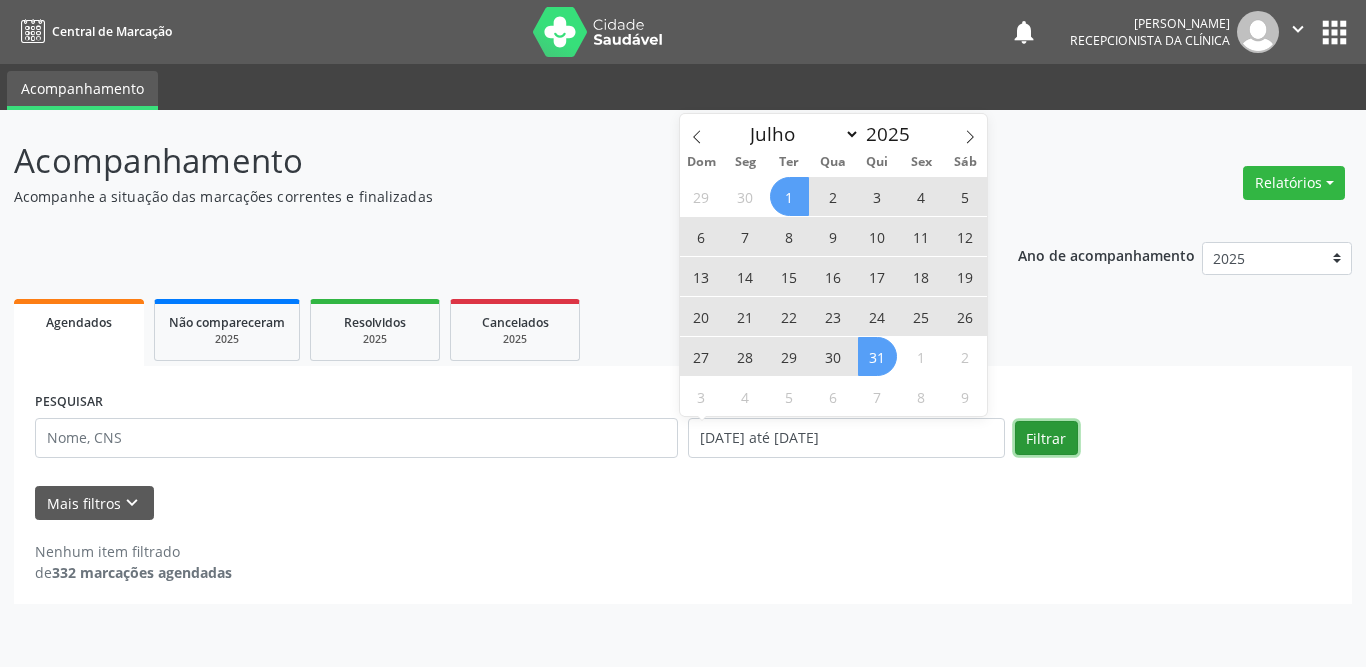 click on "Filtrar" at bounding box center [1046, 438] 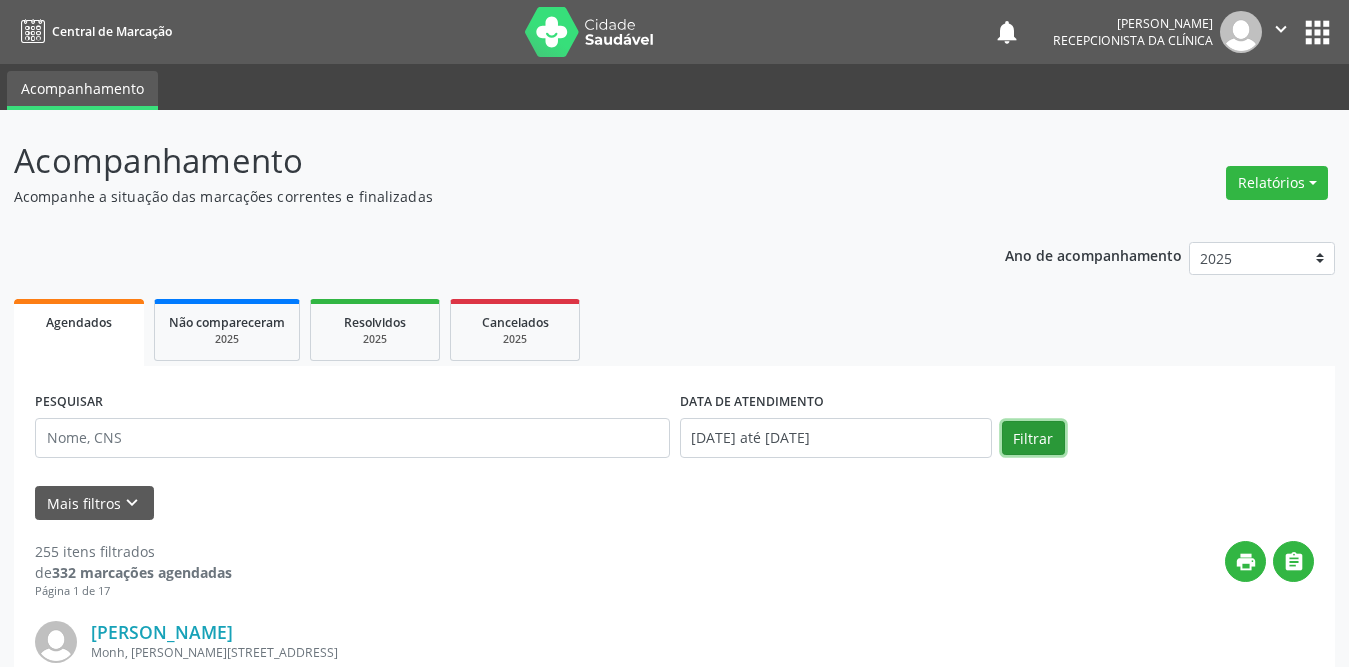 click on "Filtrar" at bounding box center [1033, 438] 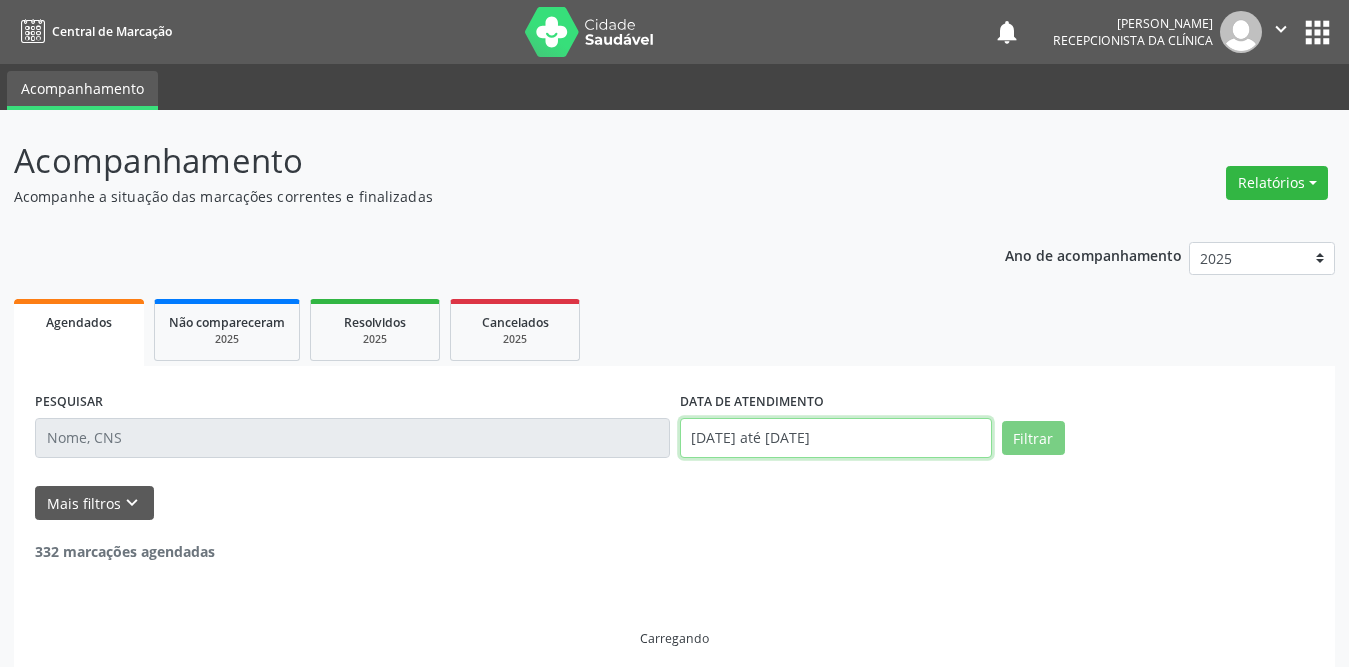 click on "[DATE] até [DATE]" at bounding box center (836, 438) 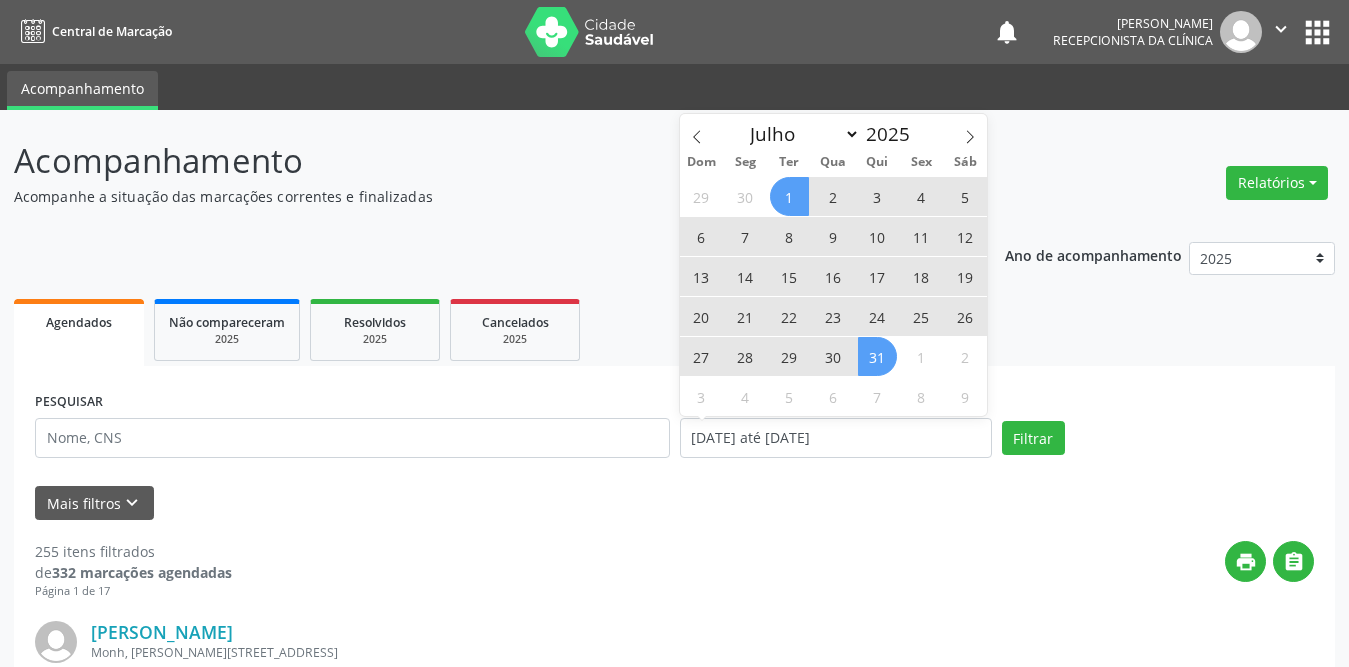 click on "23" at bounding box center (833, 316) 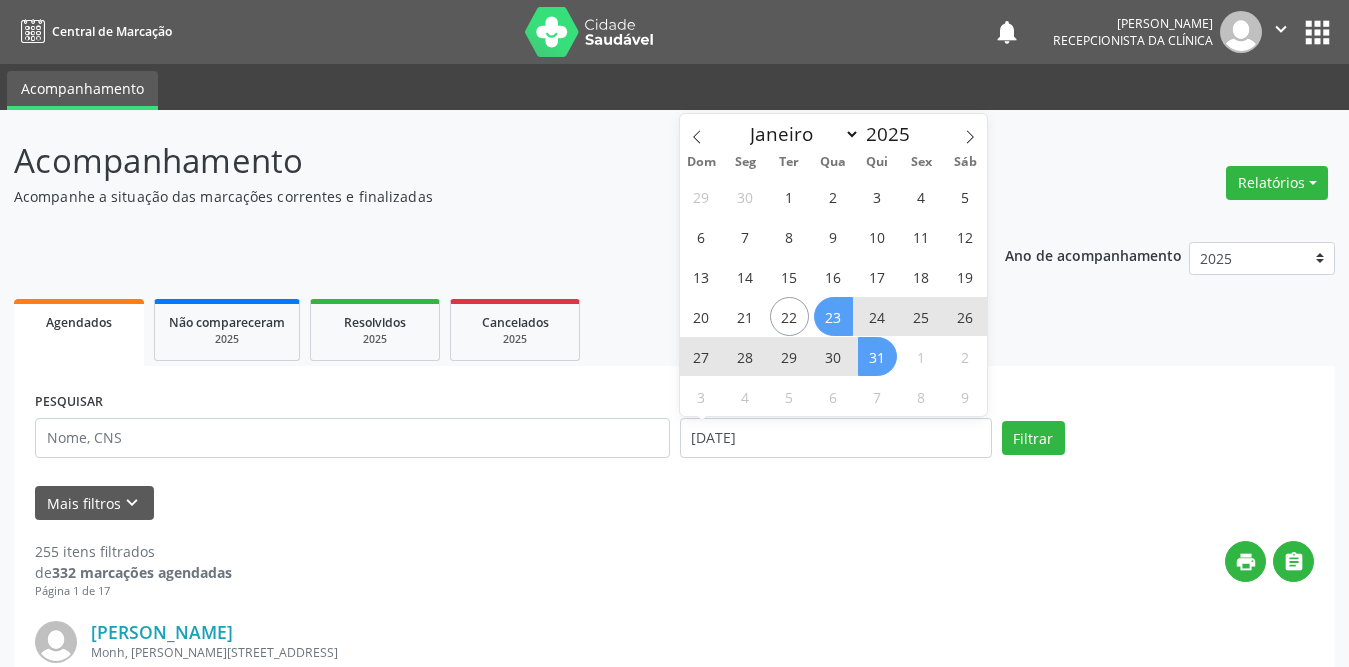click on "31" at bounding box center (877, 356) 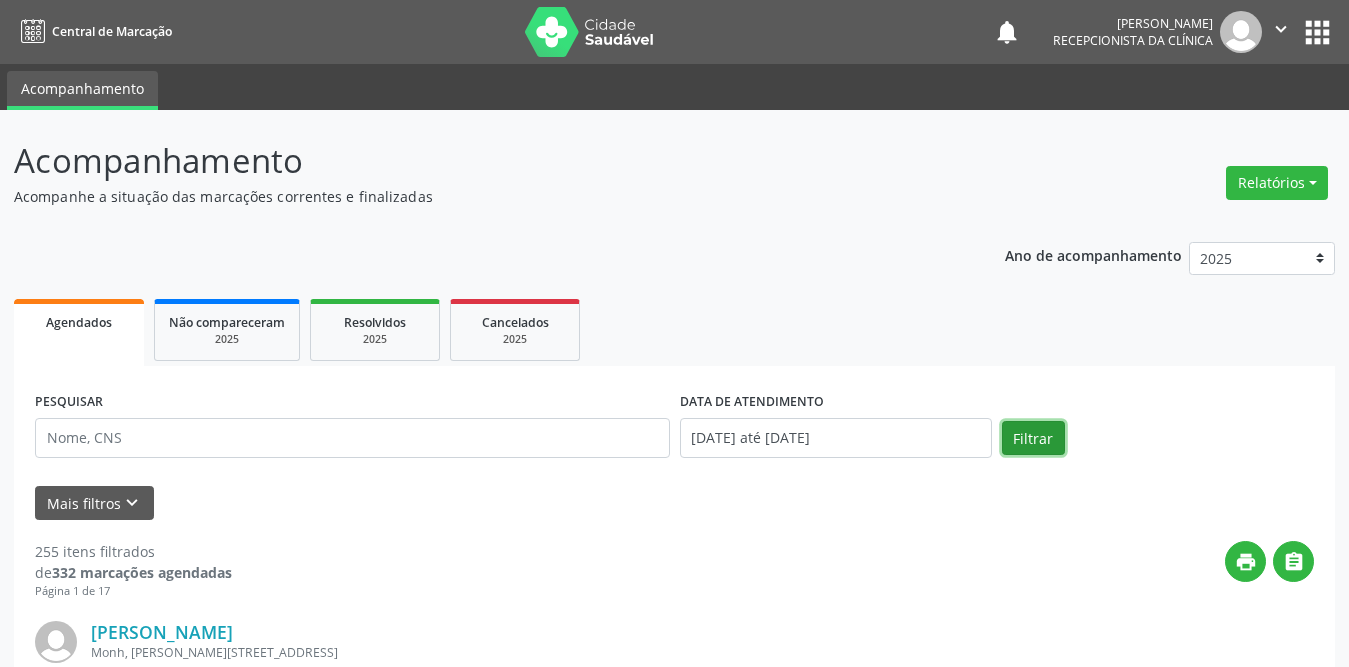 click on "Filtrar" at bounding box center [1033, 438] 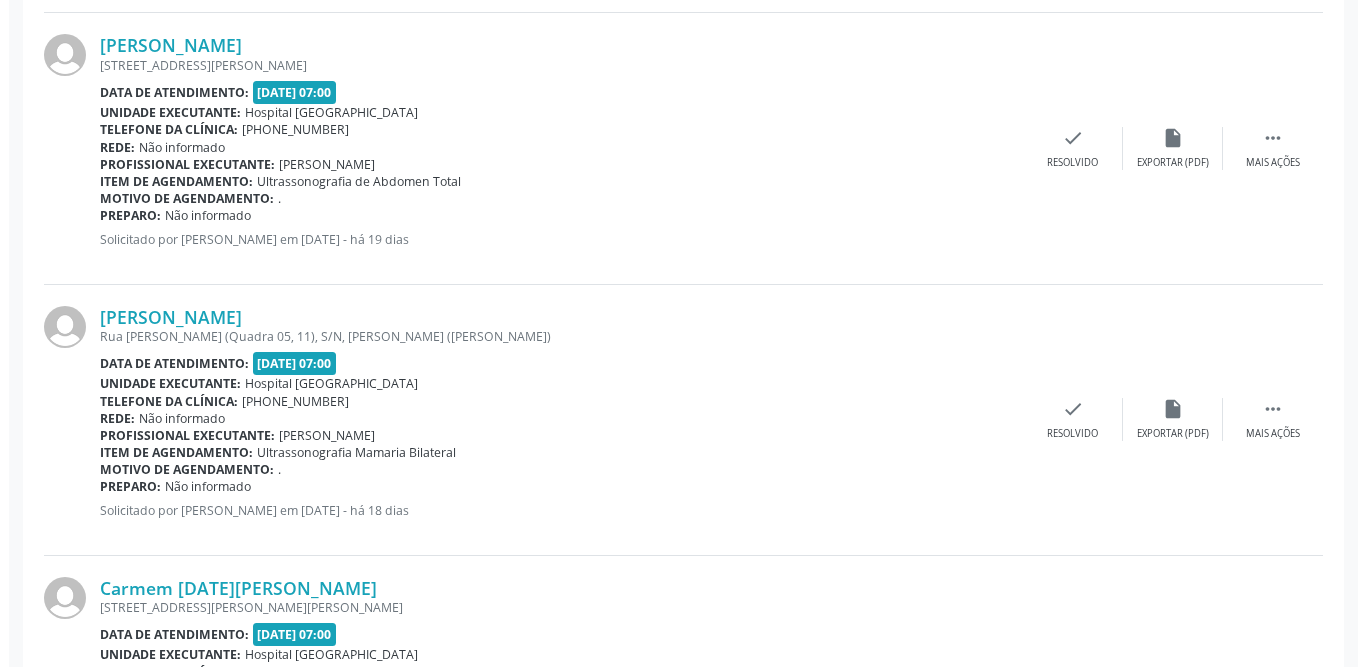 scroll, scrollTop: 1600, scrollLeft: 0, axis: vertical 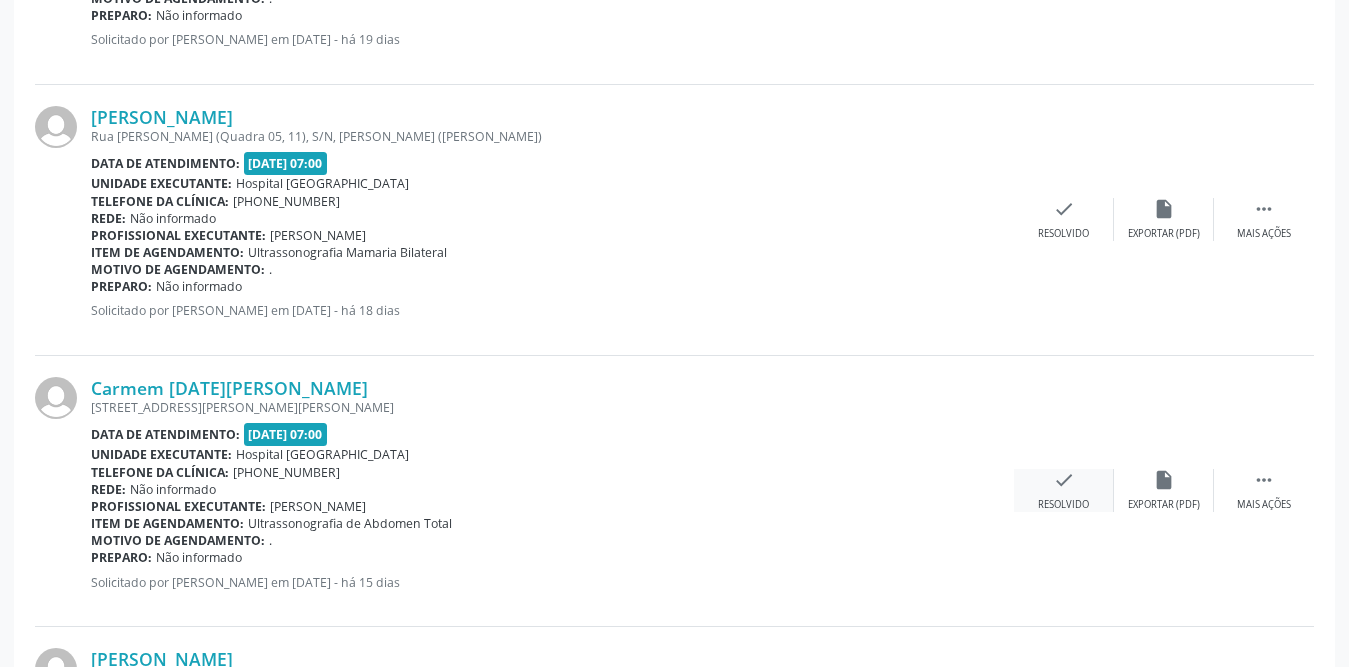 click on "check" at bounding box center (1064, 480) 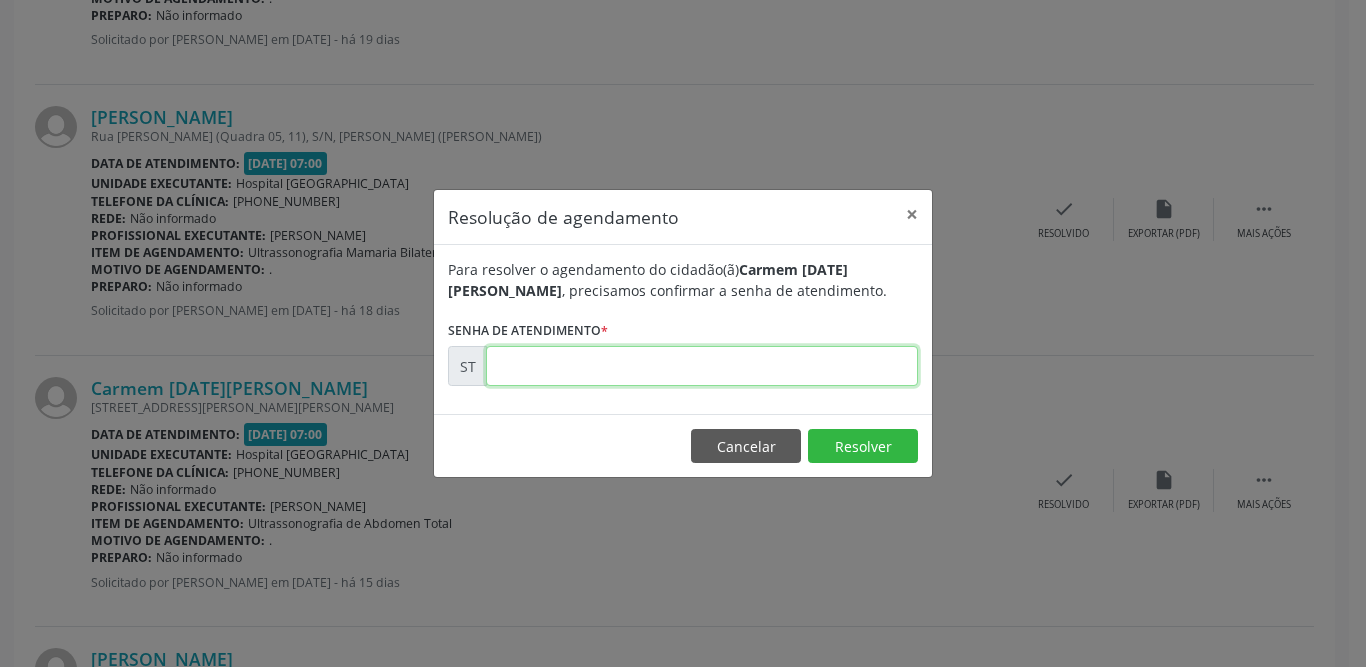 click at bounding box center [702, 366] 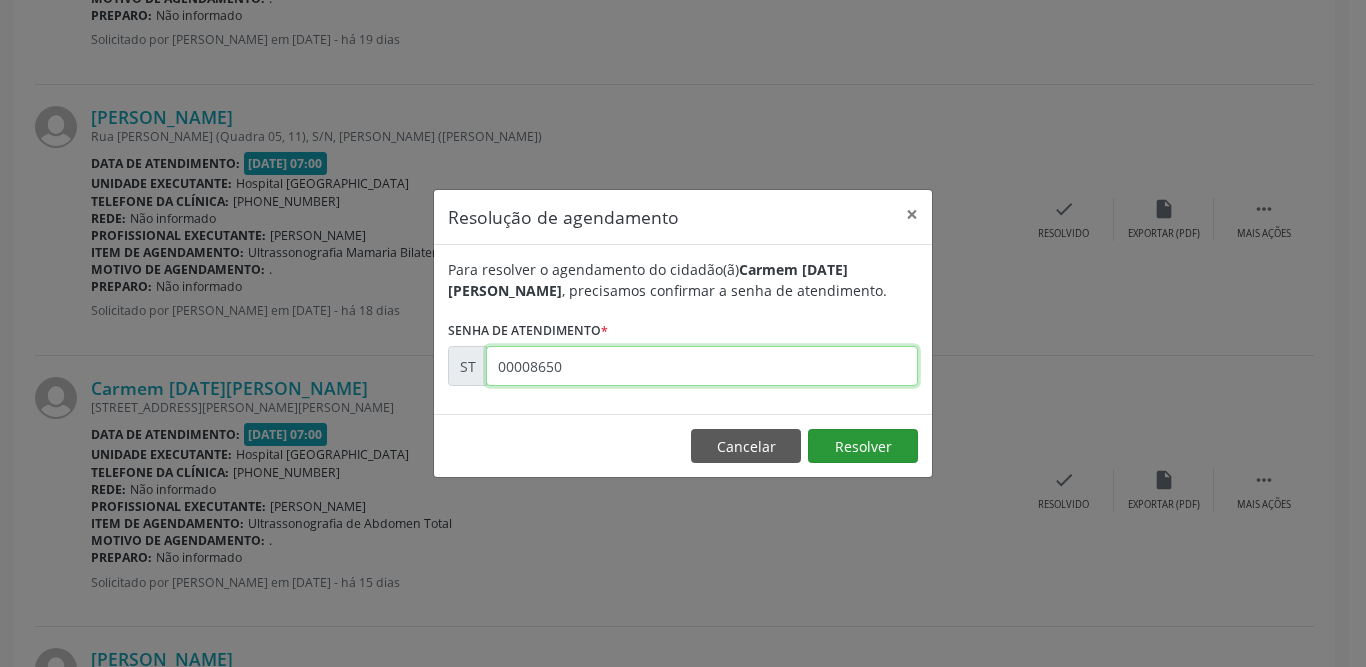 type on "00008650" 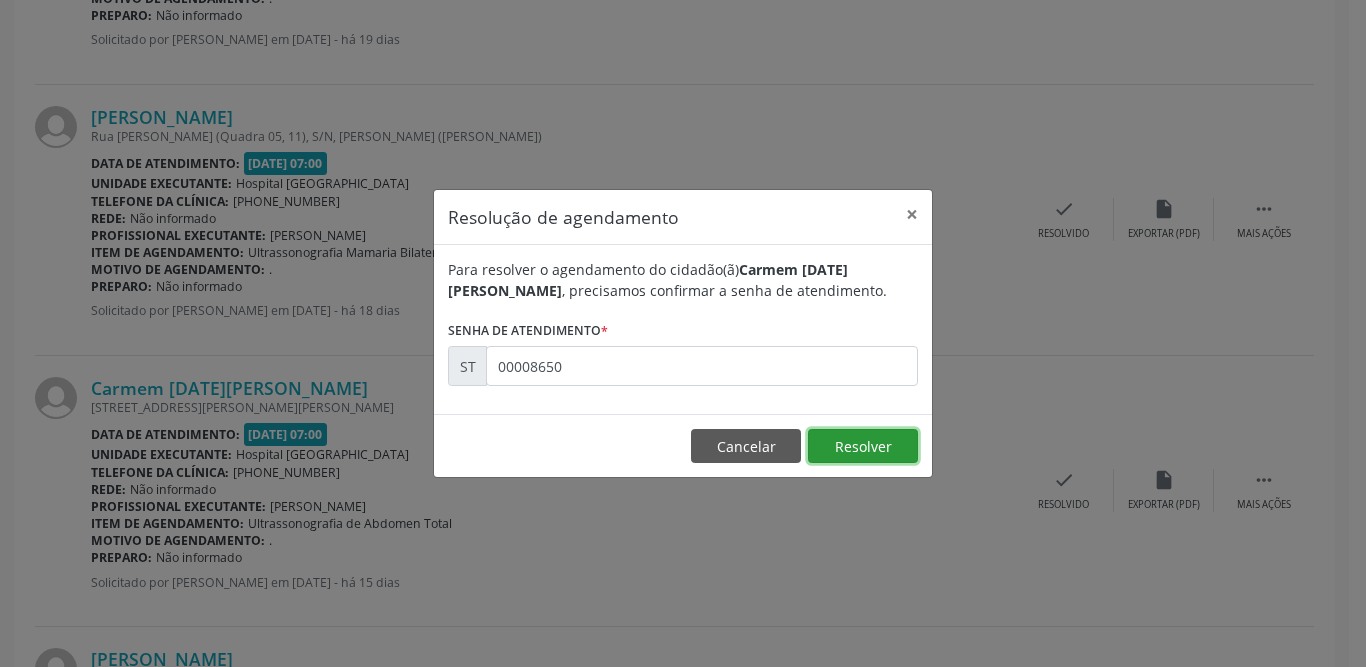 click on "Resolver" at bounding box center [863, 446] 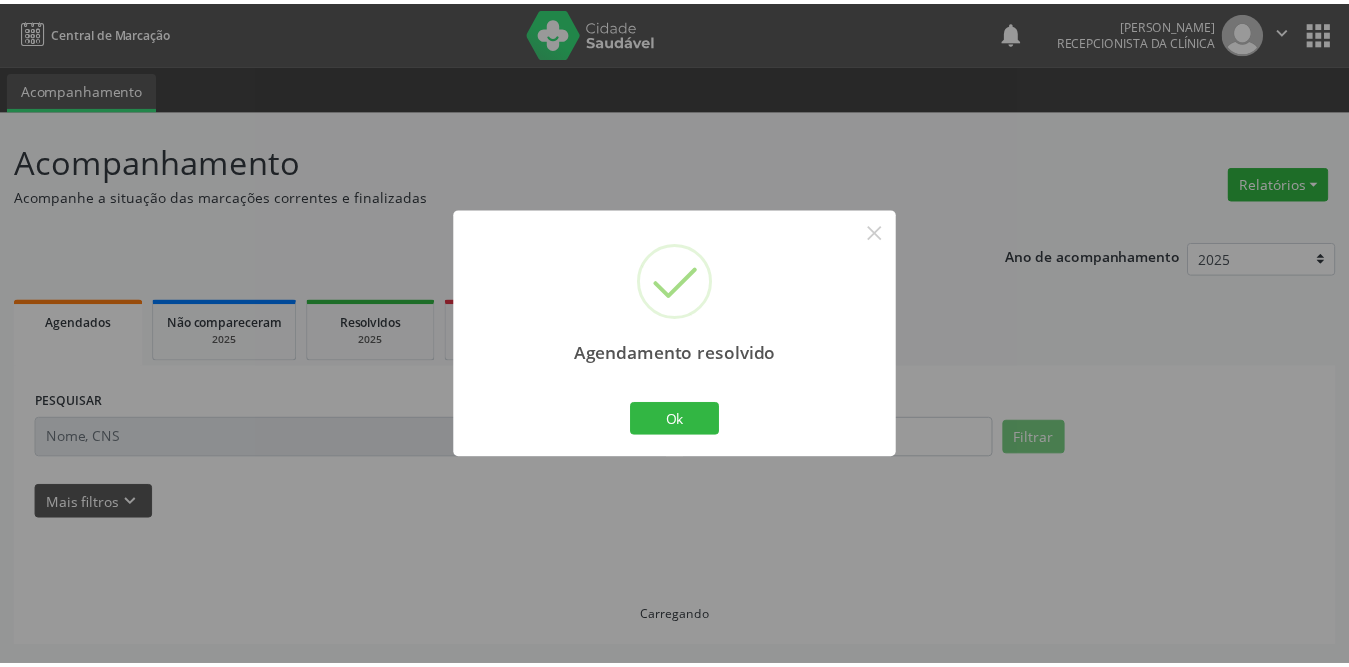 scroll, scrollTop: 0, scrollLeft: 0, axis: both 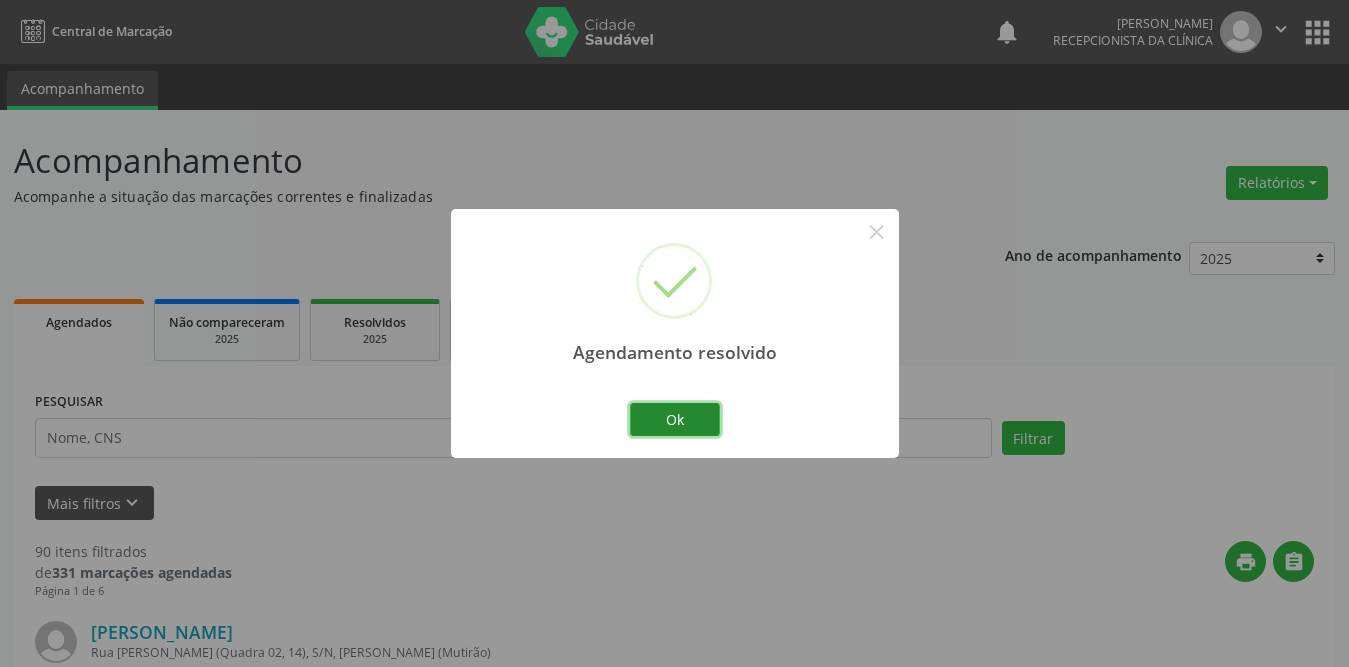 click on "Ok" at bounding box center [675, 420] 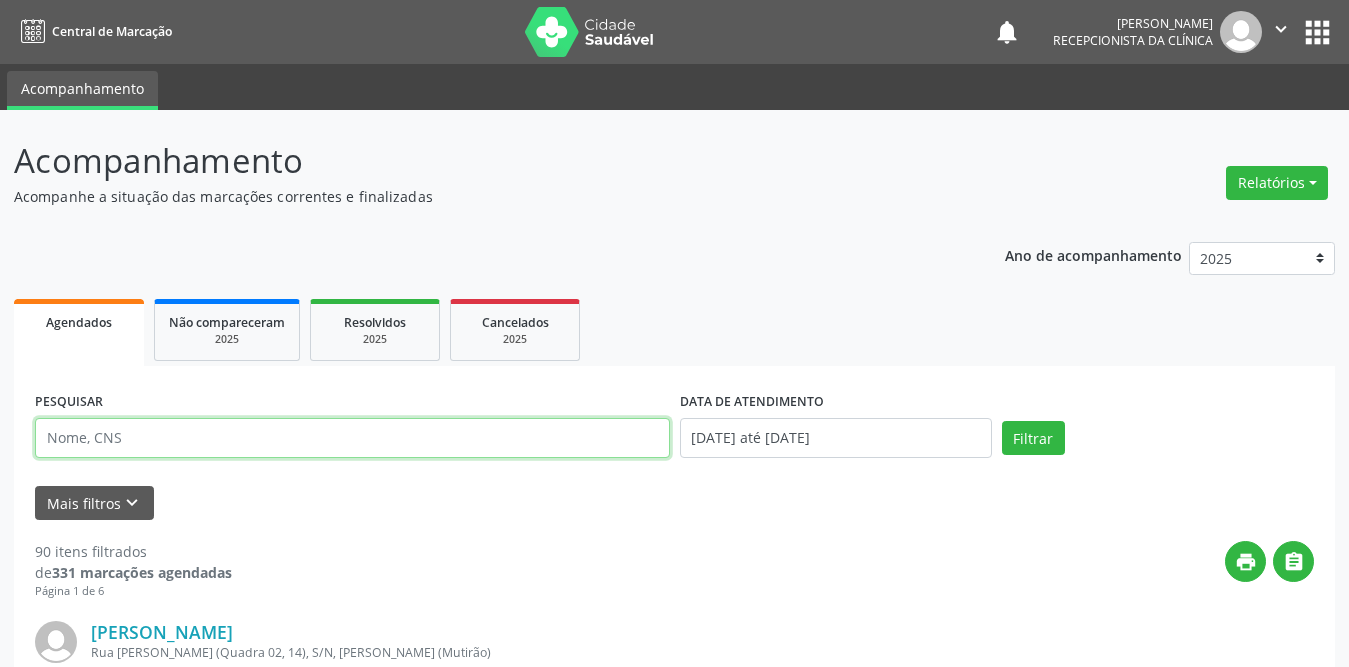click at bounding box center [352, 438] 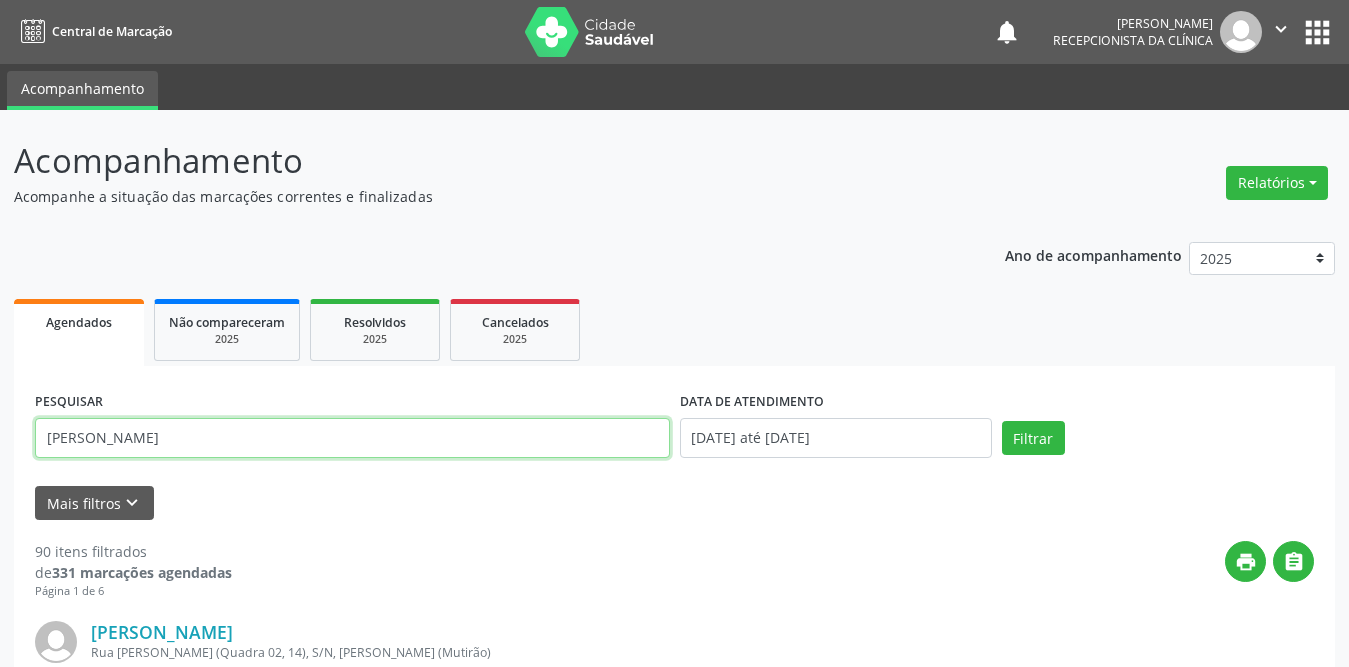 type on "[PERSON_NAME]" 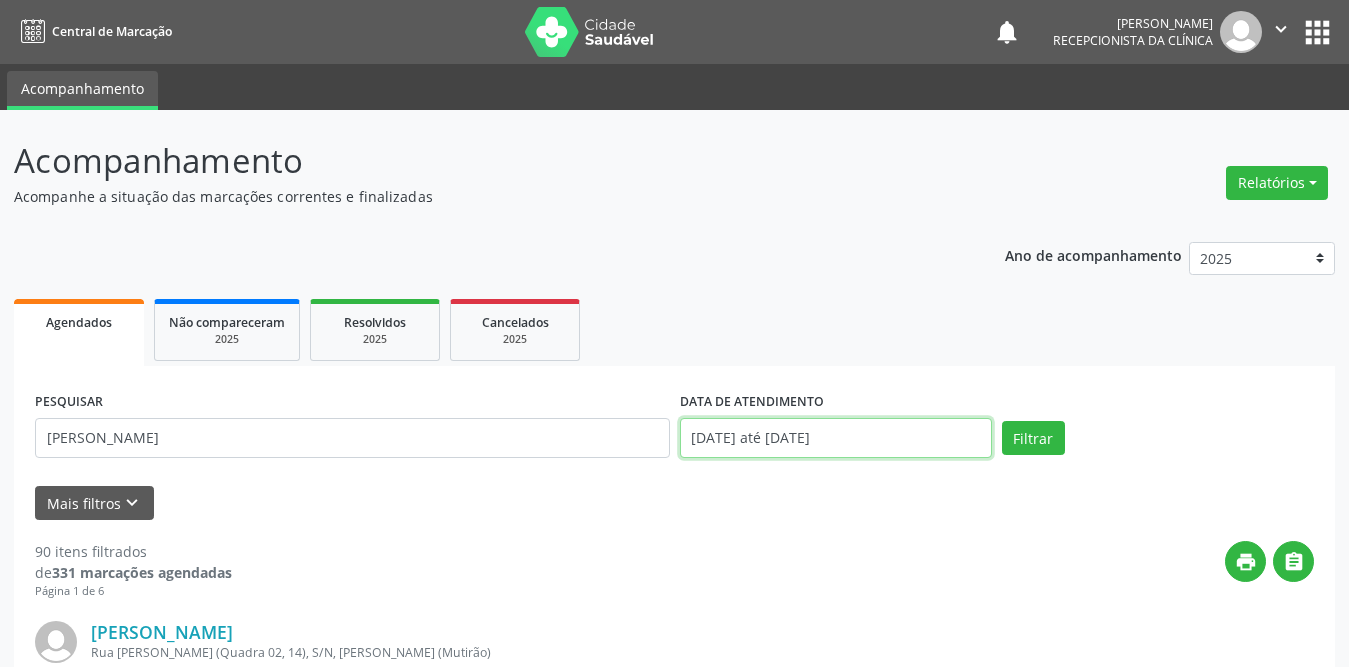 click on "[DATE] até [DATE]" at bounding box center [836, 438] 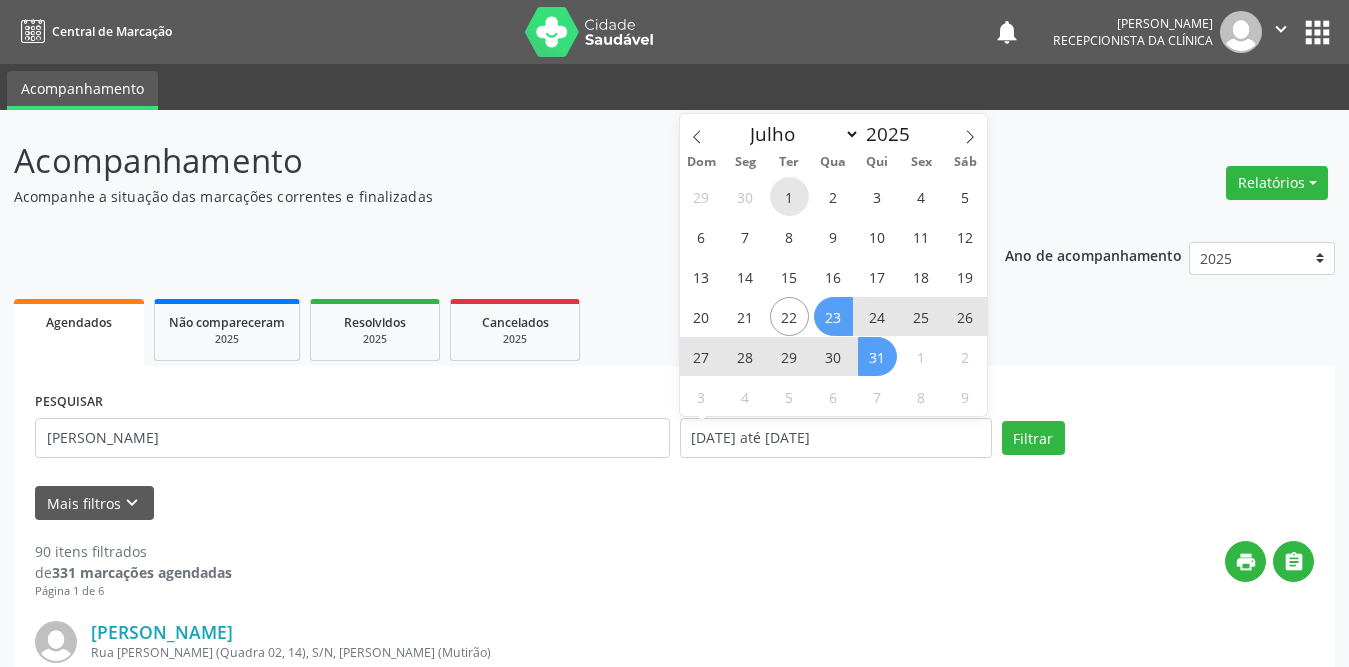 click on "1" at bounding box center [789, 196] 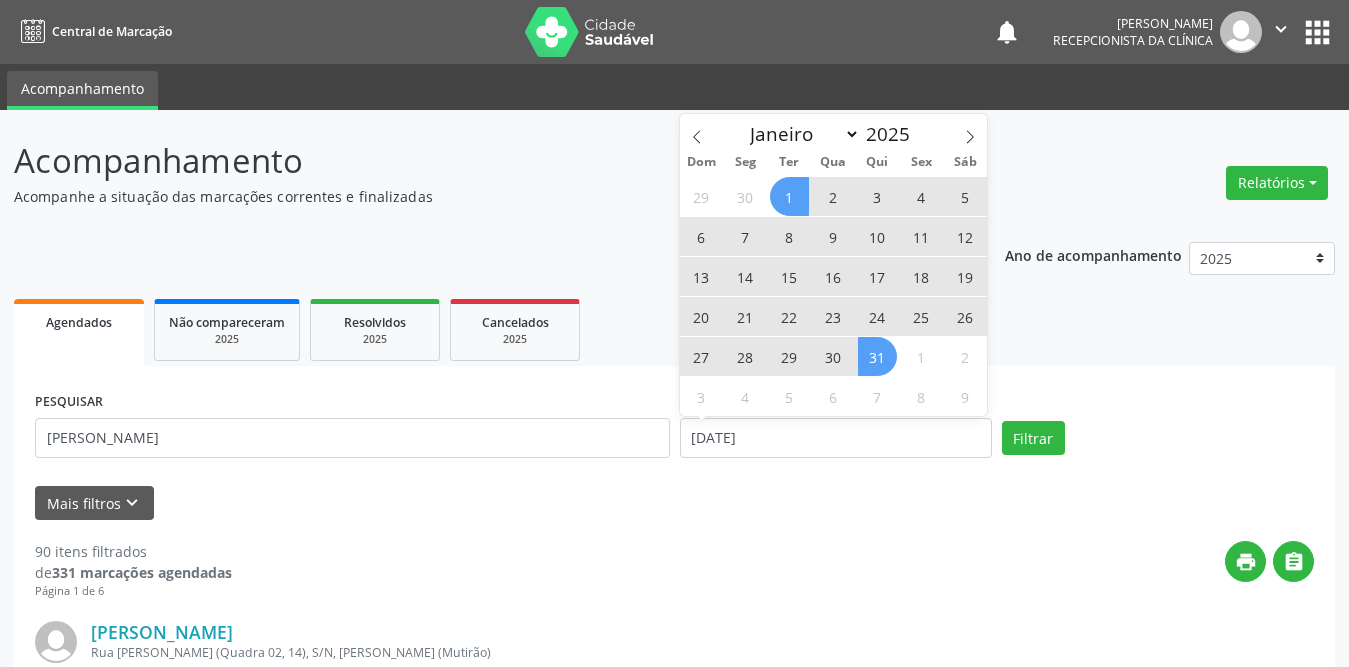 click on "31" at bounding box center [877, 356] 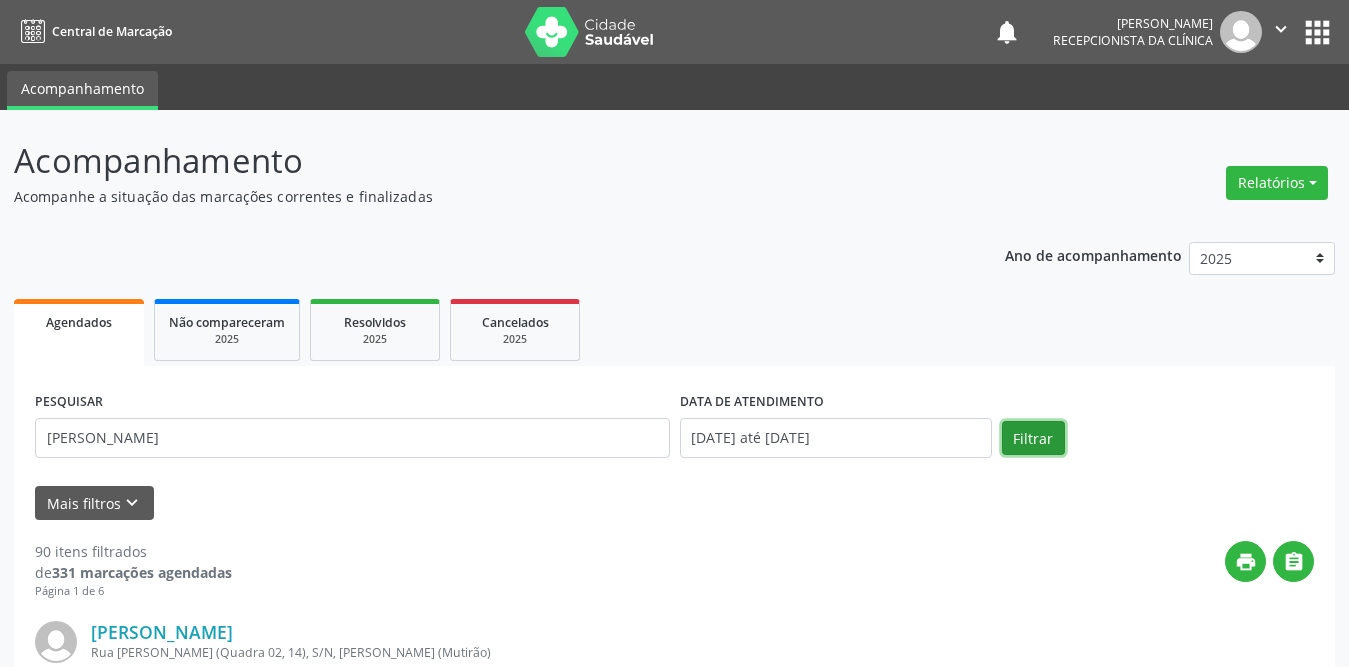 click on "Filtrar" at bounding box center [1033, 438] 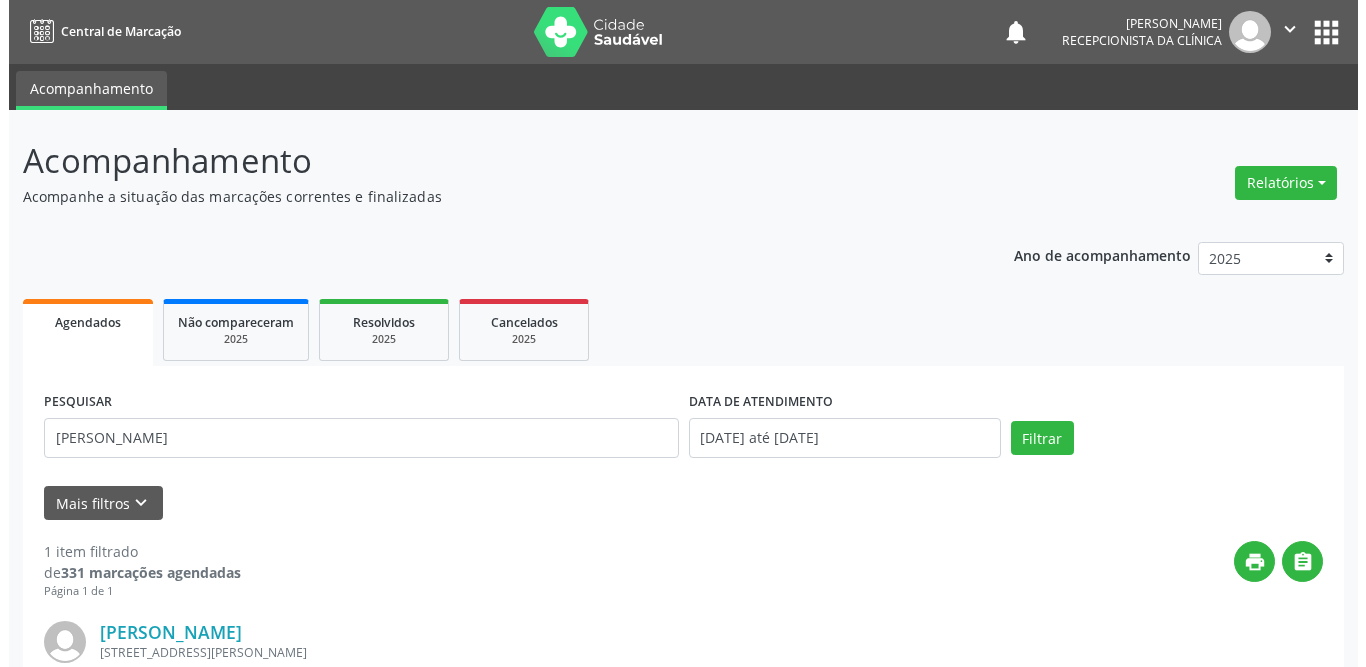 scroll, scrollTop: 238, scrollLeft: 0, axis: vertical 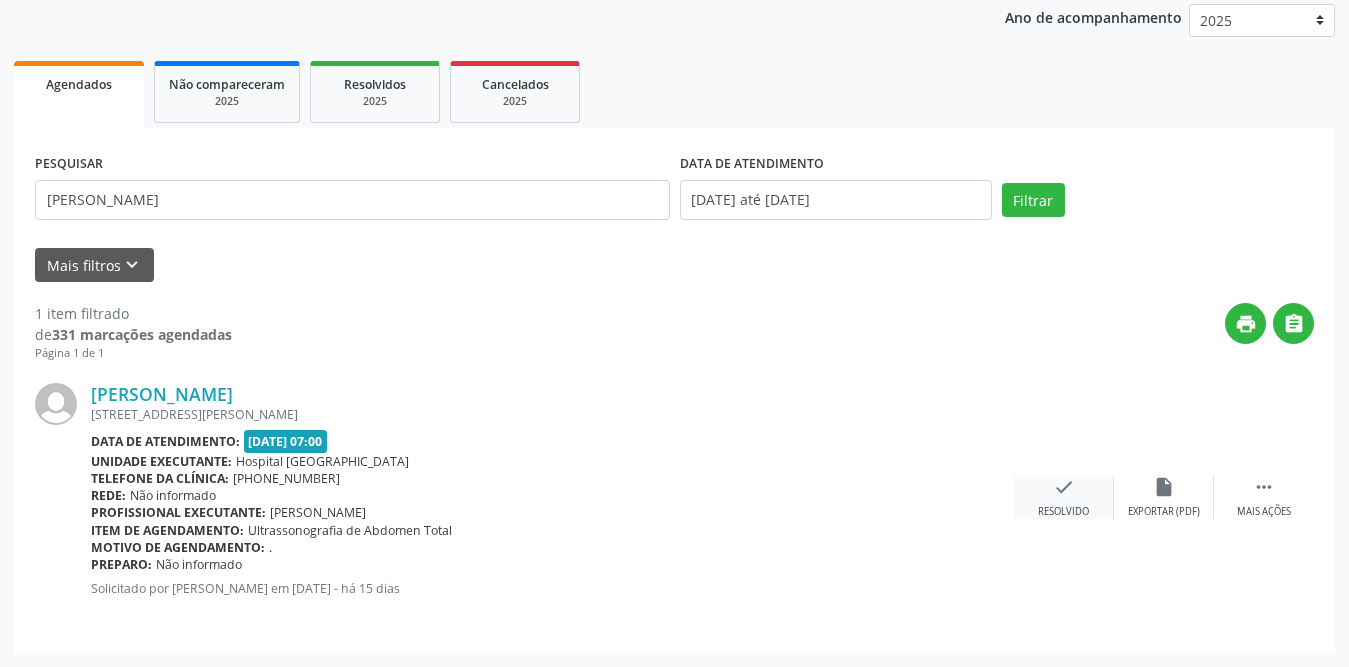 click on "check" at bounding box center (1064, 487) 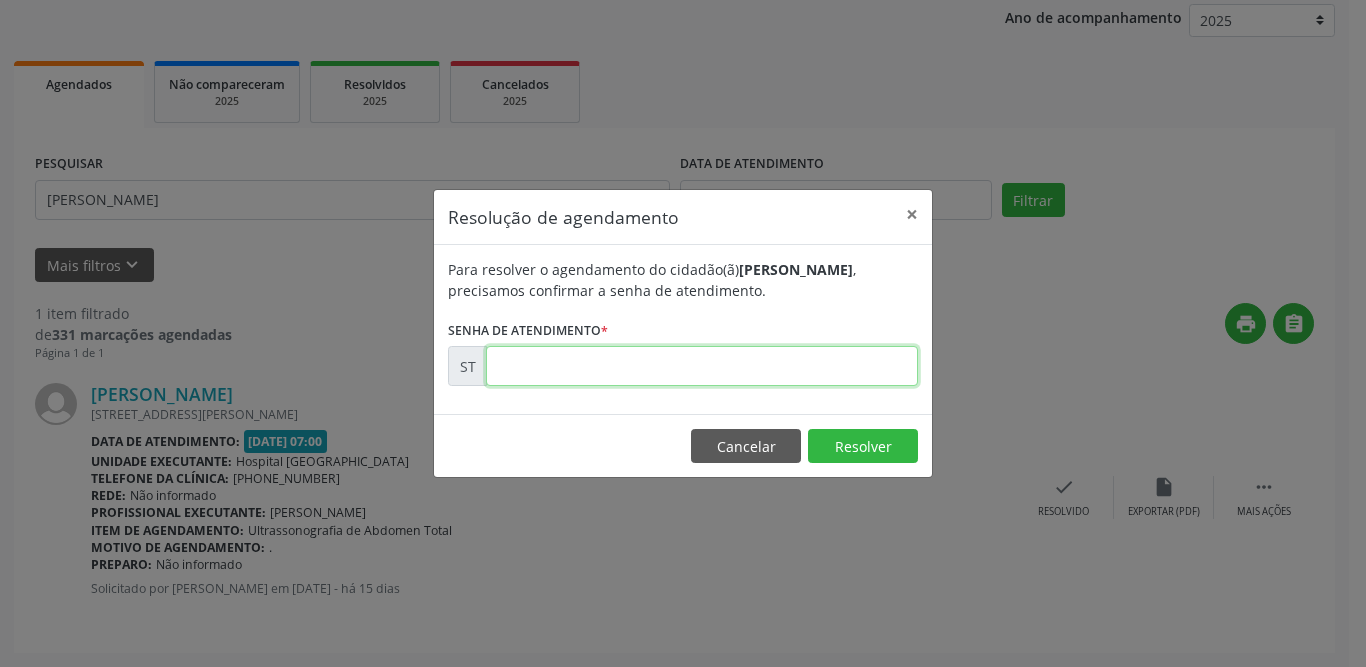click at bounding box center (702, 366) 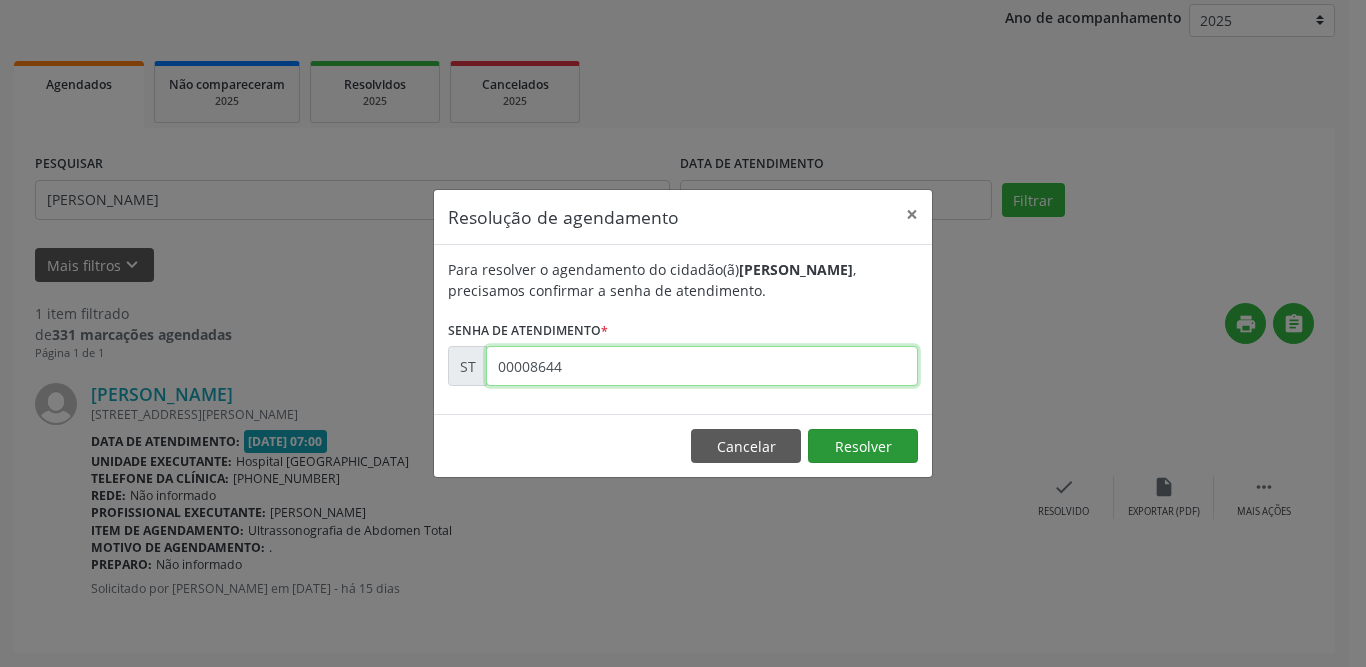 type on "00008644" 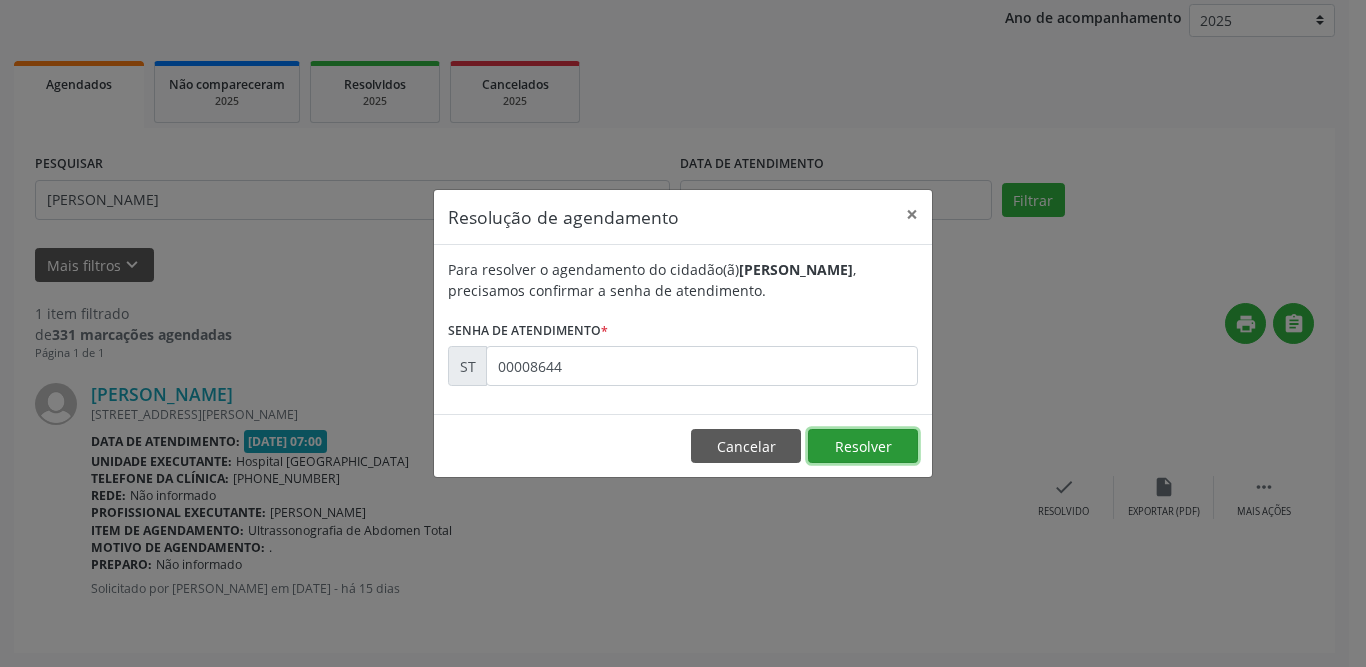 click on "Resolver" at bounding box center (863, 446) 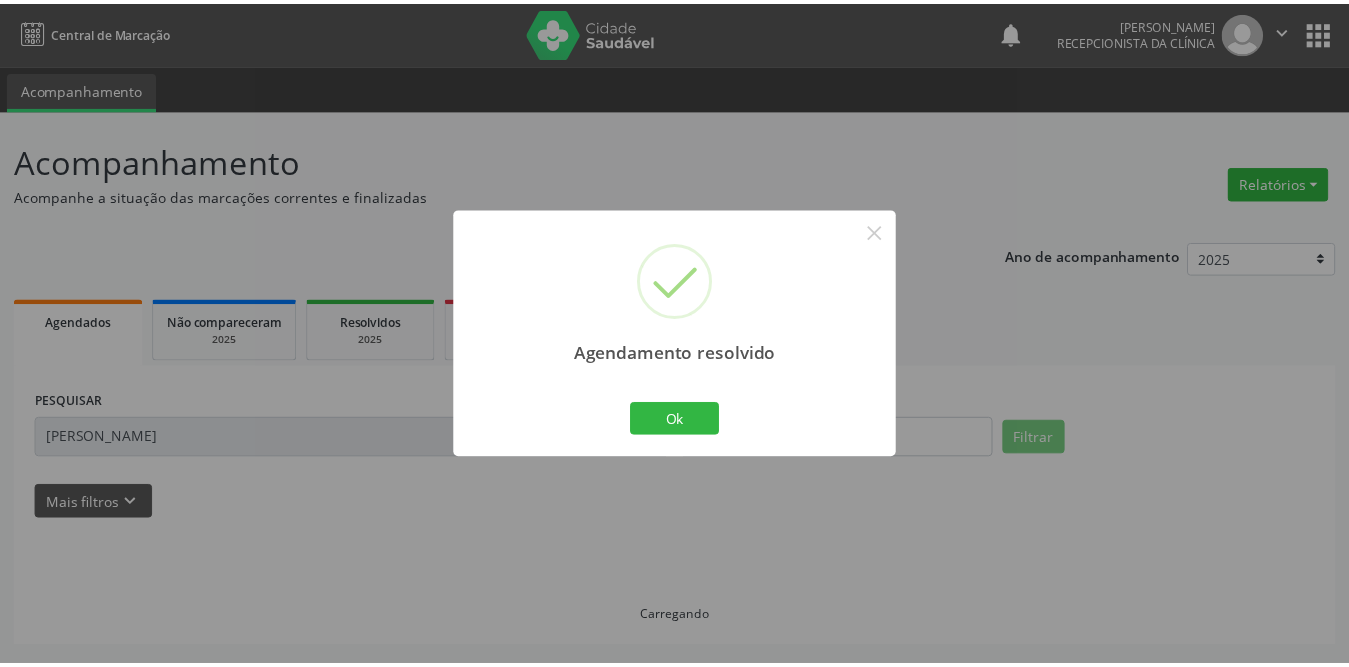 scroll, scrollTop: 0, scrollLeft: 0, axis: both 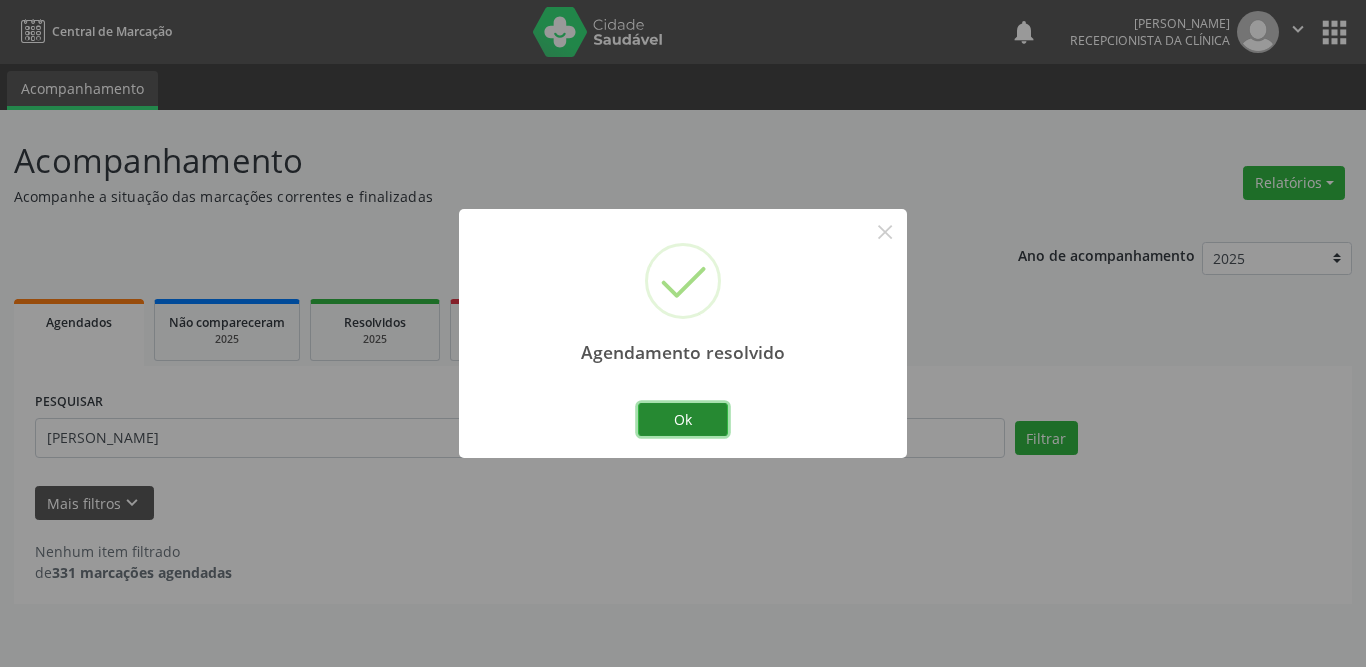 click on "Ok" at bounding box center (683, 420) 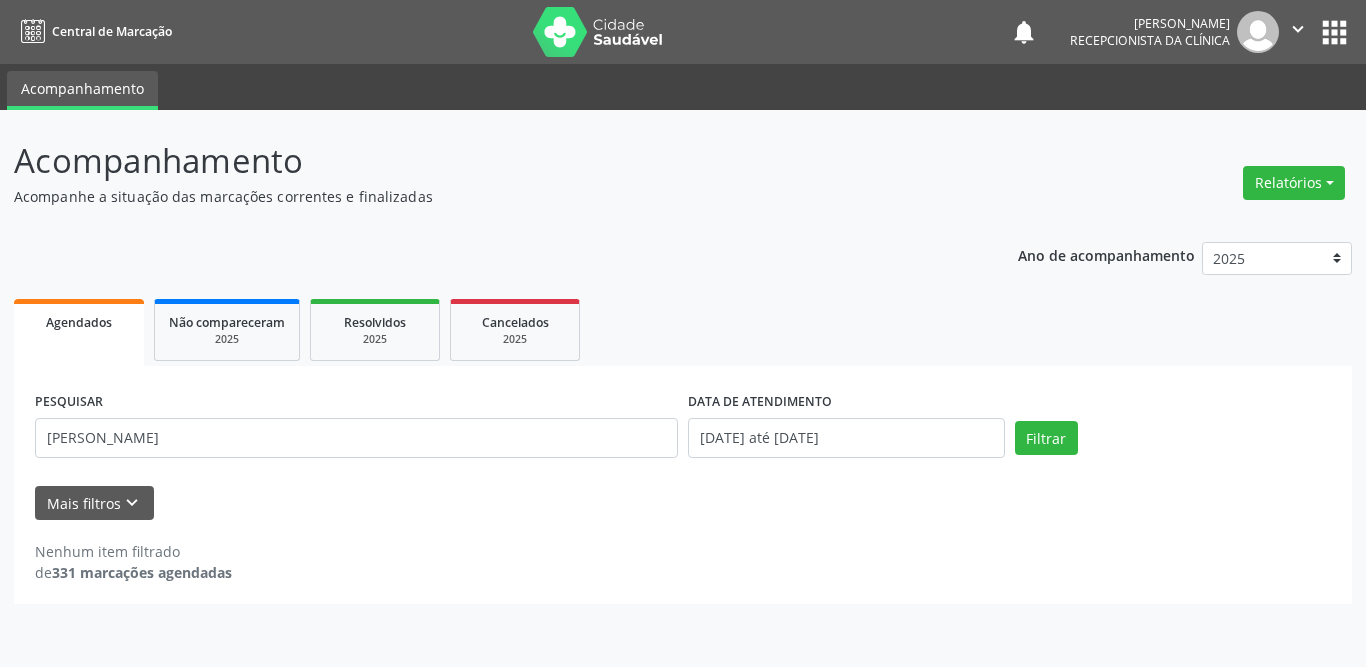 click on "Nenhum item filtrado
de
331 marcações agendadas" at bounding box center [683, 551] 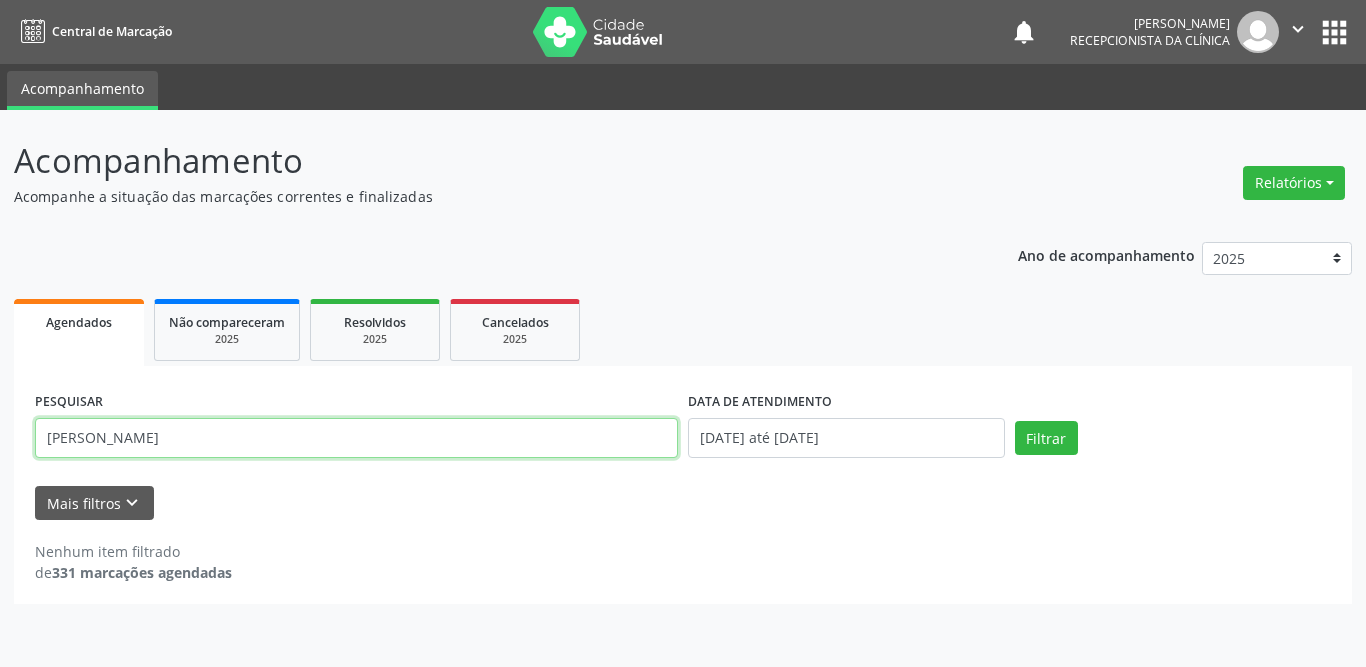 drag, startPoint x: 166, startPoint y: 436, endPoint x: 11, endPoint y: 435, distance: 155.00322 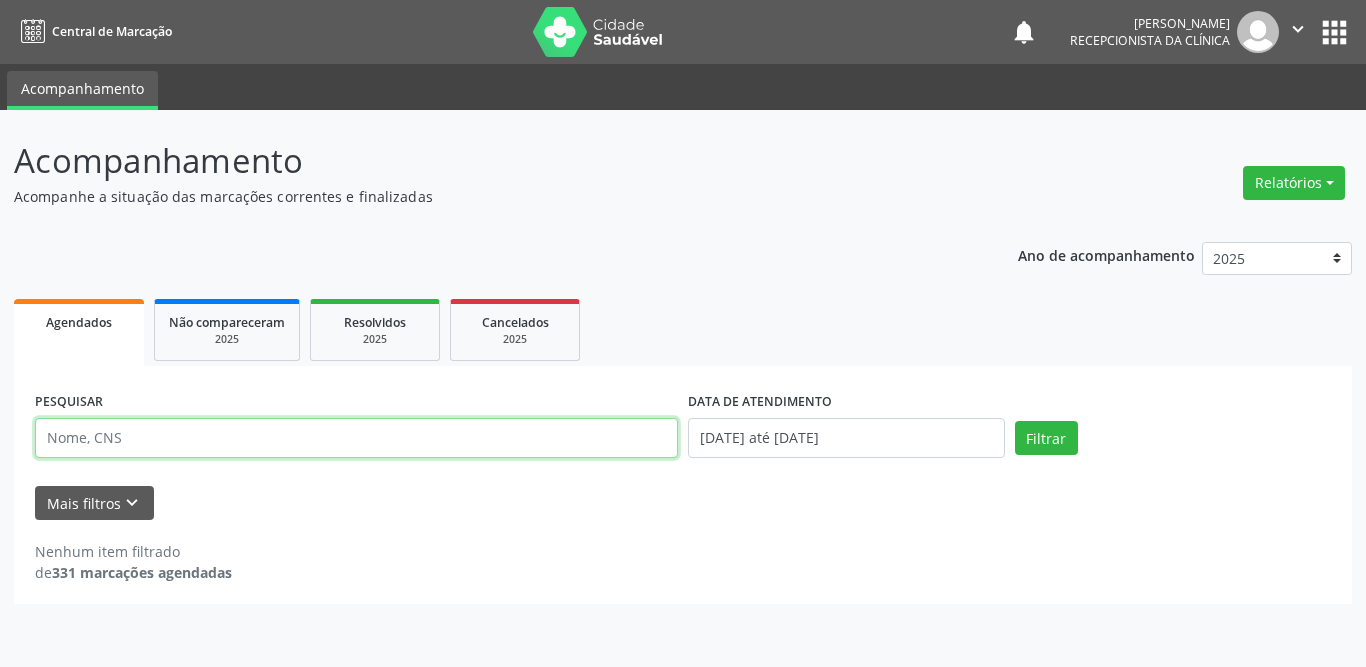 click at bounding box center (356, 438) 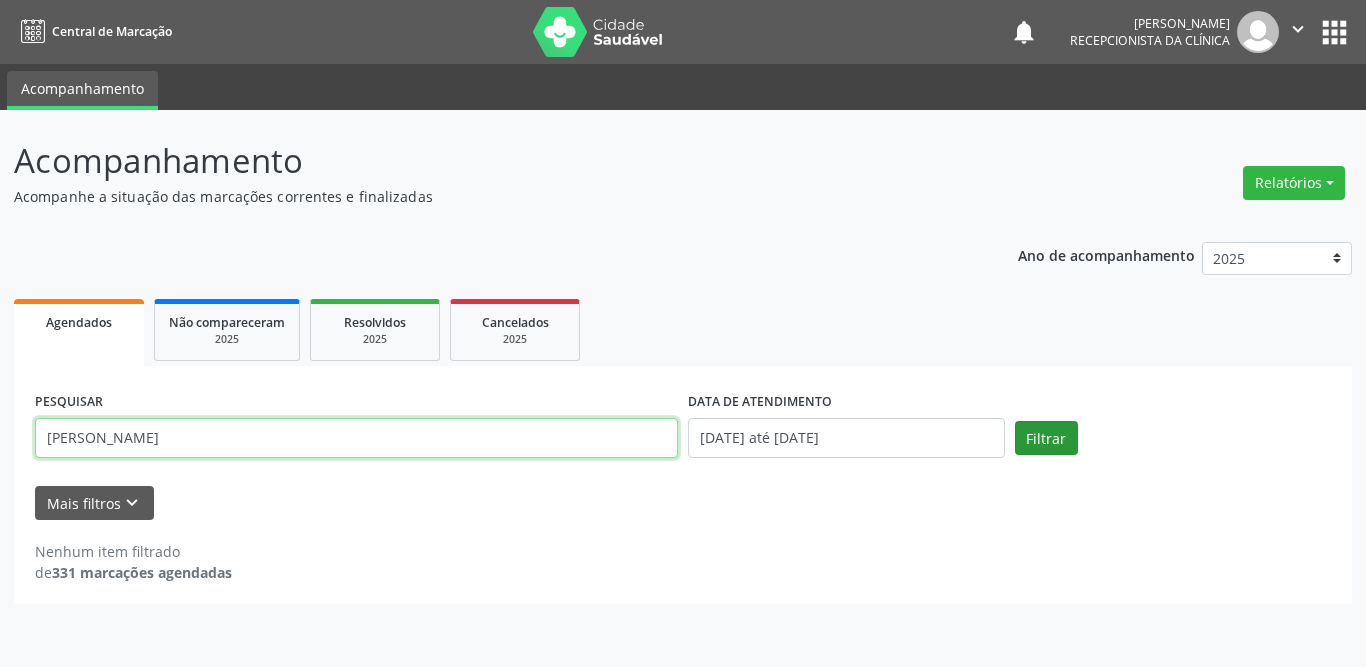 type on "[PERSON_NAME]" 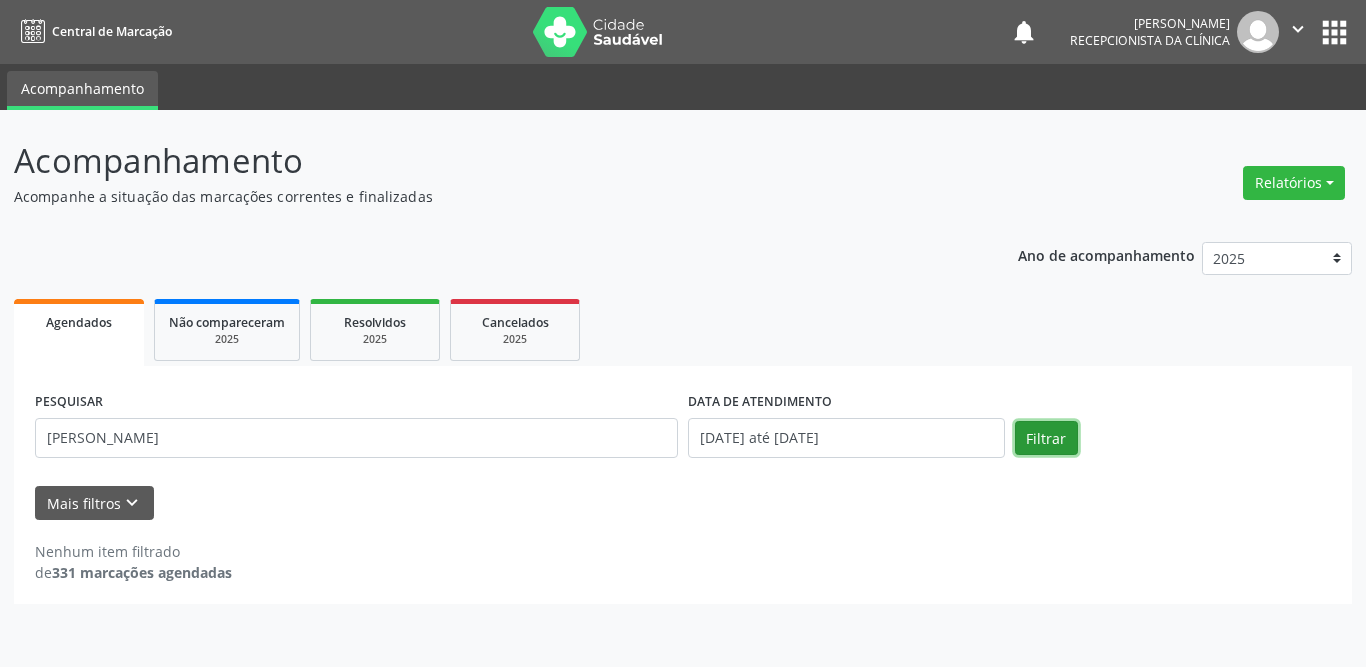 click on "Filtrar" at bounding box center (1046, 438) 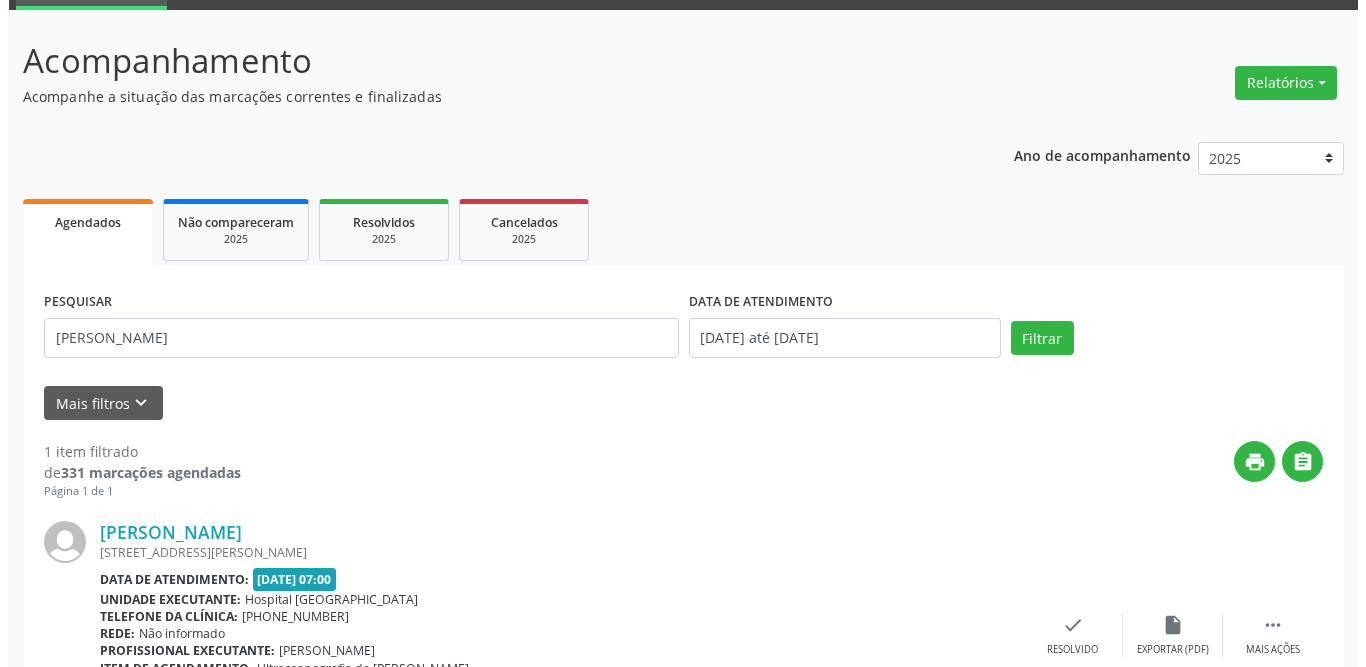 scroll, scrollTop: 238, scrollLeft: 0, axis: vertical 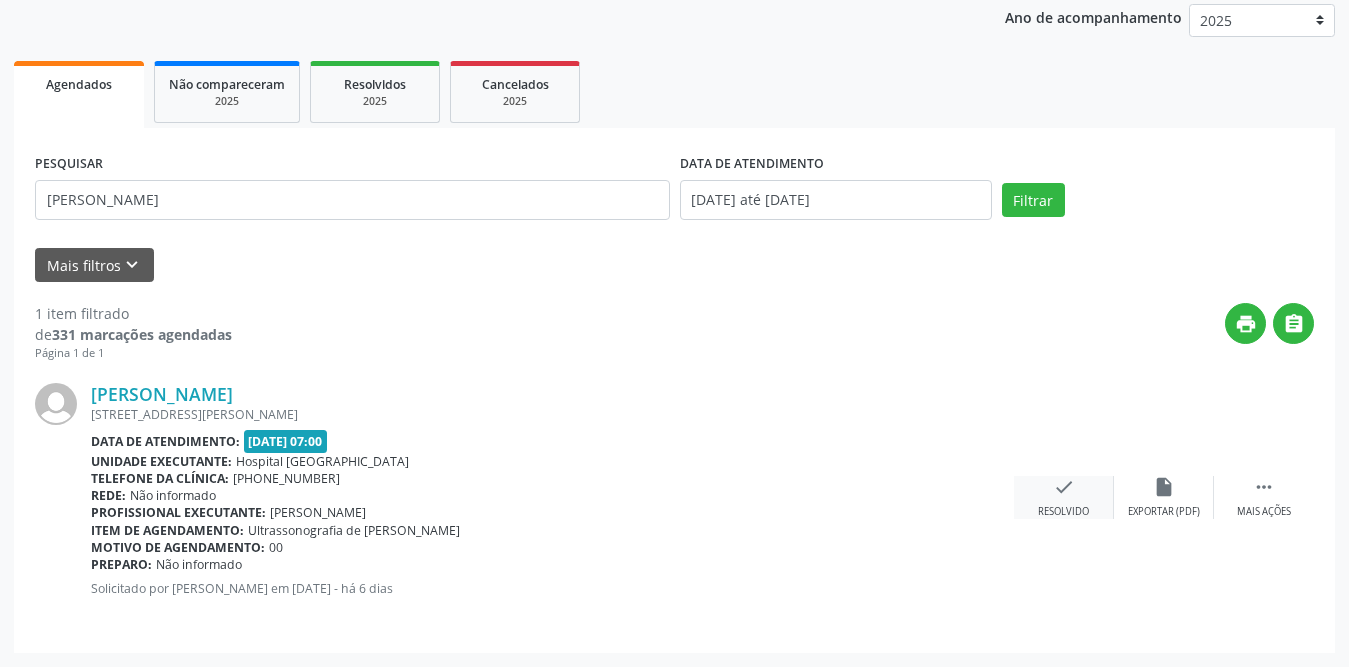 click on "check" at bounding box center (1064, 487) 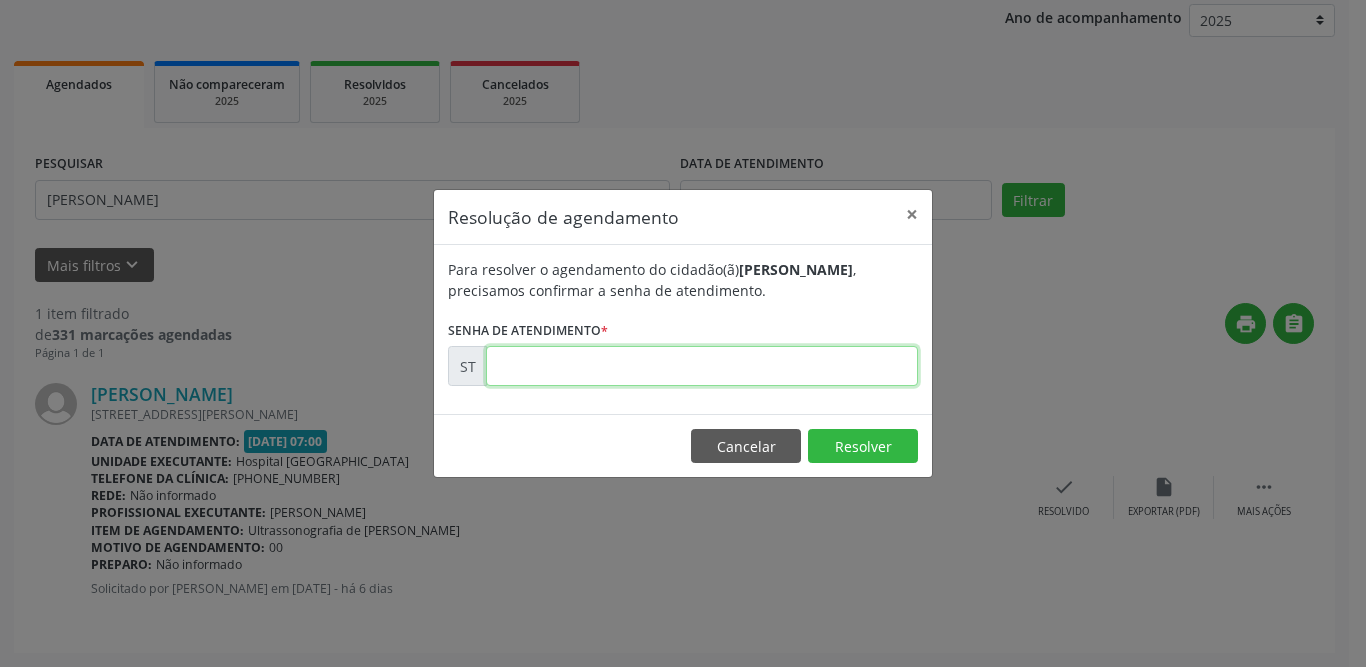 click at bounding box center [702, 366] 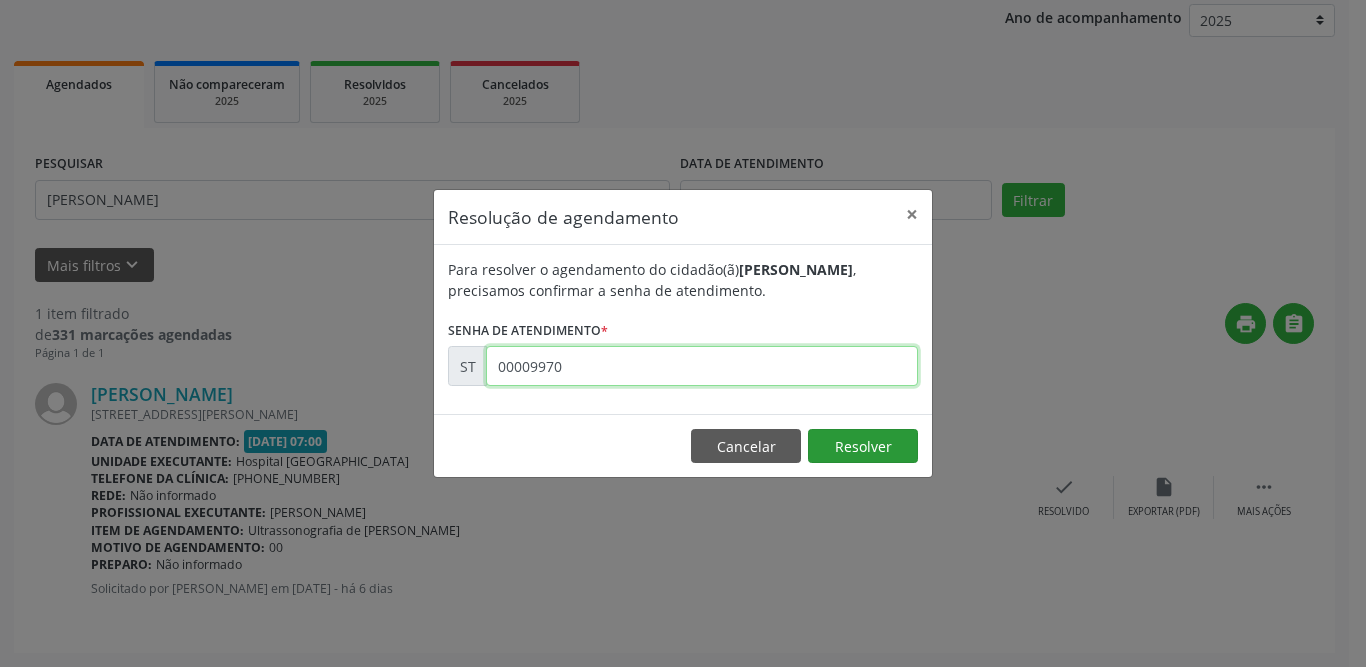 type on "00009970" 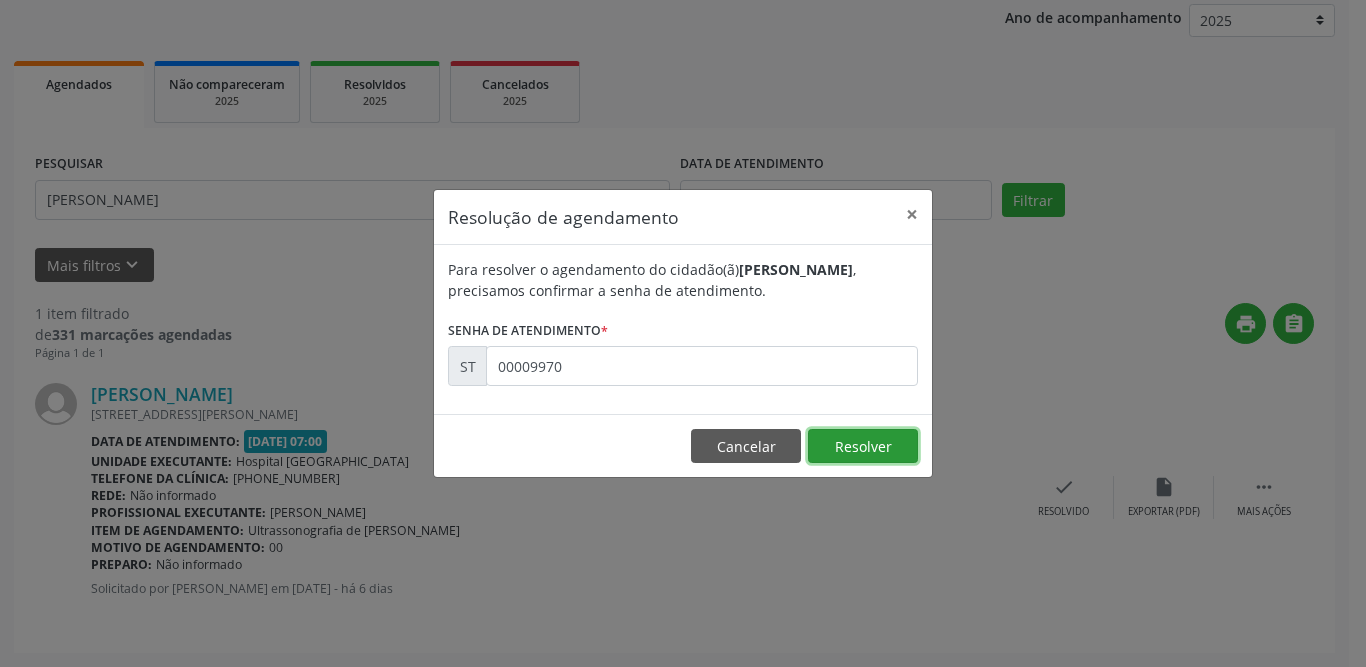 click on "Resolver" at bounding box center (863, 446) 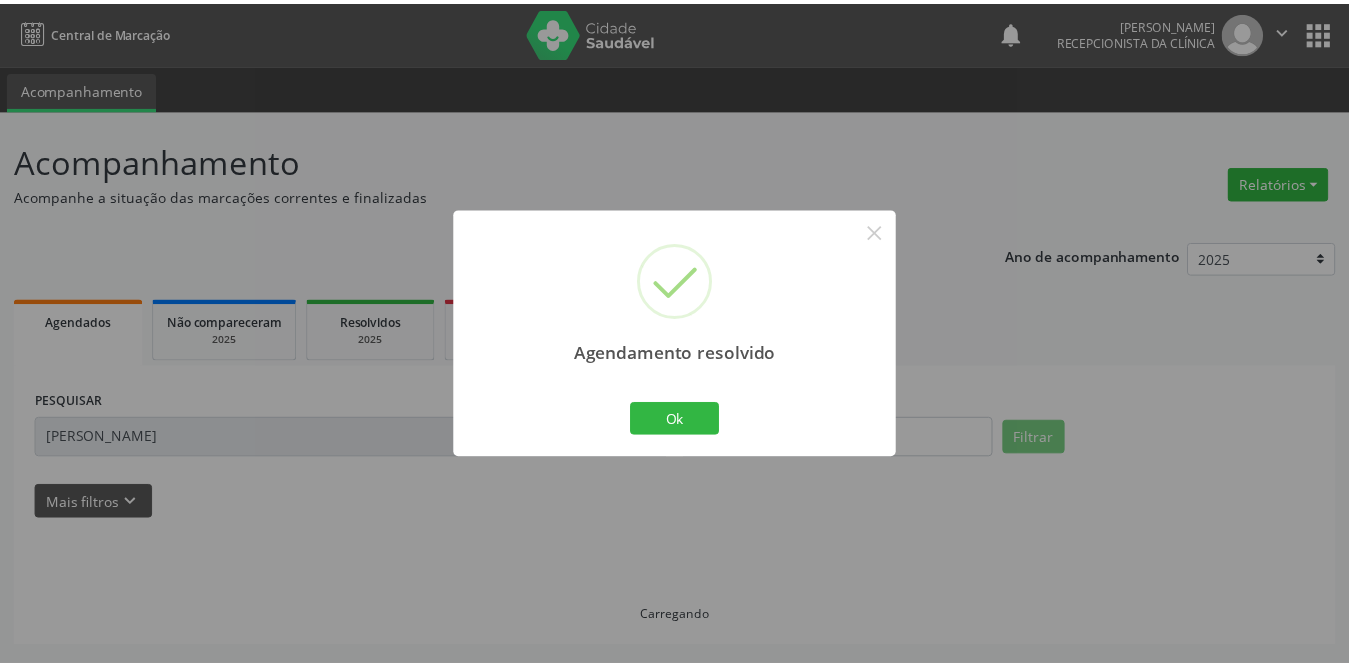 scroll, scrollTop: 0, scrollLeft: 0, axis: both 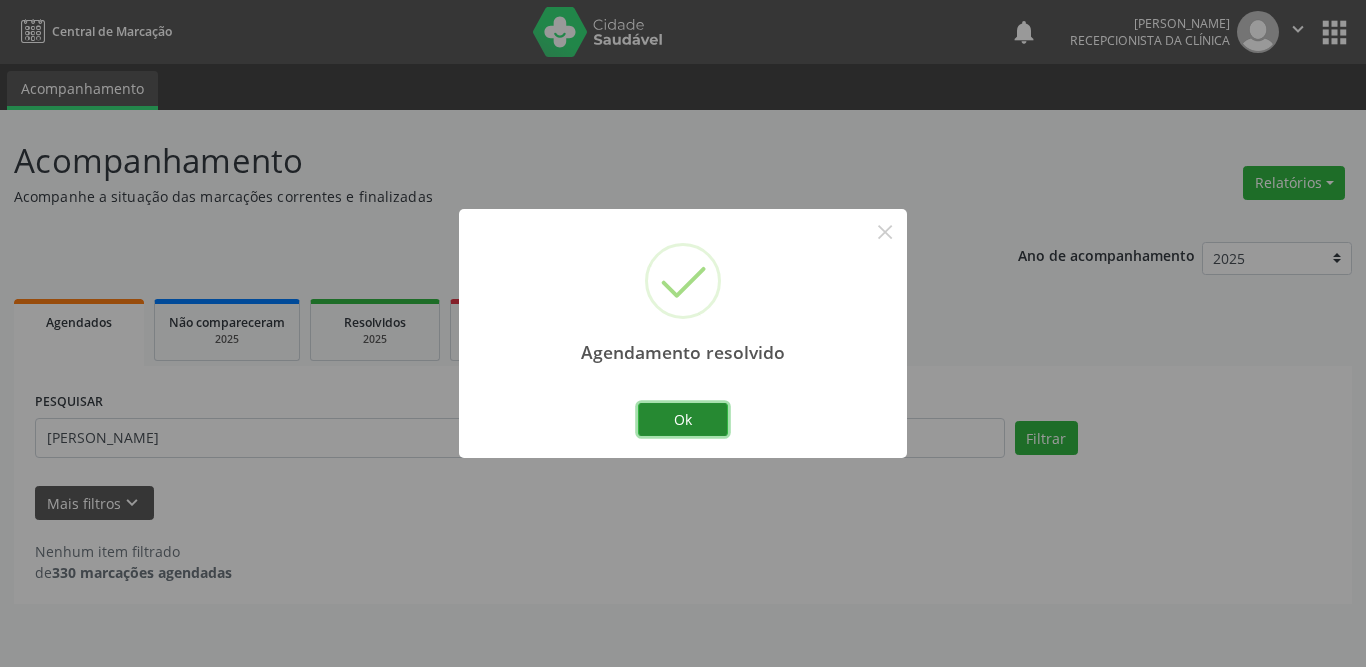 click on "Ok" at bounding box center [683, 420] 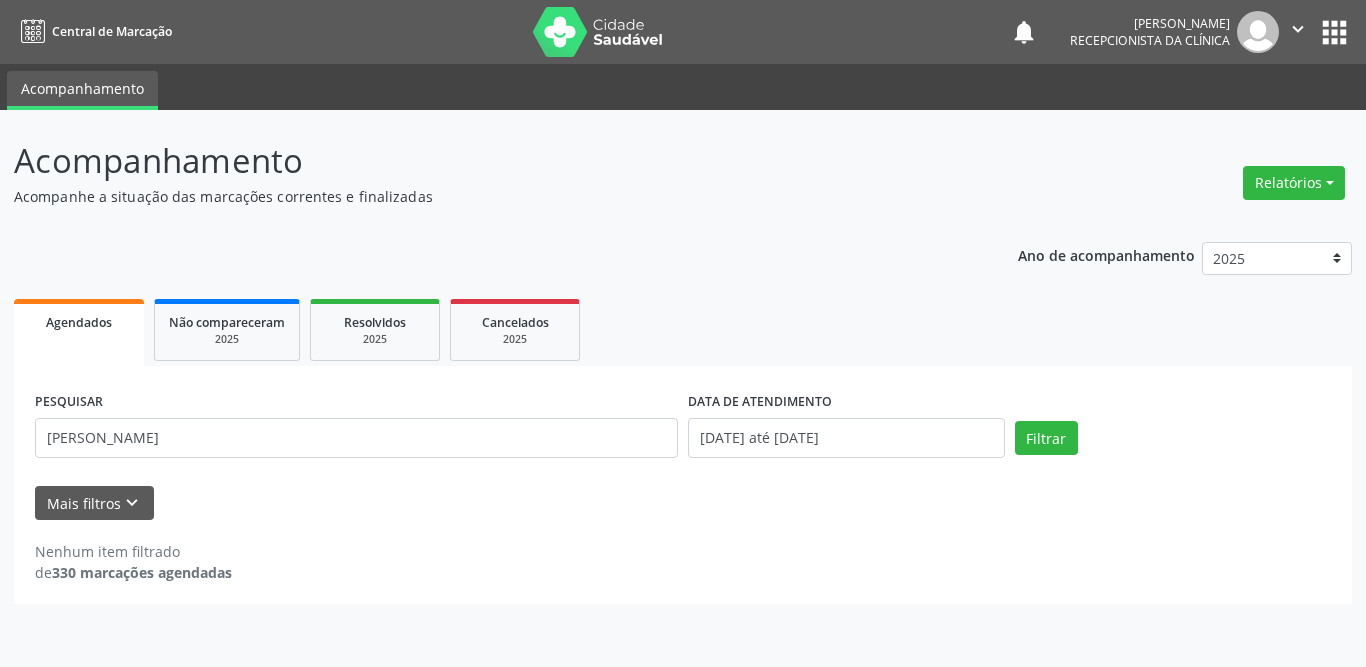 click on "Ano de acompanhamento
2025 2024   Agendados   Não compareceram
2025
Resolvidos
2025
Cancelados
2025
PESQUISAR
[PERSON_NAME]
DATA DE ATENDIMENTO
[DATE] até [DATE]
Filtrar
UNIDADE DE REFERÊNCIA
Selecione uma UBS
Todas as UBS   Usf do Mutirao   Usf Cohab   Usf Caicarinha da Penha Tauapiranga   Posto de Saude [PERSON_NAME]   Usf Borborema   Usf Bom Jesus I   Usf Ipsep   Usf Sao Cristovao   Usf Santa [PERSON_NAME]   Usf Cagep   Usf Caxixola   Usf Bom Jesus II   Usf Malhada Cortada   Usf [GEOGRAPHIC_DATA]   Usf Varzea Aabb   Usf Ipsep II   Usf Cohab II   Usf Varzinha   Usf Ipa Faz [GEOGRAPHIC_DATA] I   Usf [GEOGRAPHIC_DATA]   Usf [GEOGRAPHIC_DATA] [GEOGRAPHIC_DATA]   Posto de Saude Logradouro   Posto de Saude [GEOGRAPHIC_DATA]   Posto de Saude de Juazeirinho   Central Regional de Rede de Frio [GEOGRAPHIC_DATA][PERSON_NAME]" at bounding box center (683, 416) 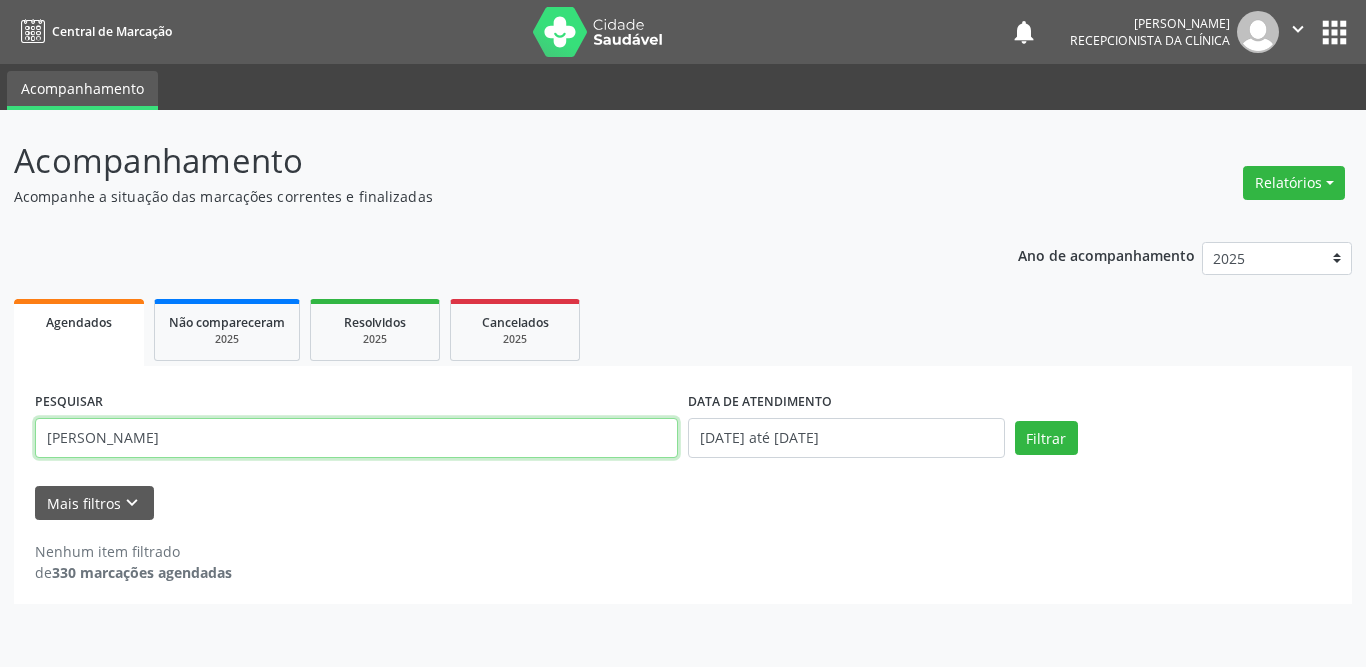 click on "[PERSON_NAME]" at bounding box center [356, 438] 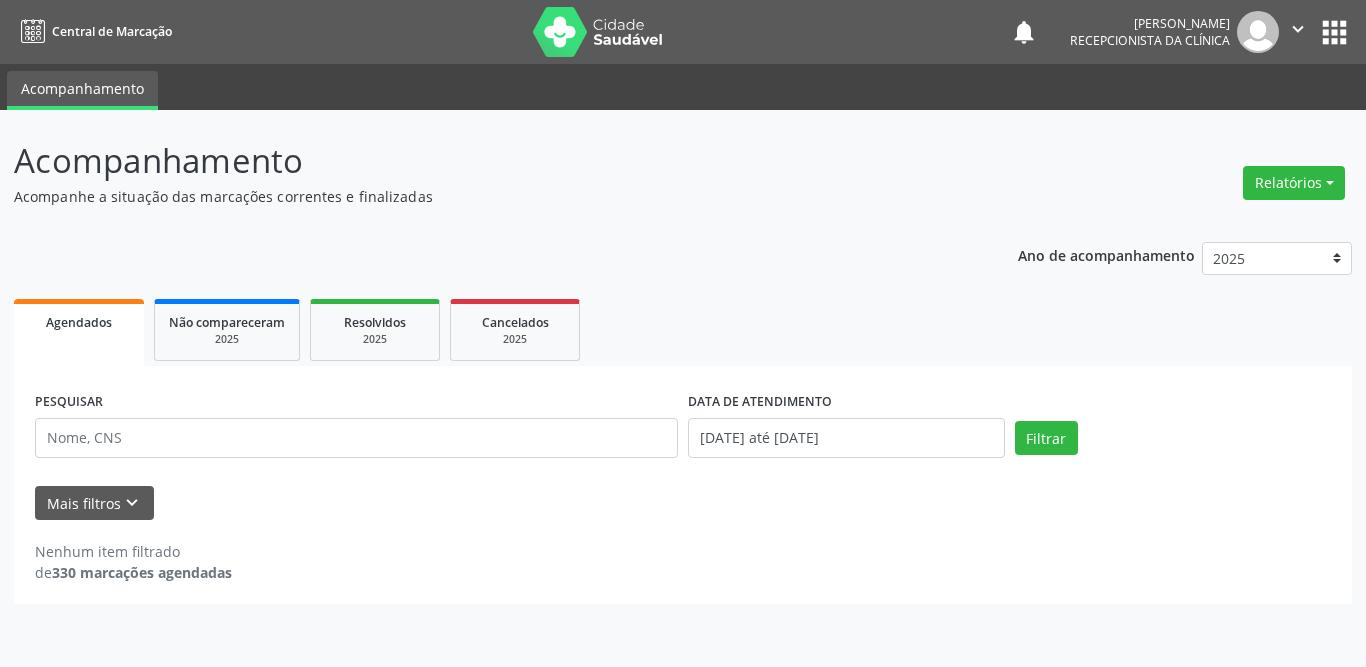 click on "Agendados   Não compareceram
2025
Resolvidos
2025
Cancelados
2025" at bounding box center [683, 330] 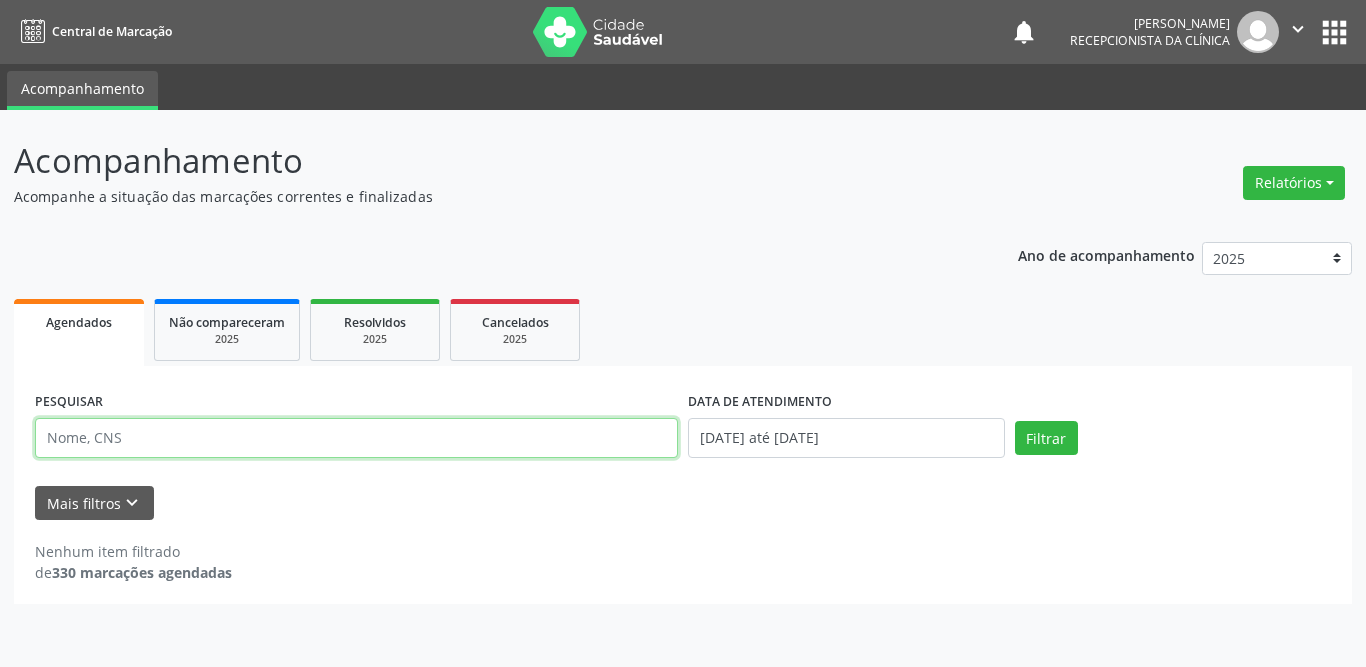 click at bounding box center (356, 438) 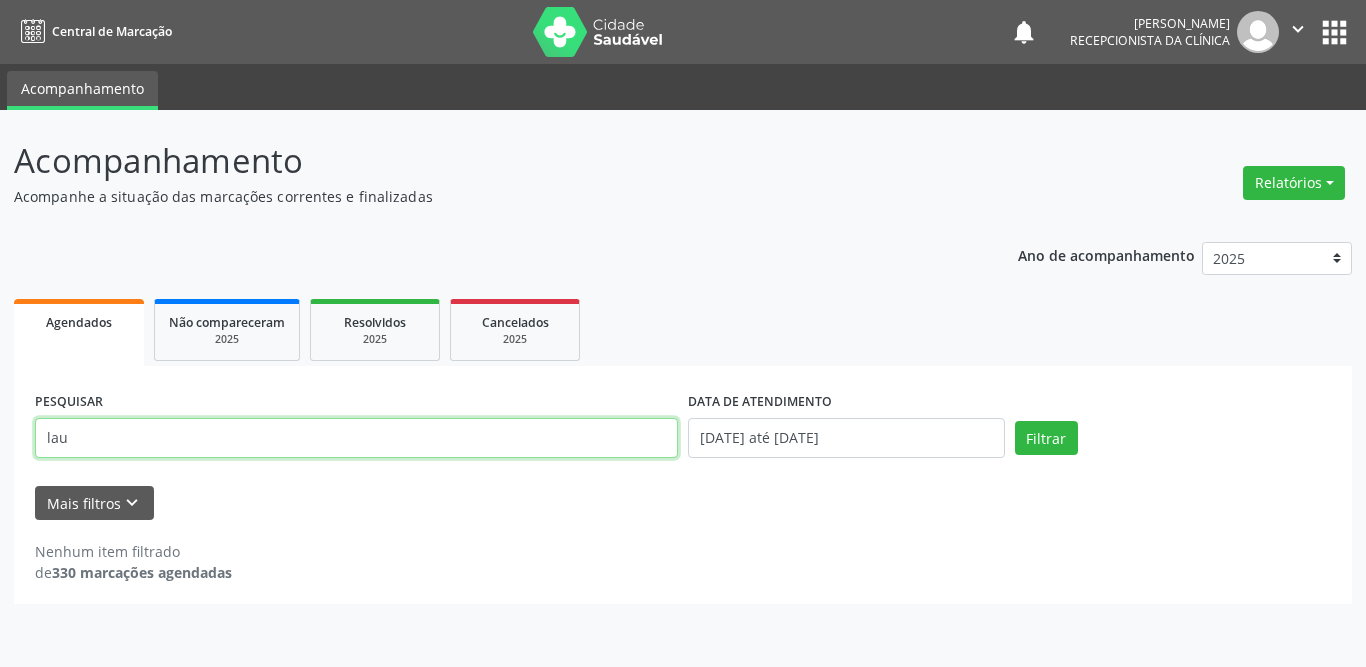 type on "[PERSON_NAME]" 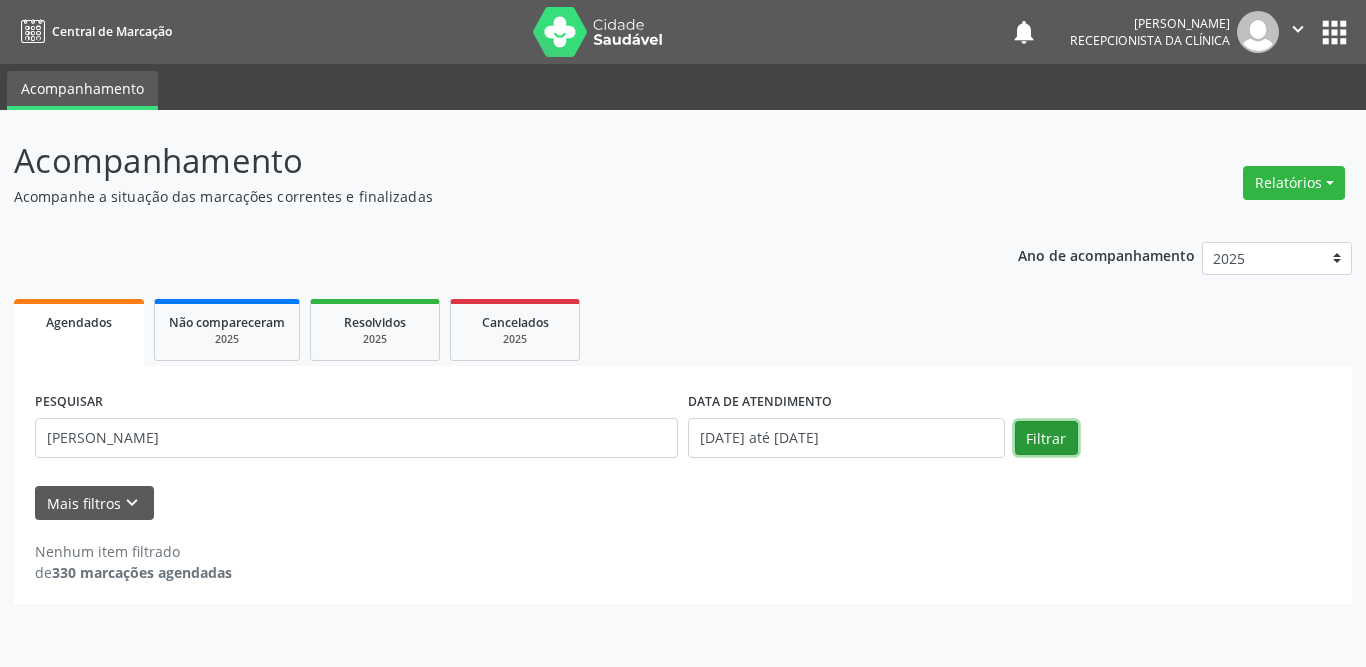 click on "Filtrar" at bounding box center (1046, 438) 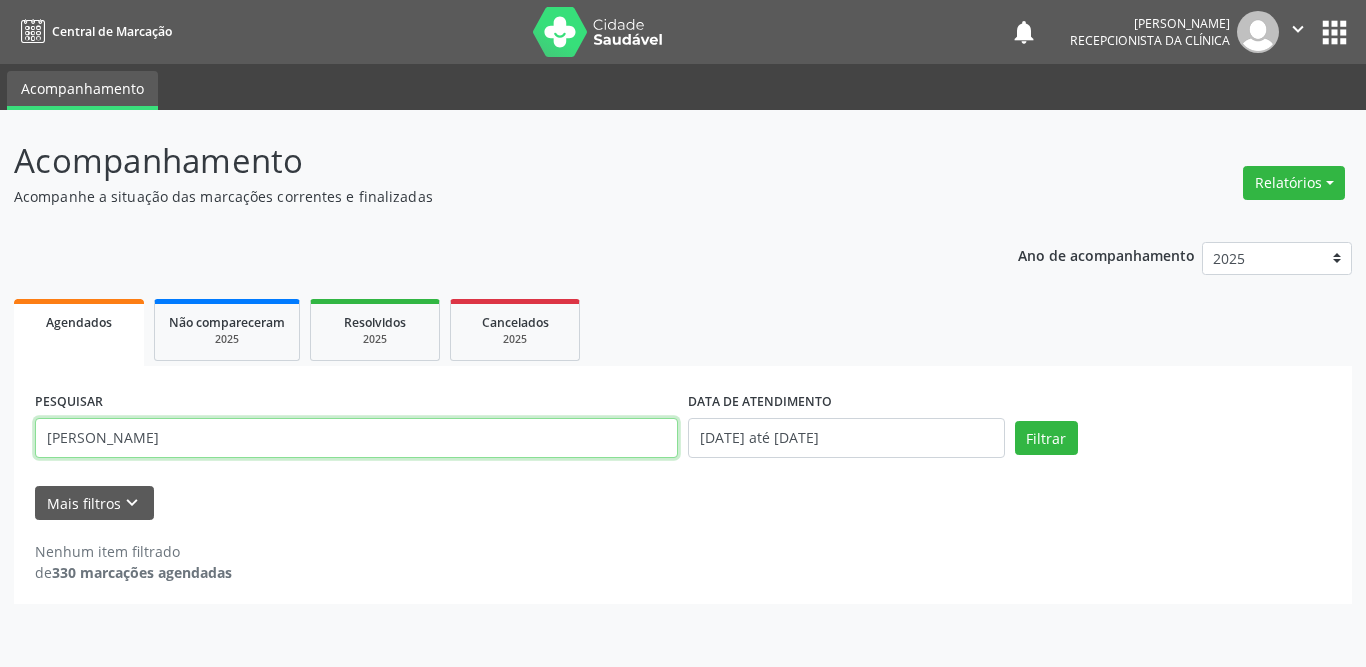 drag, startPoint x: 142, startPoint y: 438, endPoint x: 5, endPoint y: 438, distance: 137 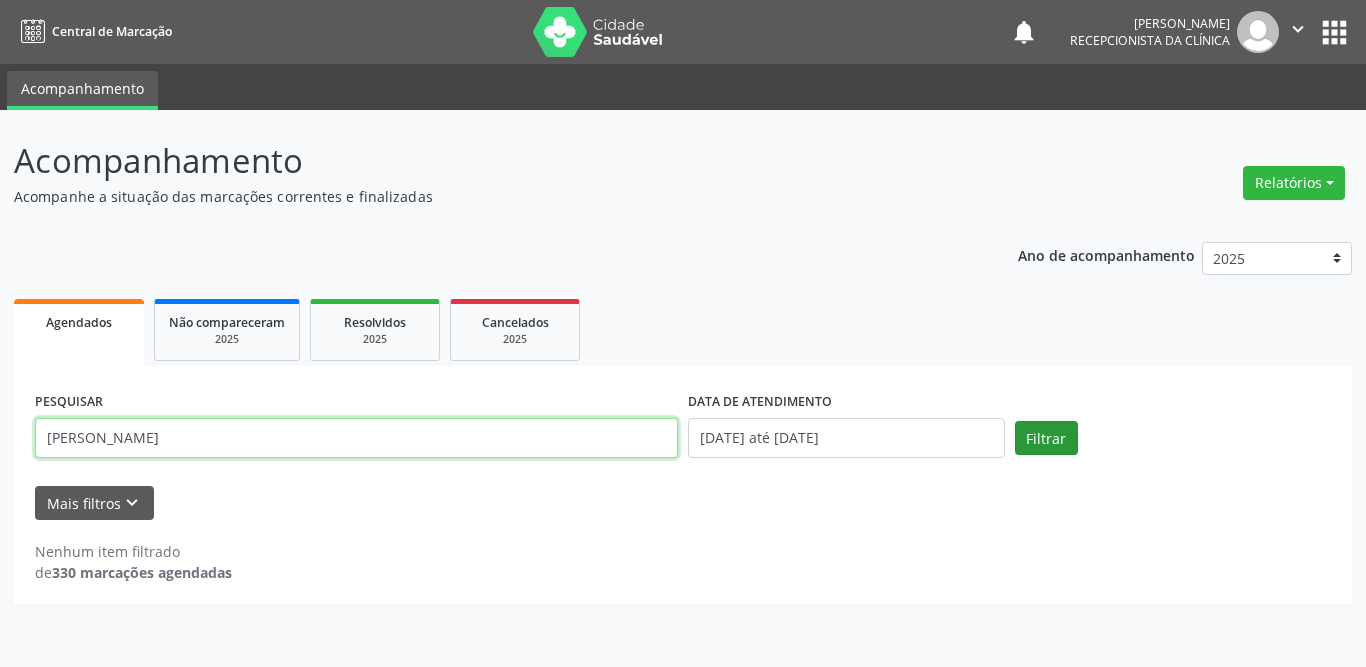 type on "[PERSON_NAME]" 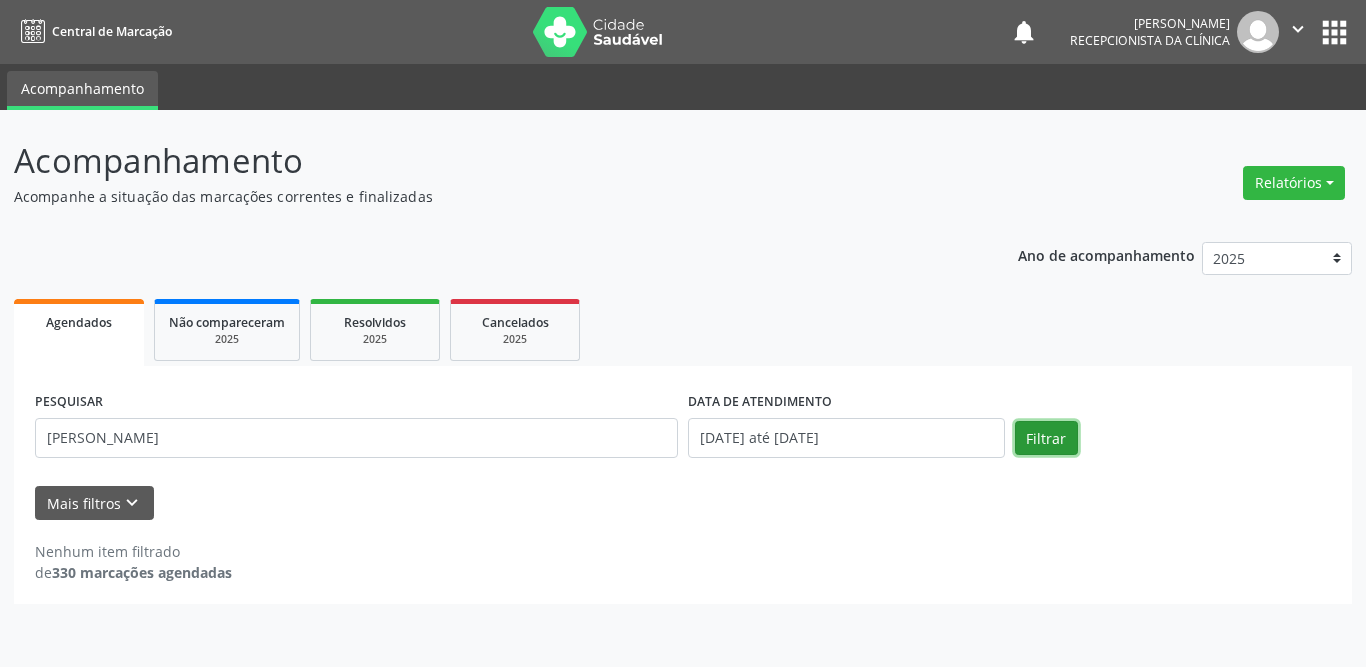 click on "Filtrar" at bounding box center (1046, 438) 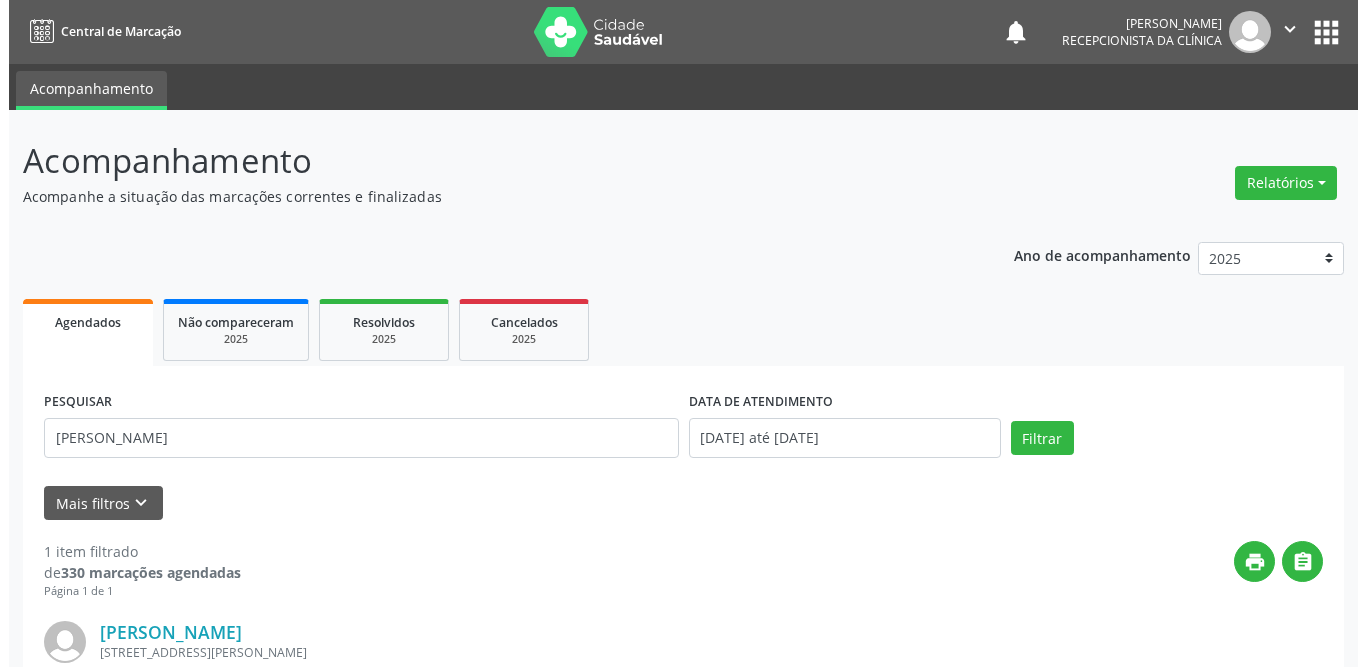scroll, scrollTop: 238, scrollLeft: 0, axis: vertical 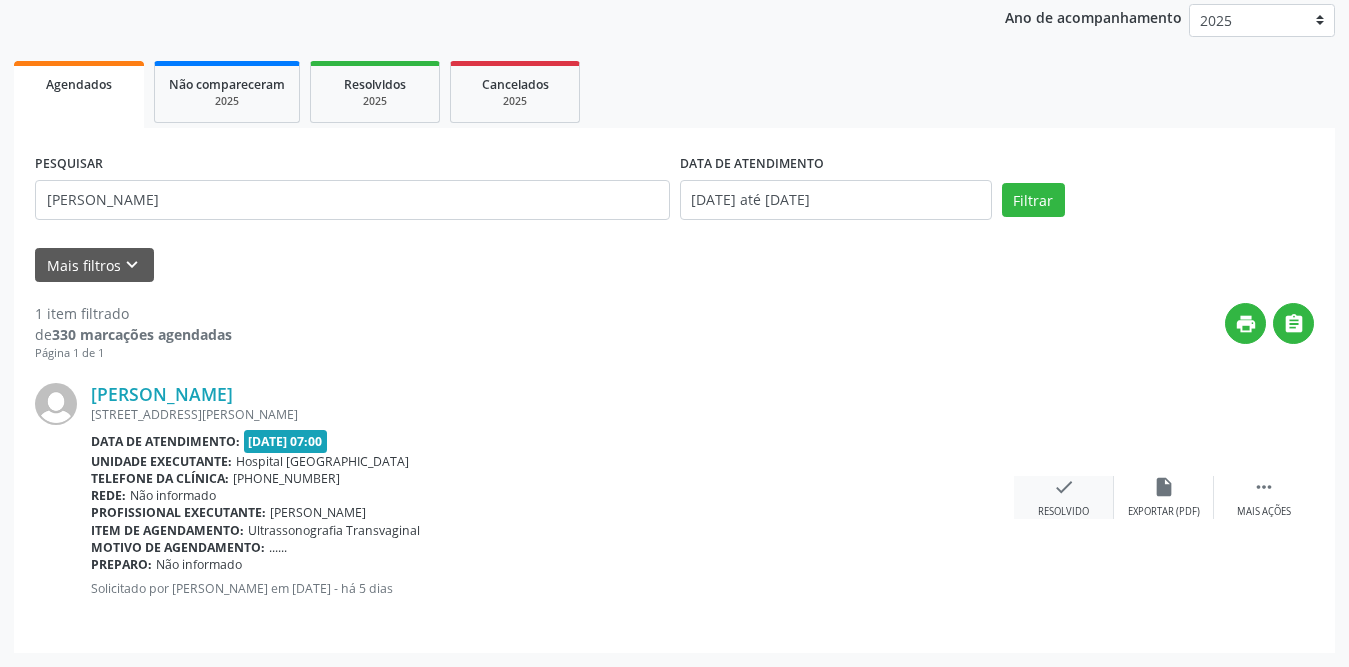 click on "check" at bounding box center (1064, 487) 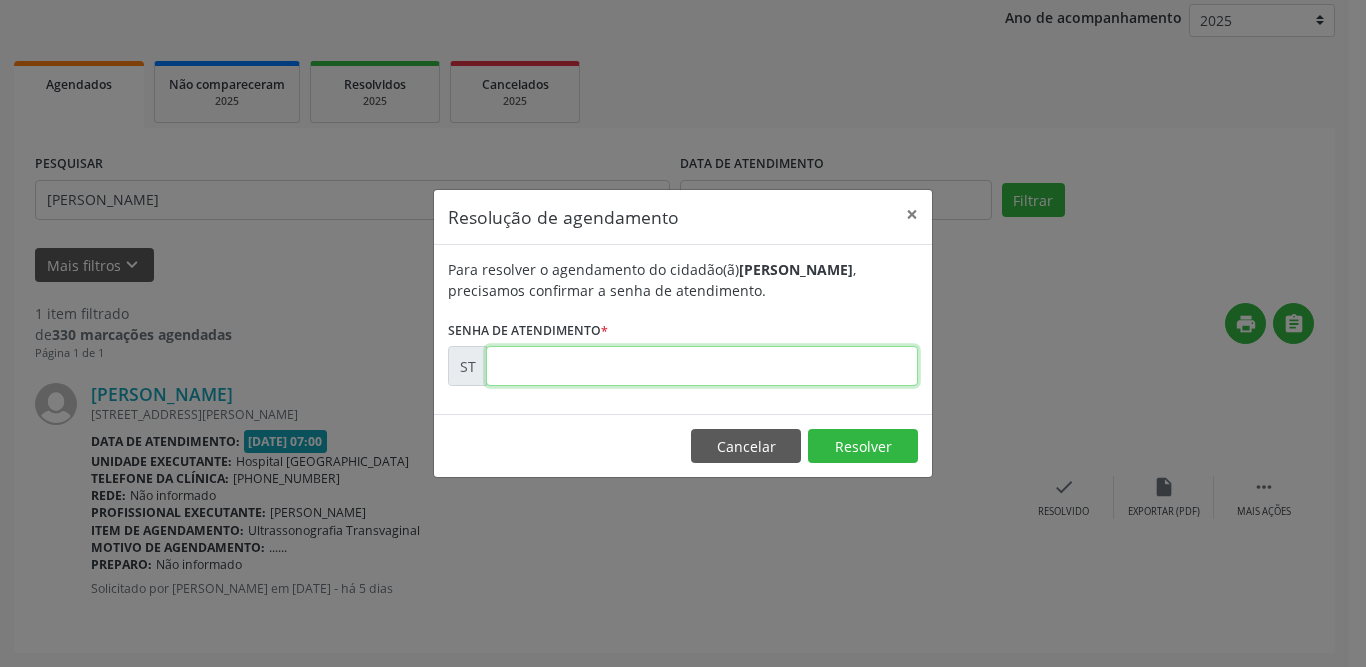 click at bounding box center [702, 366] 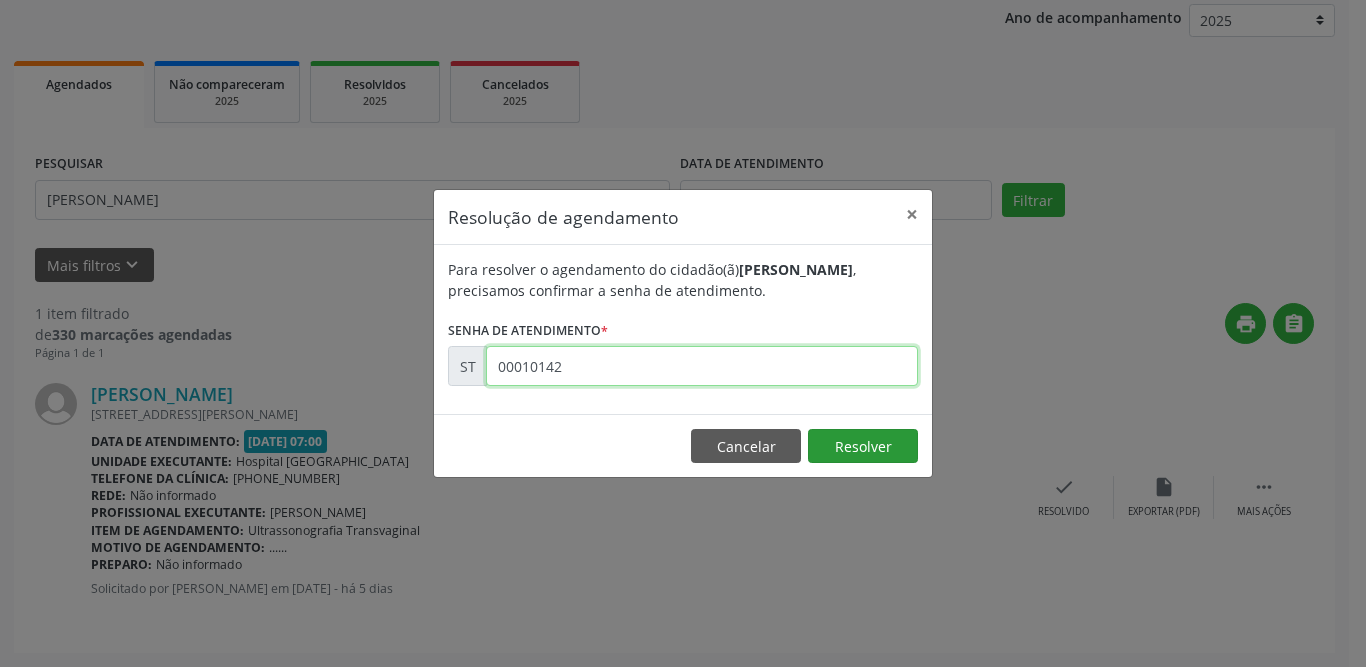 type on "00010142" 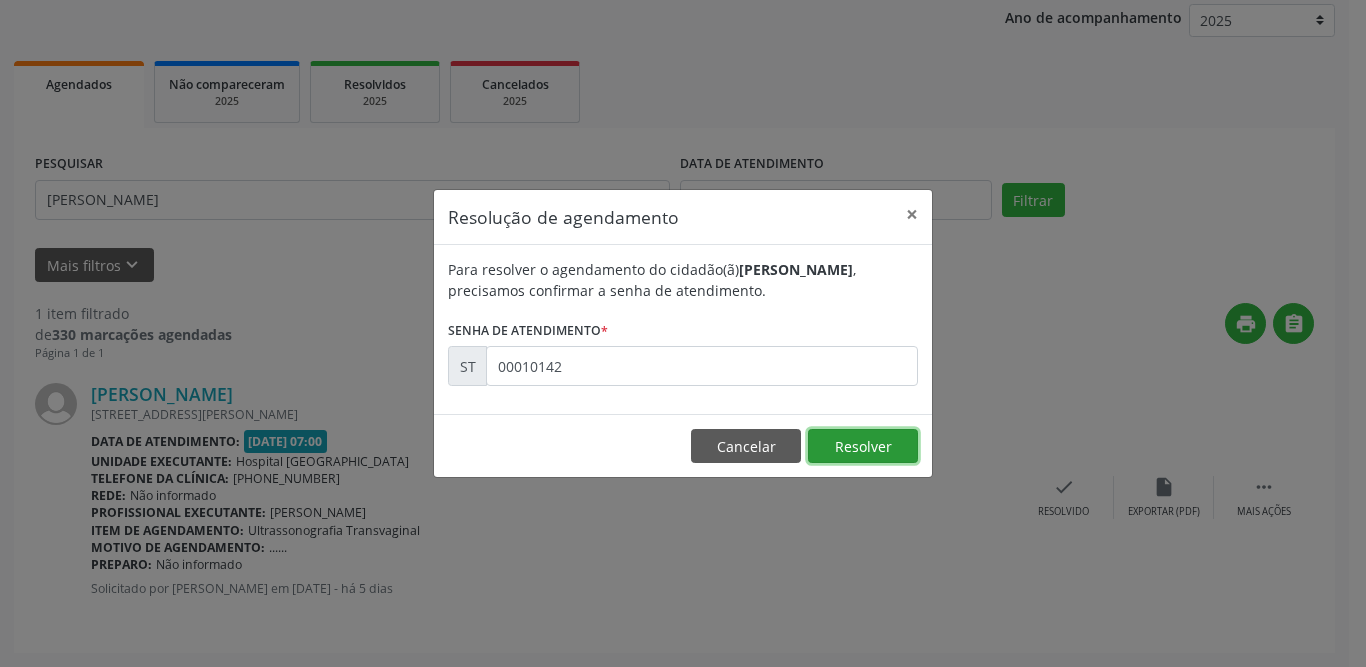 click on "Resolver" at bounding box center [863, 446] 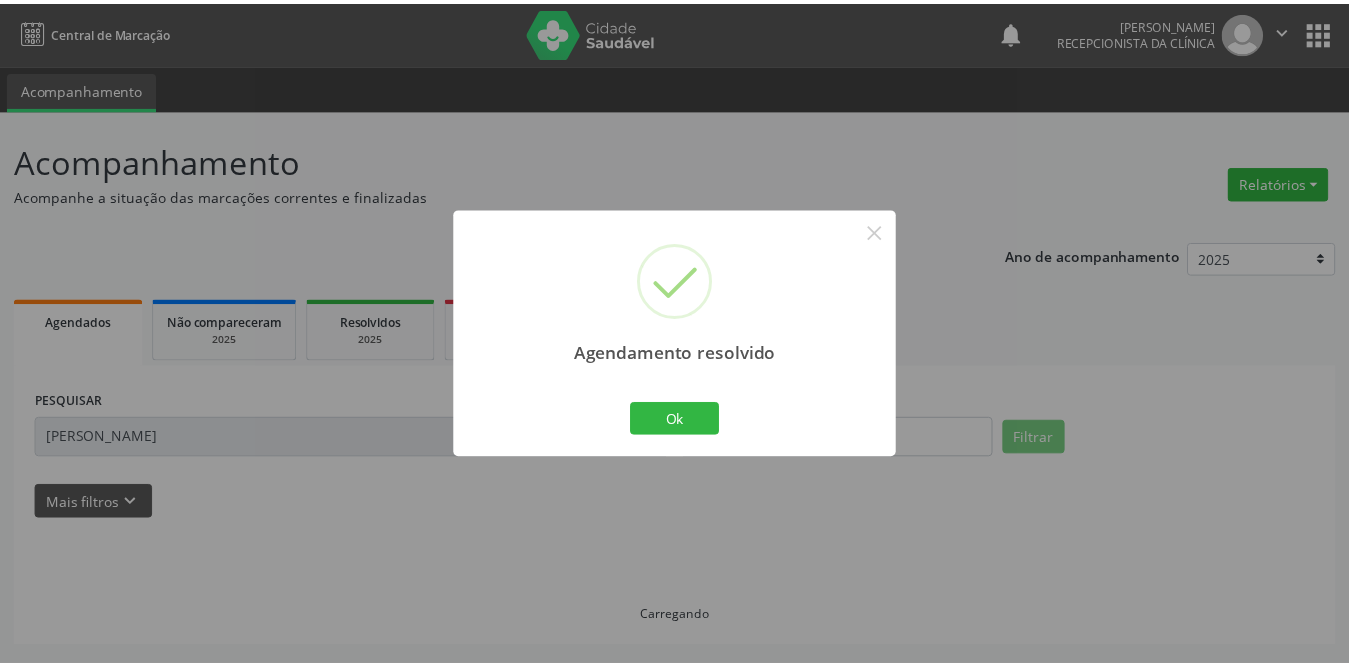 scroll, scrollTop: 0, scrollLeft: 0, axis: both 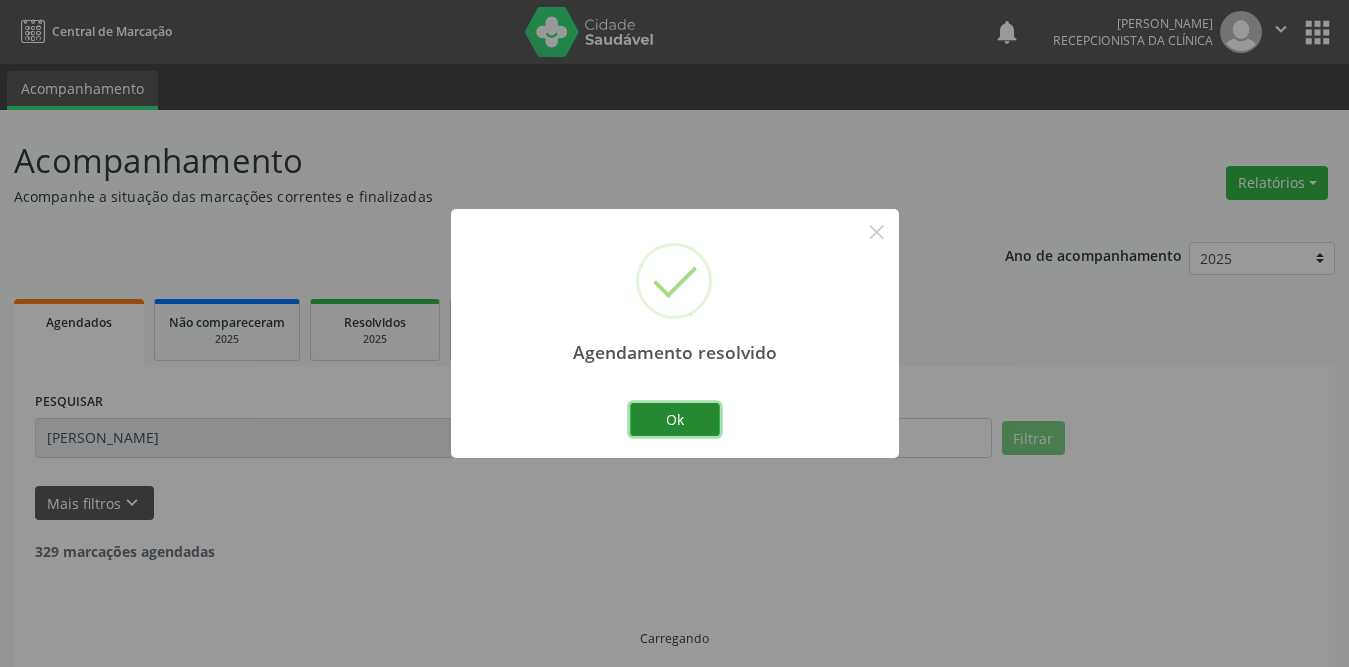 click on "Ok" at bounding box center (675, 420) 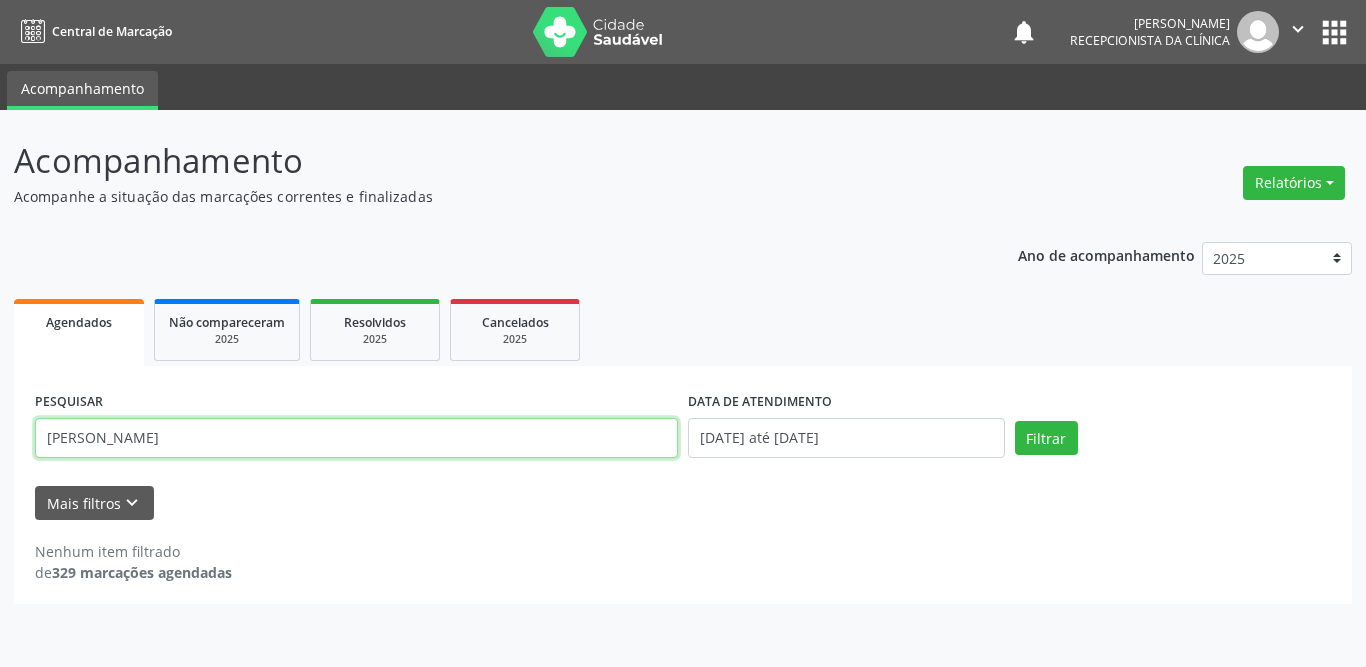 drag, startPoint x: 191, startPoint y: 445, endPoint x: 0, endPoint y: 440, distance: 191.06543 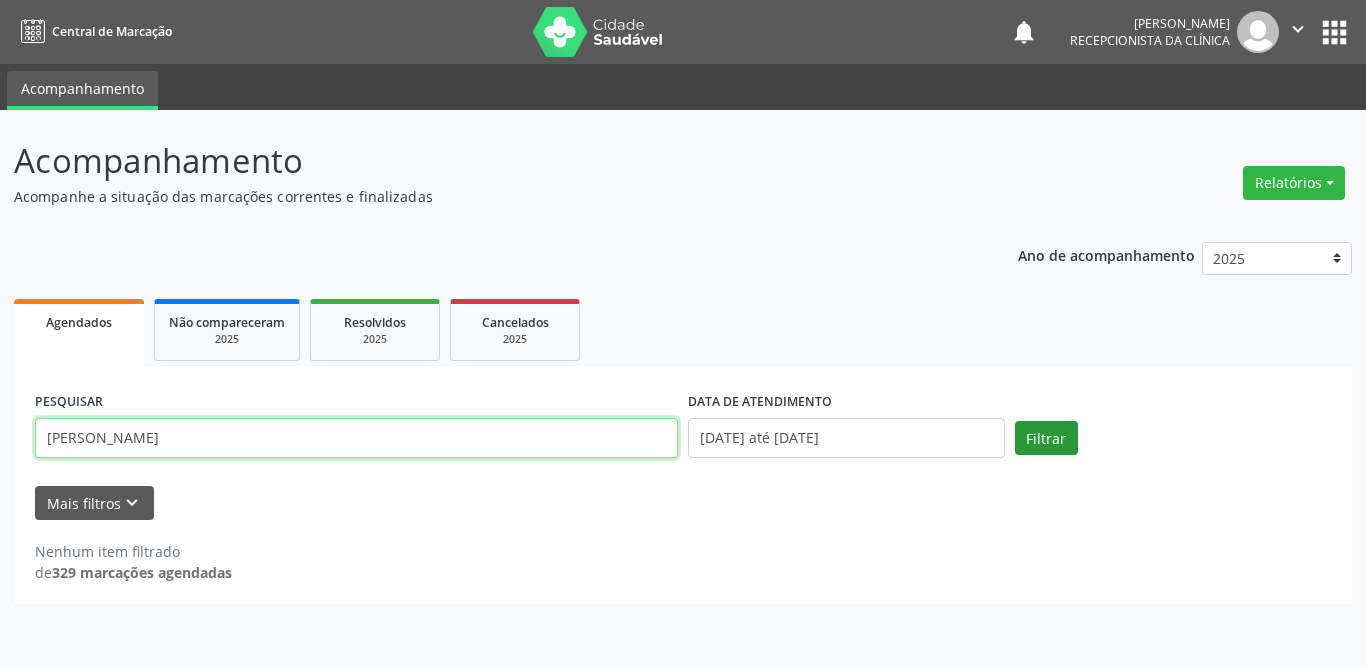 type on "[PERSON_NAME]" 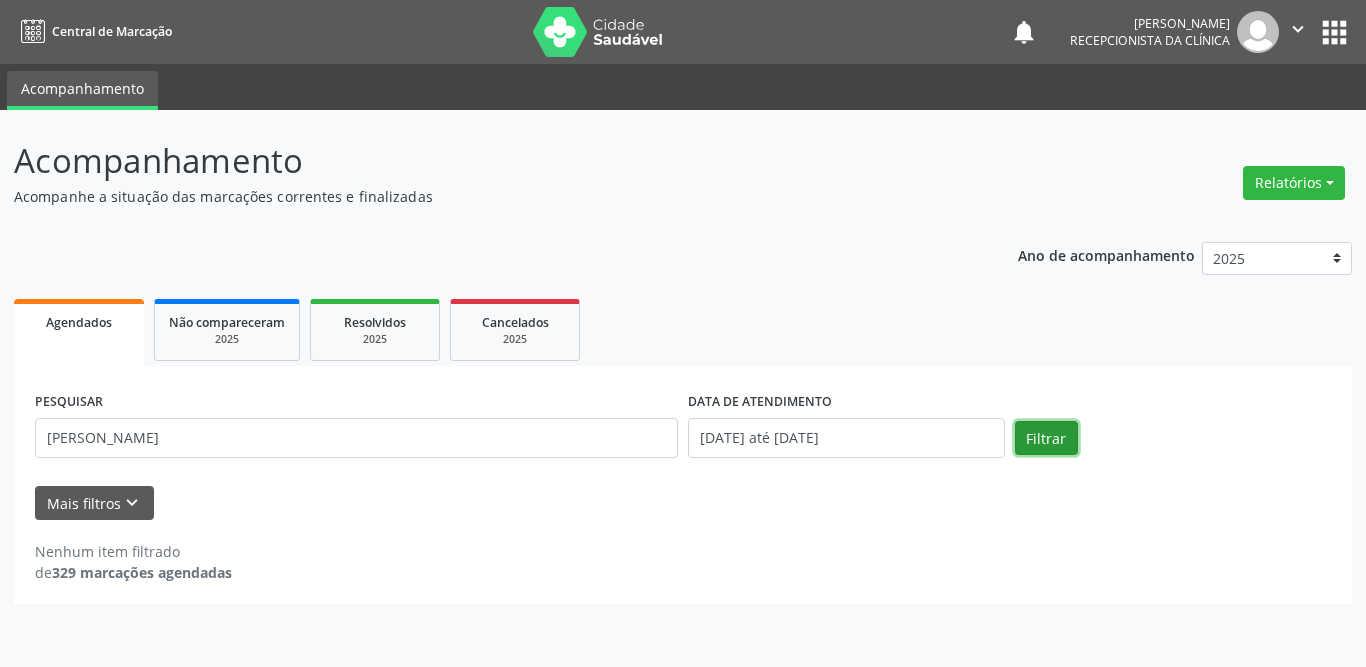 click on "Filtrar" at bounding box center (1046, 438) 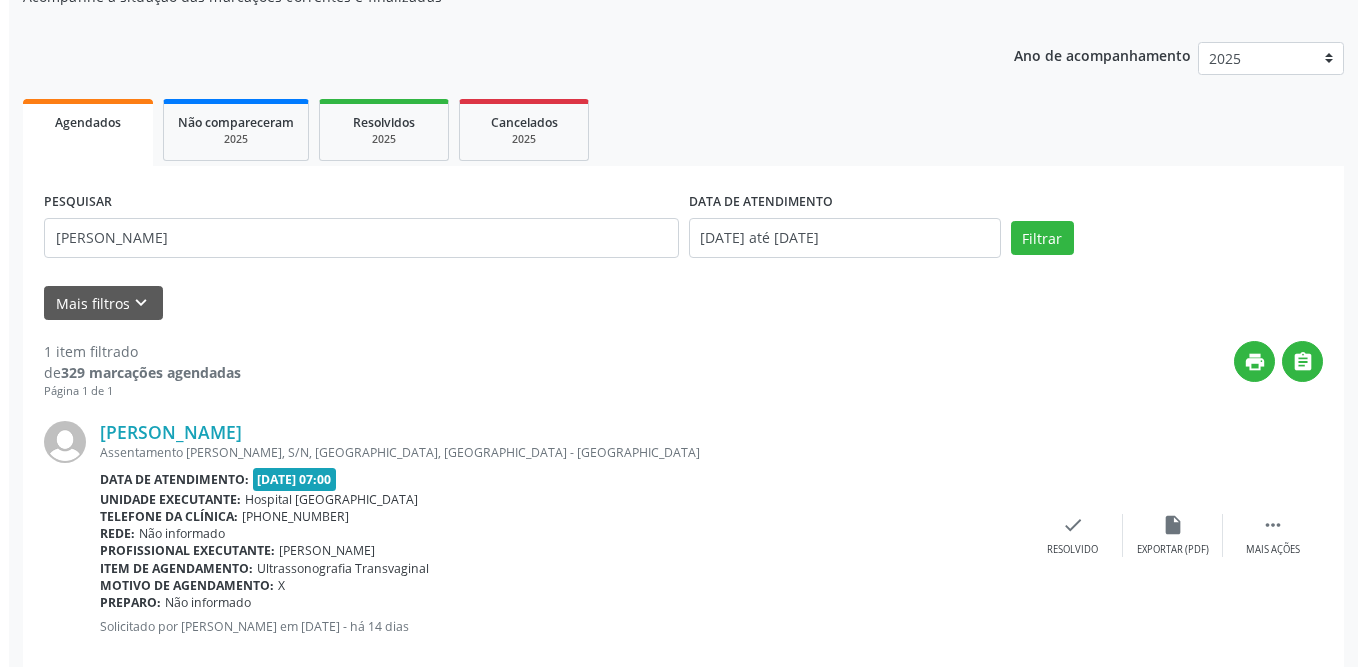 scroll, scrollTop: 238, scrollLeft: 0, axis: vertical 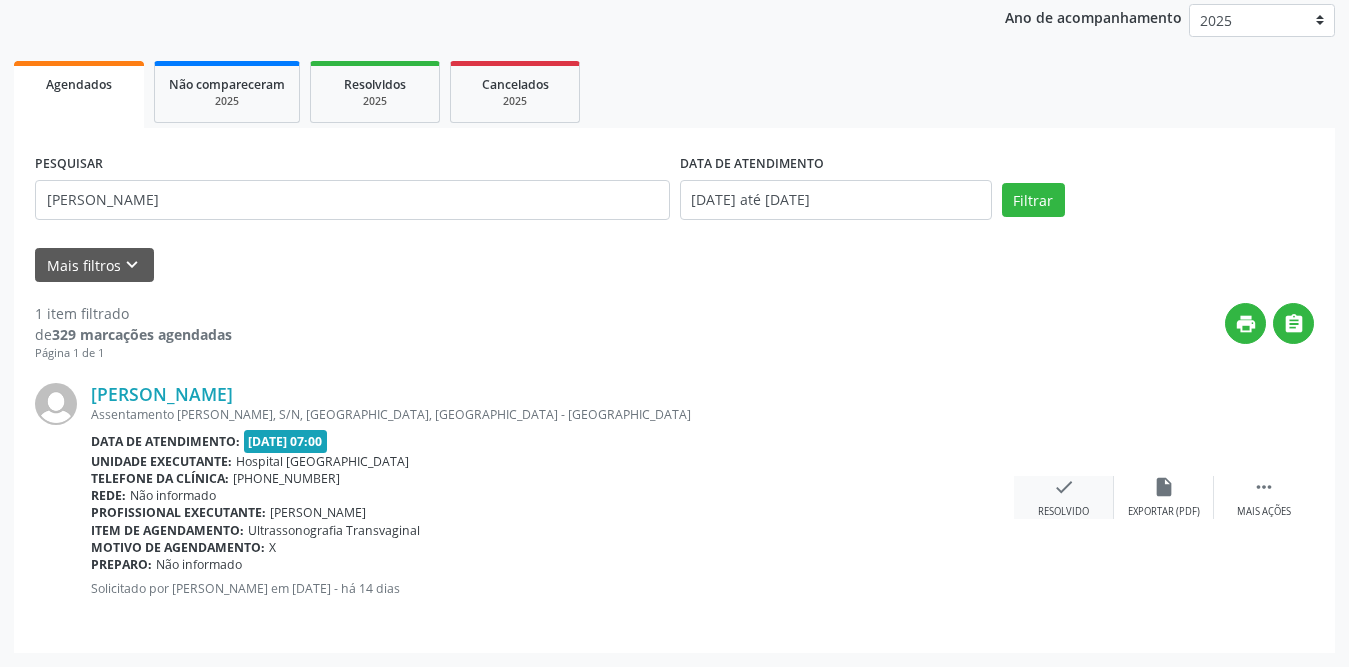 click on "check" at bounding box center [1064, 487] 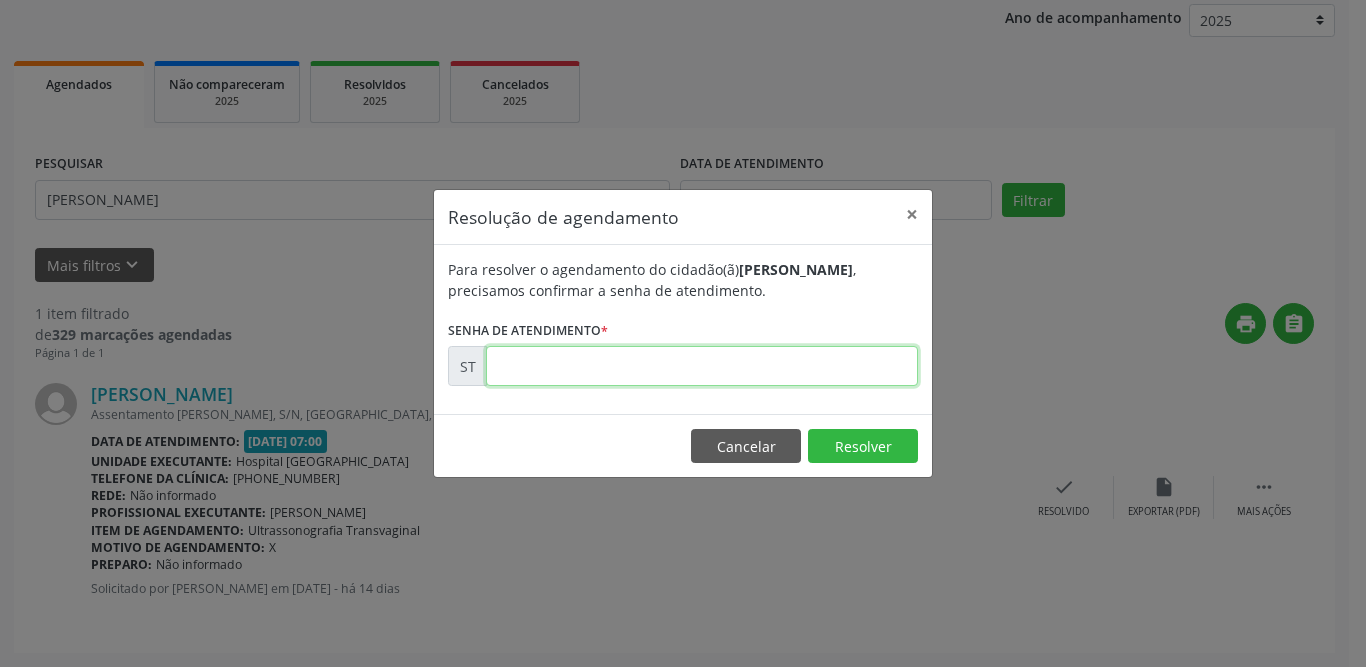 click at bounding box center (702, 366) 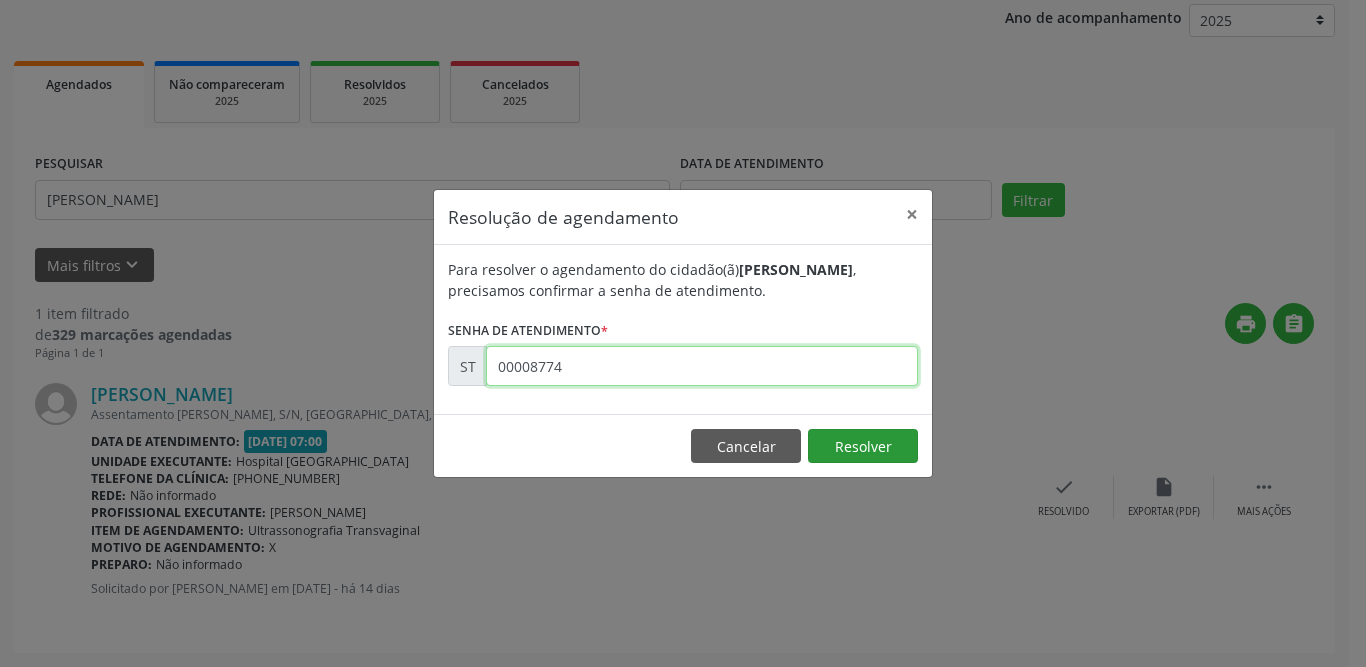 type on "00008774" 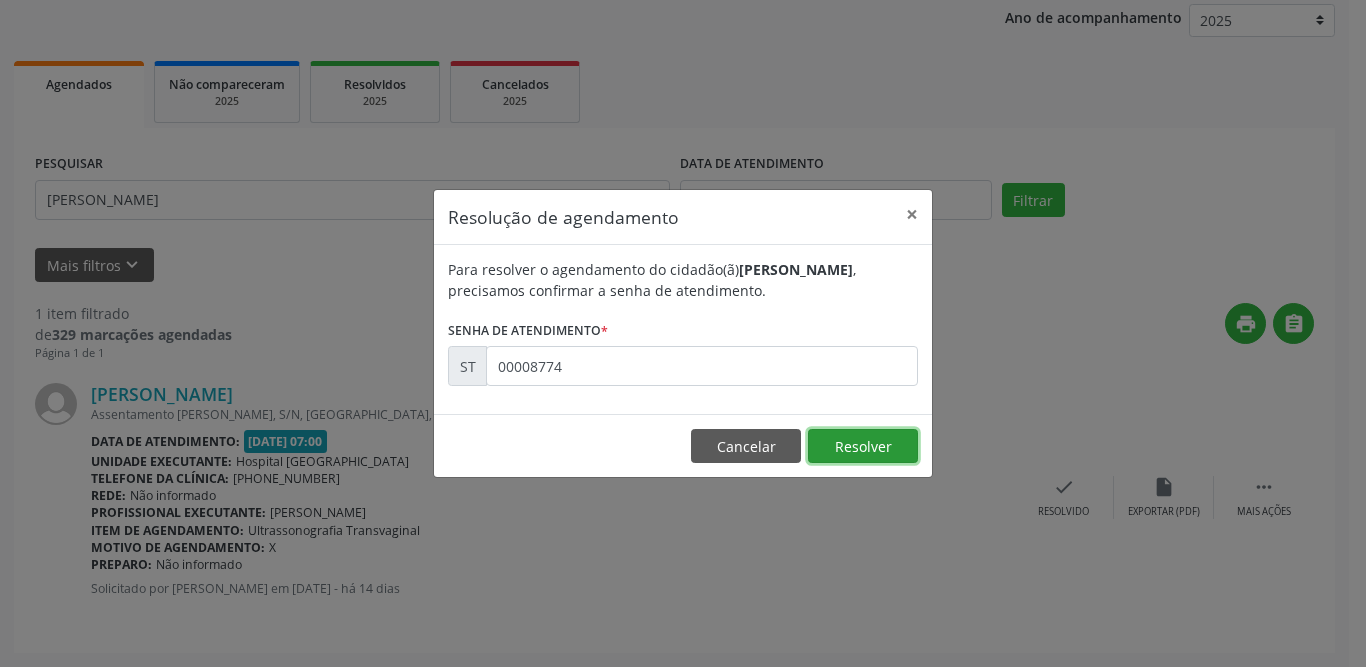 click on "Resolver" at bounding box center [863, 446] 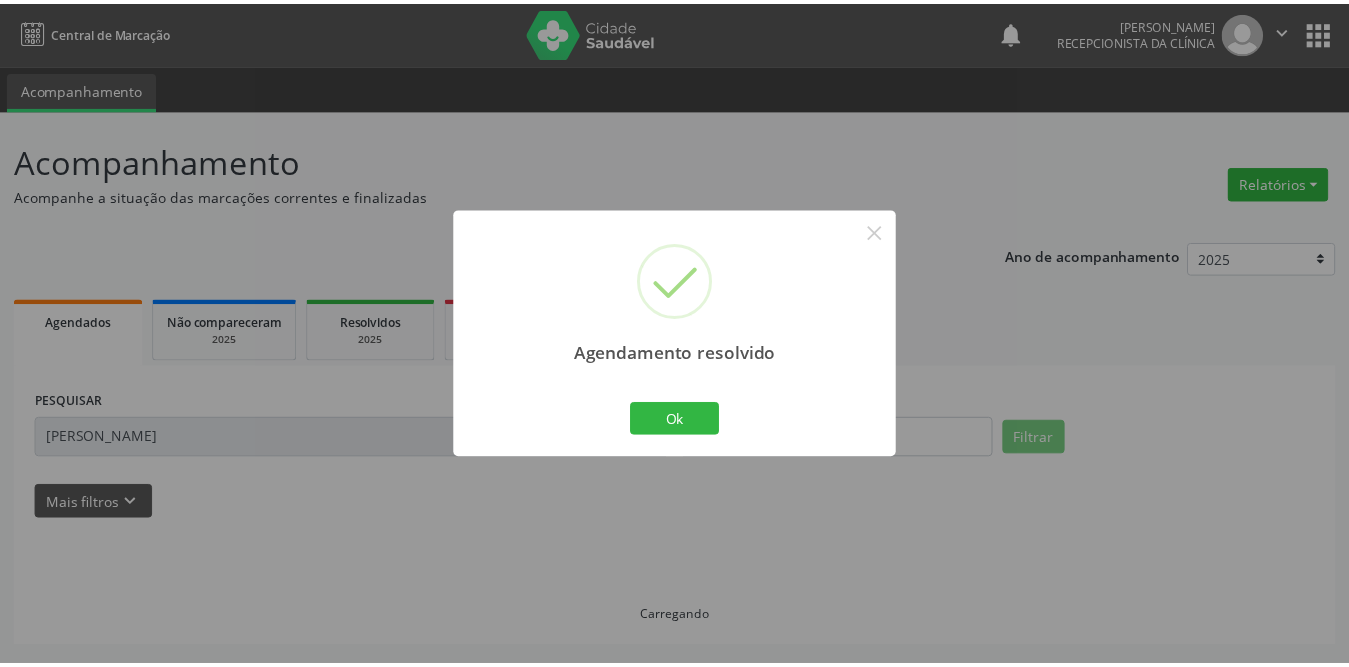 scroll, scrollTop: 0, scrollLeft: 0, axis: both 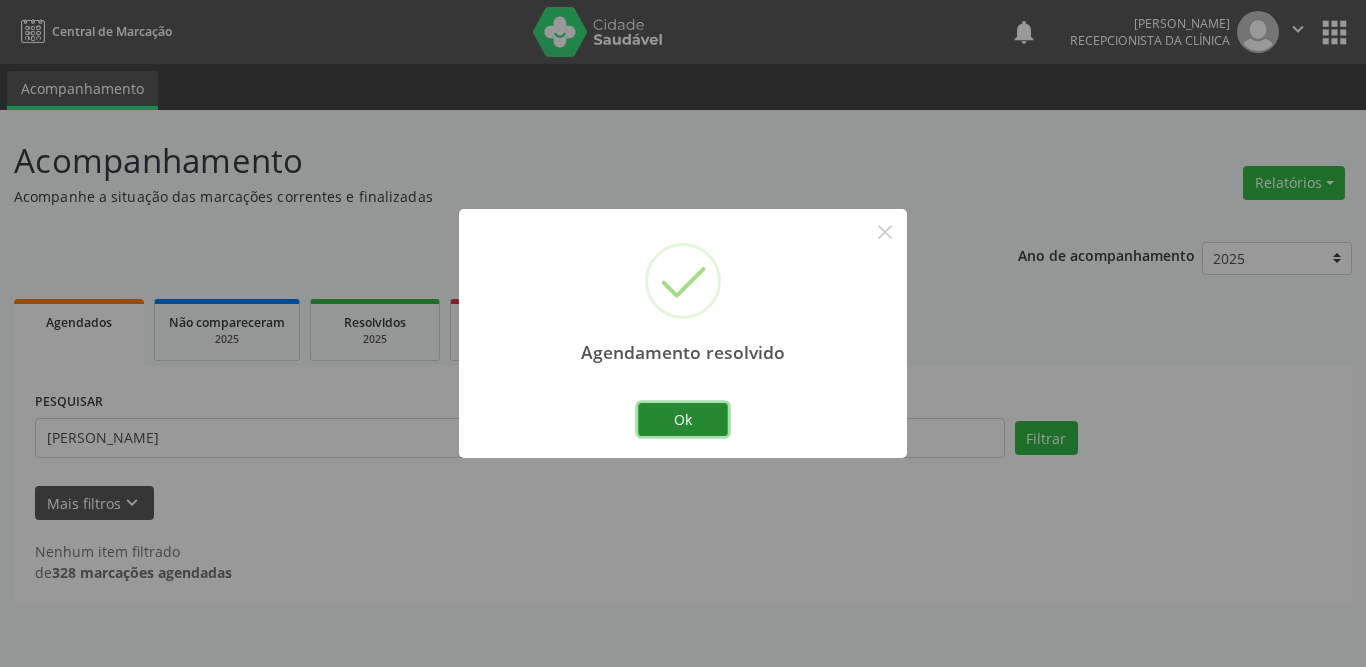 click on "Ok" at bounding box center [683, 420] 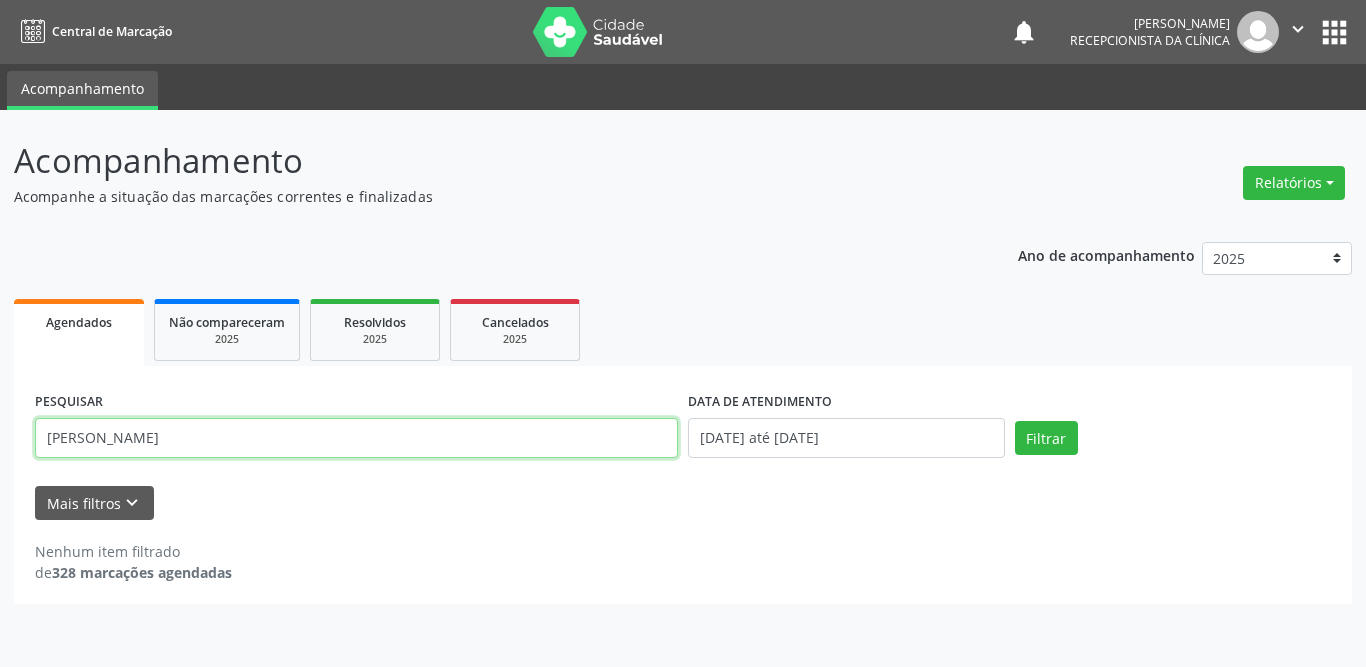 drag, startPoint x: 374, startPoint y: 442, endPoint x: 0, endPoint y: 460, distance: 374.4329 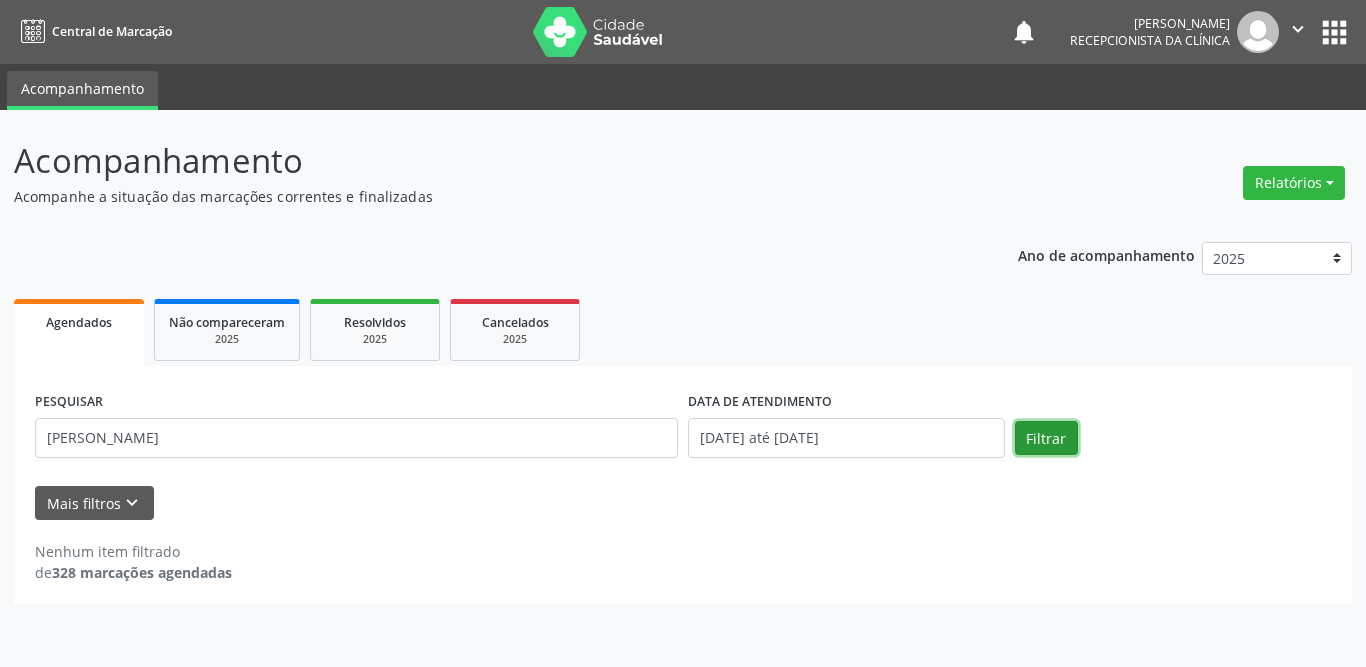 click on "Filtrar" at bounding box center [1046, 438] 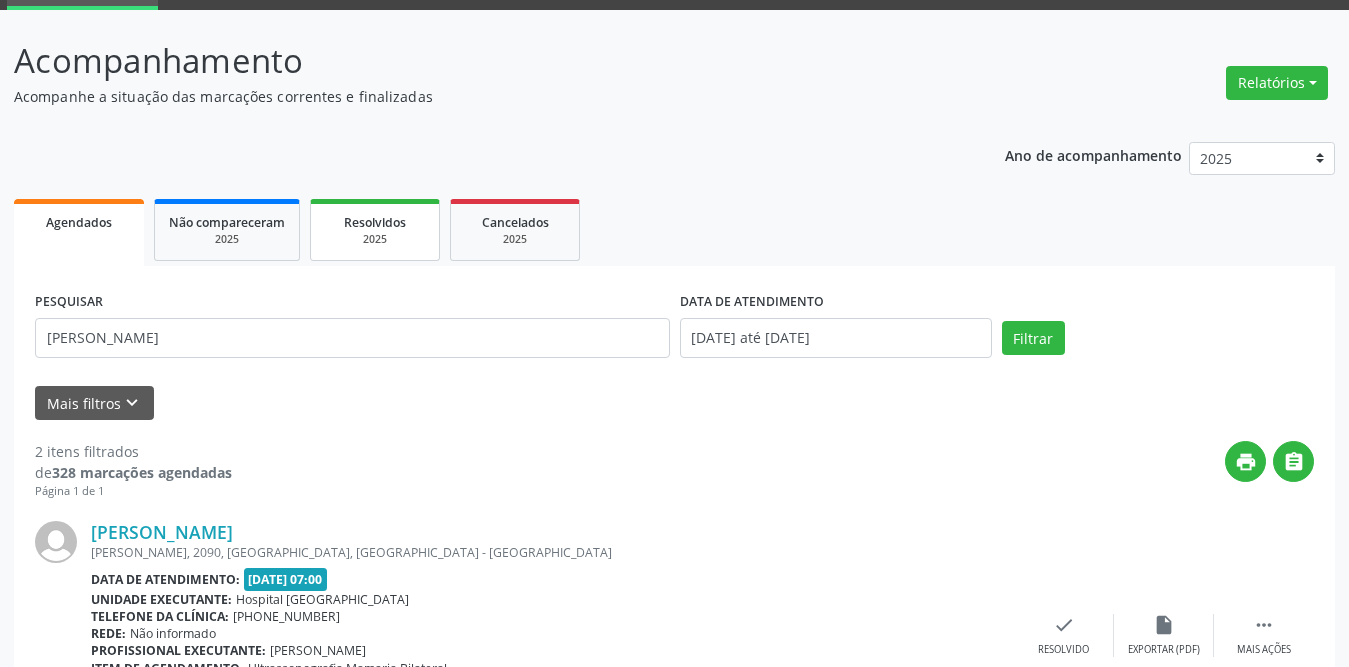 scroll, scrollTop: 0, scrollLeft: 0, axis: both 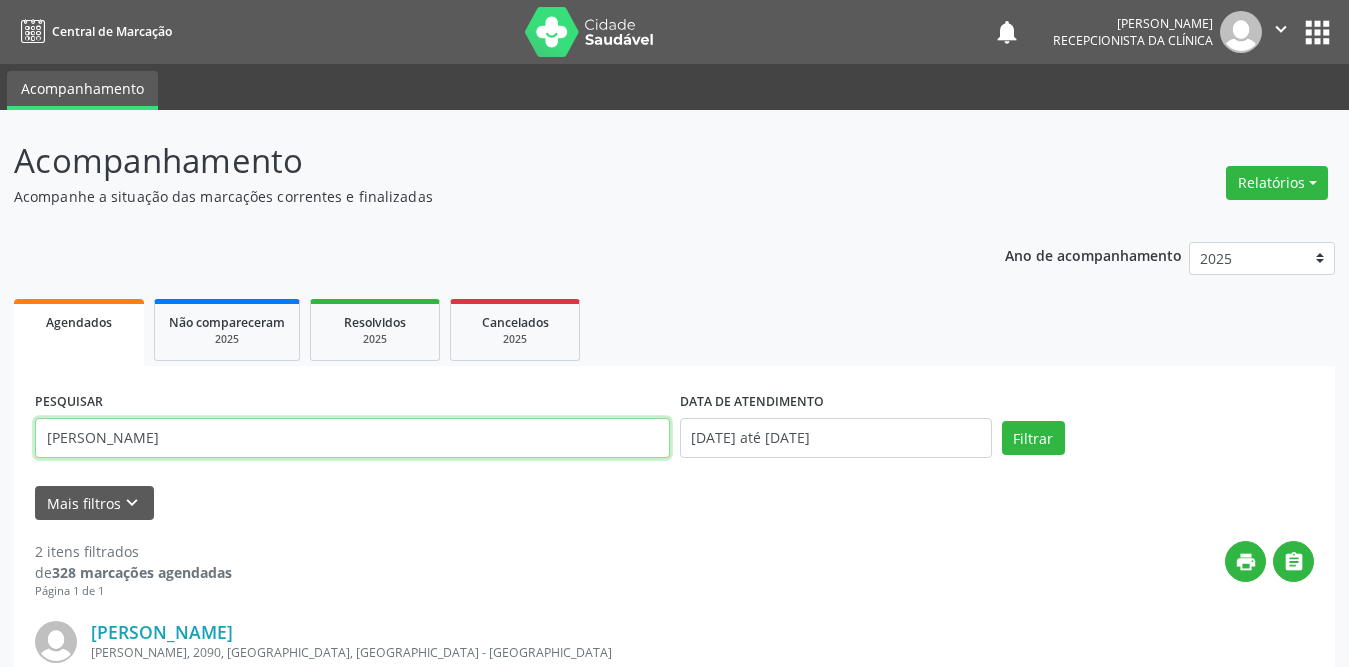 click on "[PERSON_NAME]" at bounding box center (352, 438) 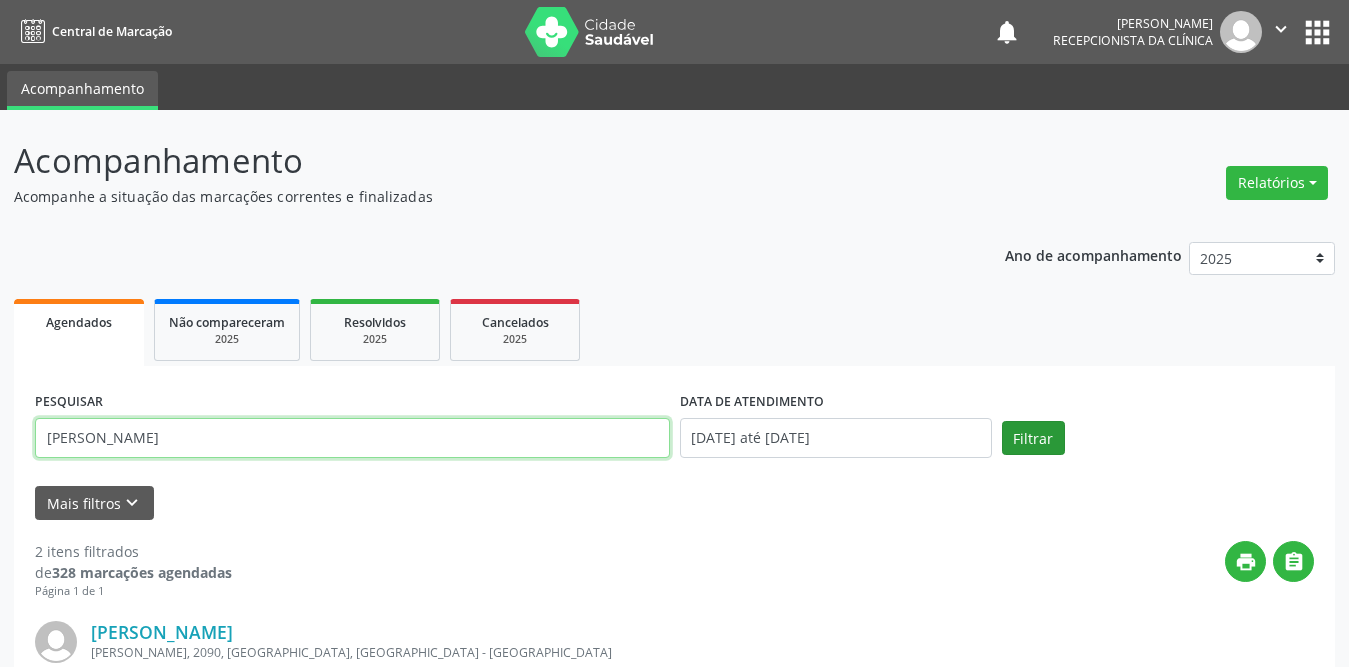 type on "[PERSON_NAME]" 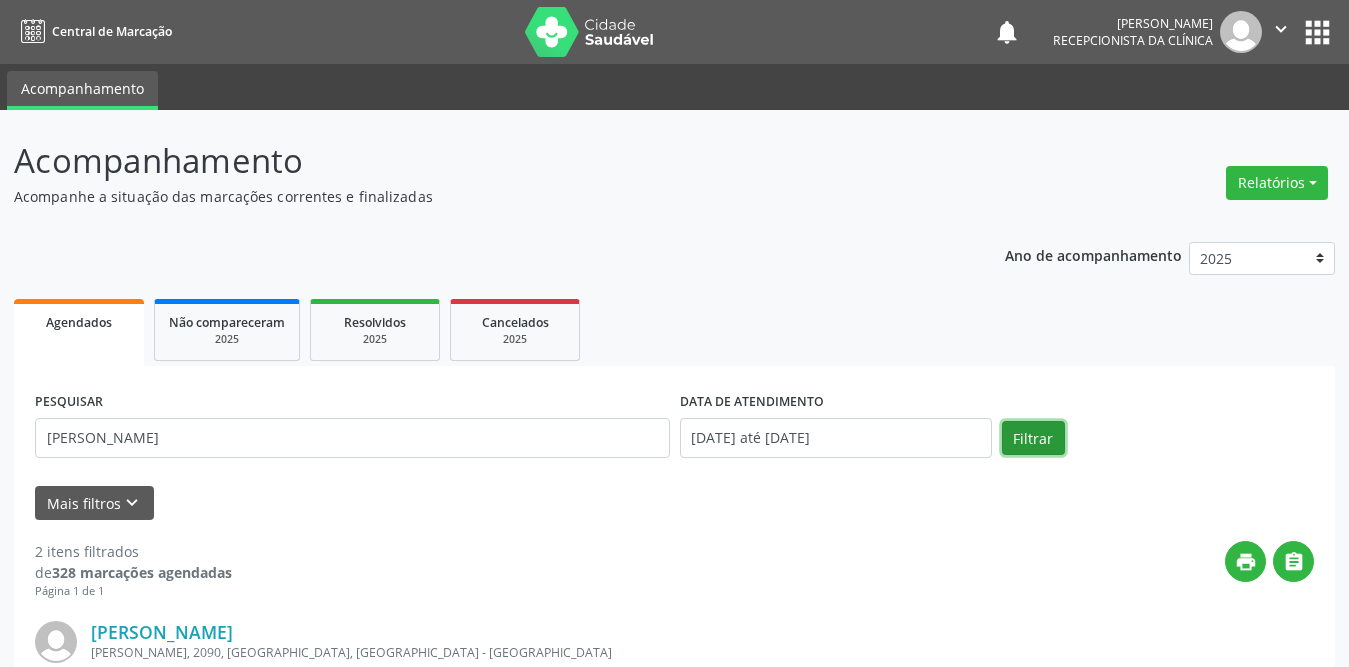 click on "Filtrar" at bounding box center [1033, 438] 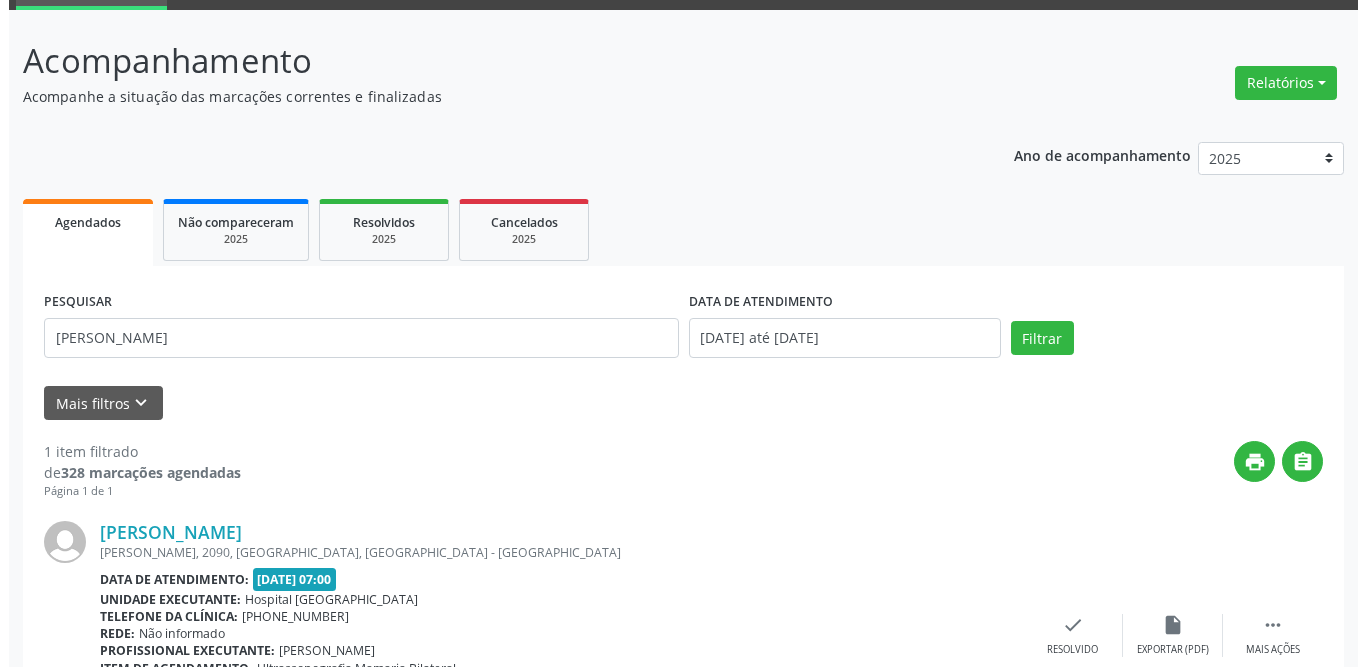 scroll, scrollTop: 238, scrollLeft: 0, axis: vertical 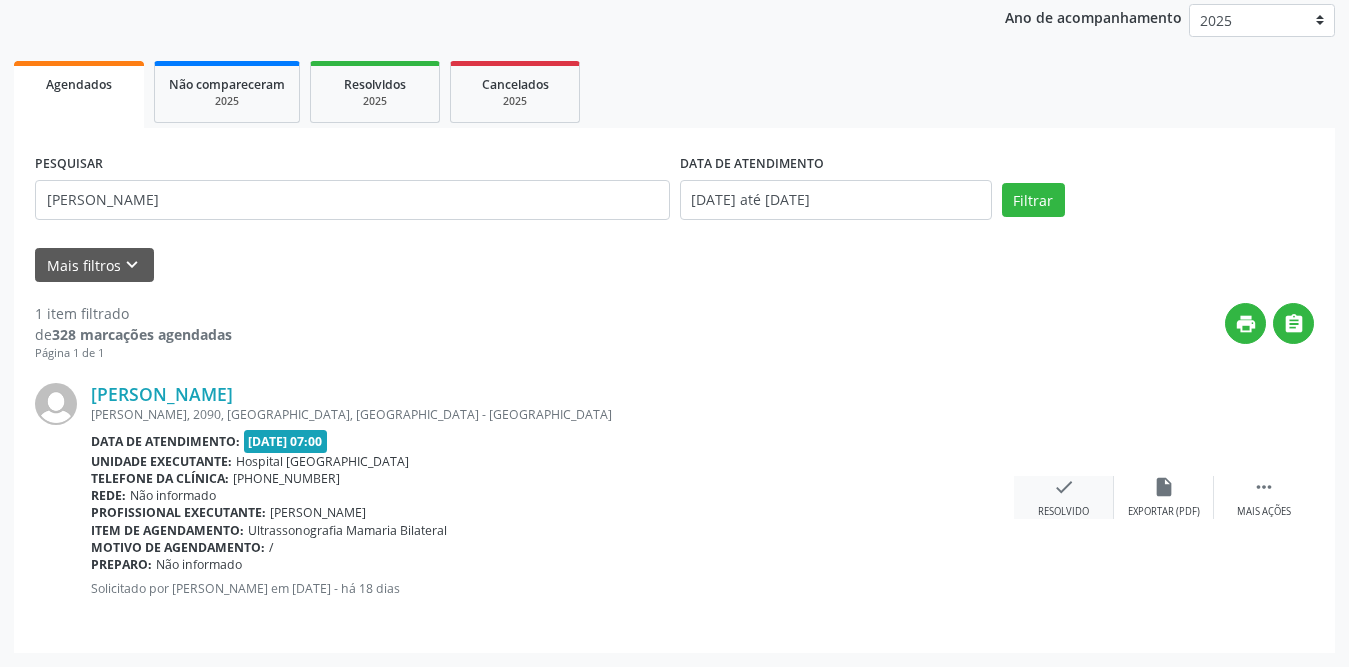 click on "check" at bounding box center [1064, 487] 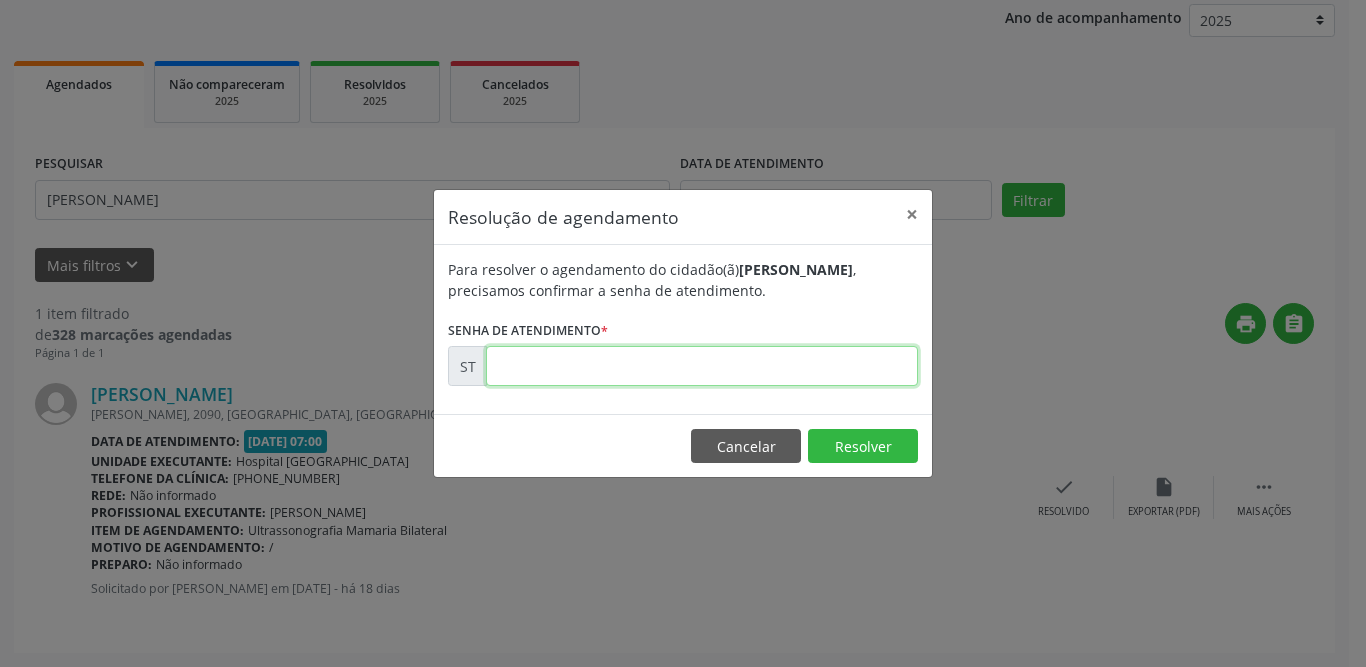 click at bounding box center (702, 366) 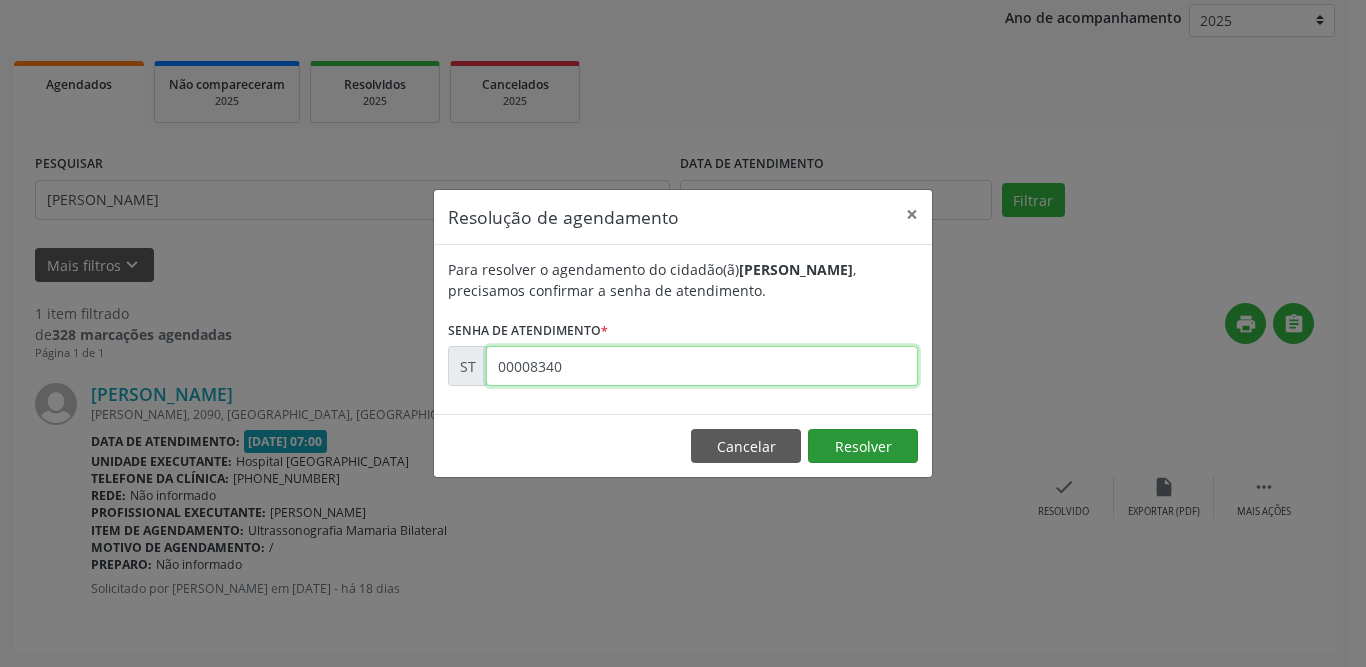 type on "00008340" 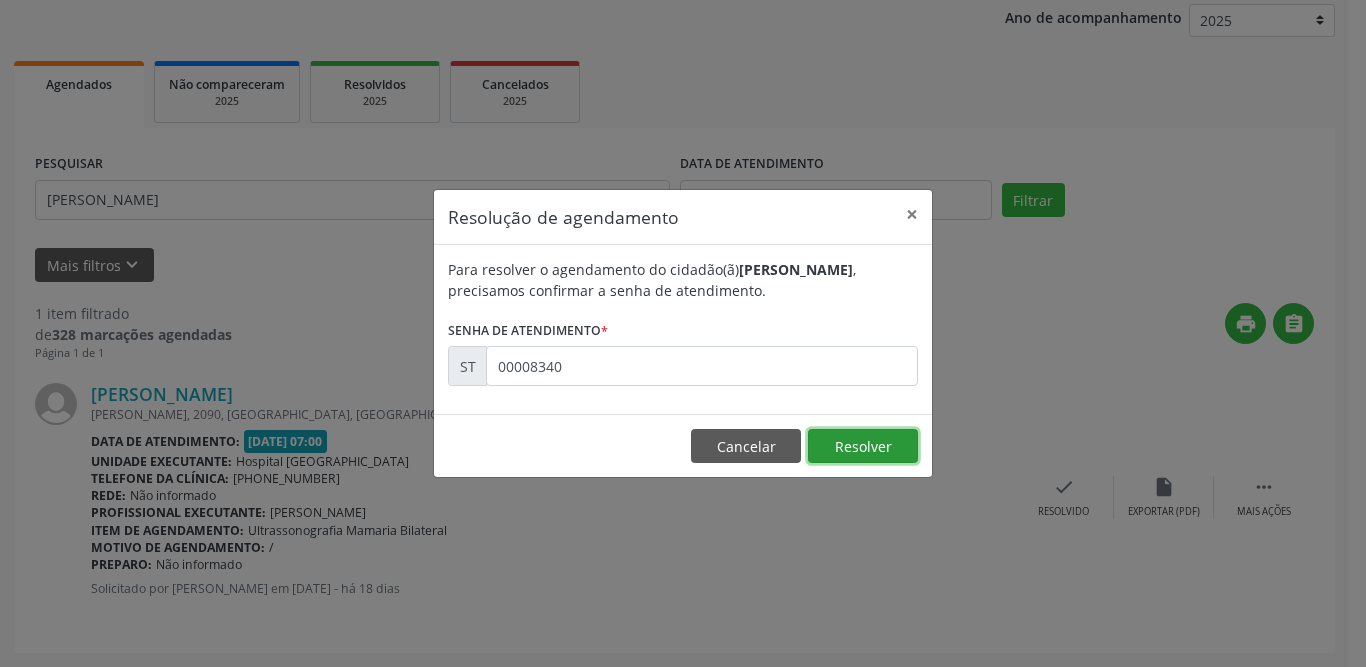 click on "Resolver" at bounding box center (863, 446) 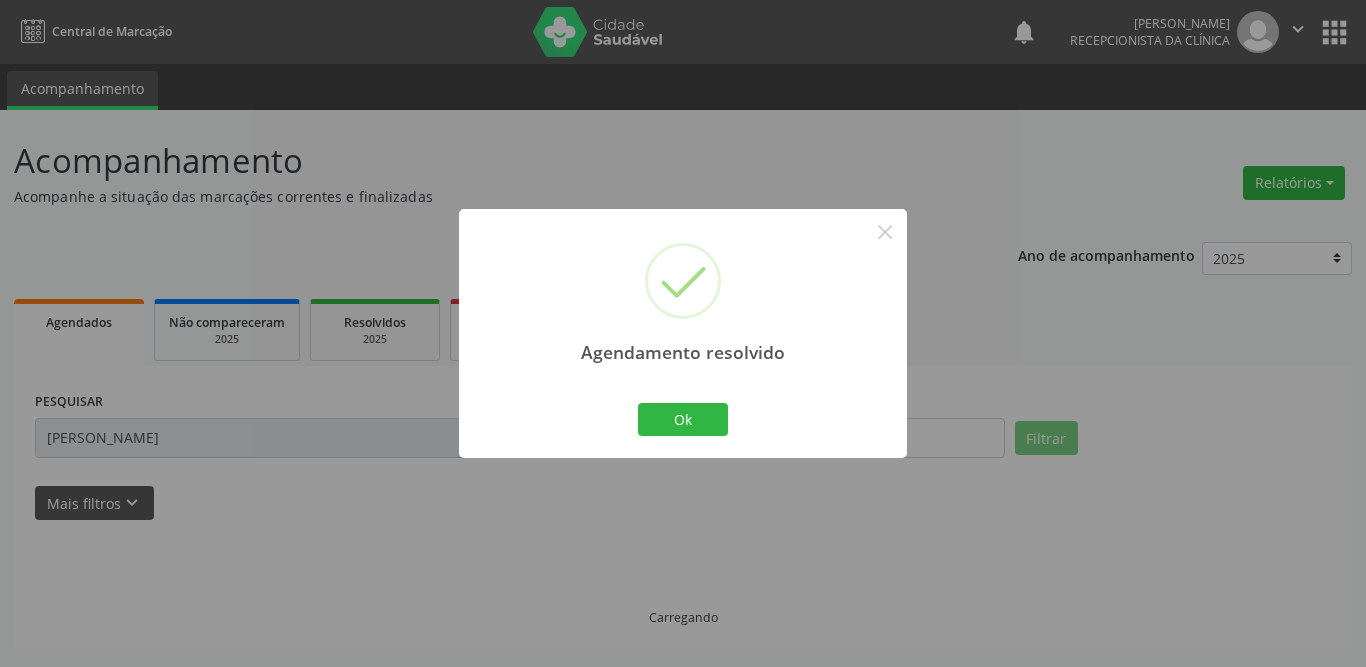 scroll, scrollTop: 0, scrollLeft: 0, axis: both 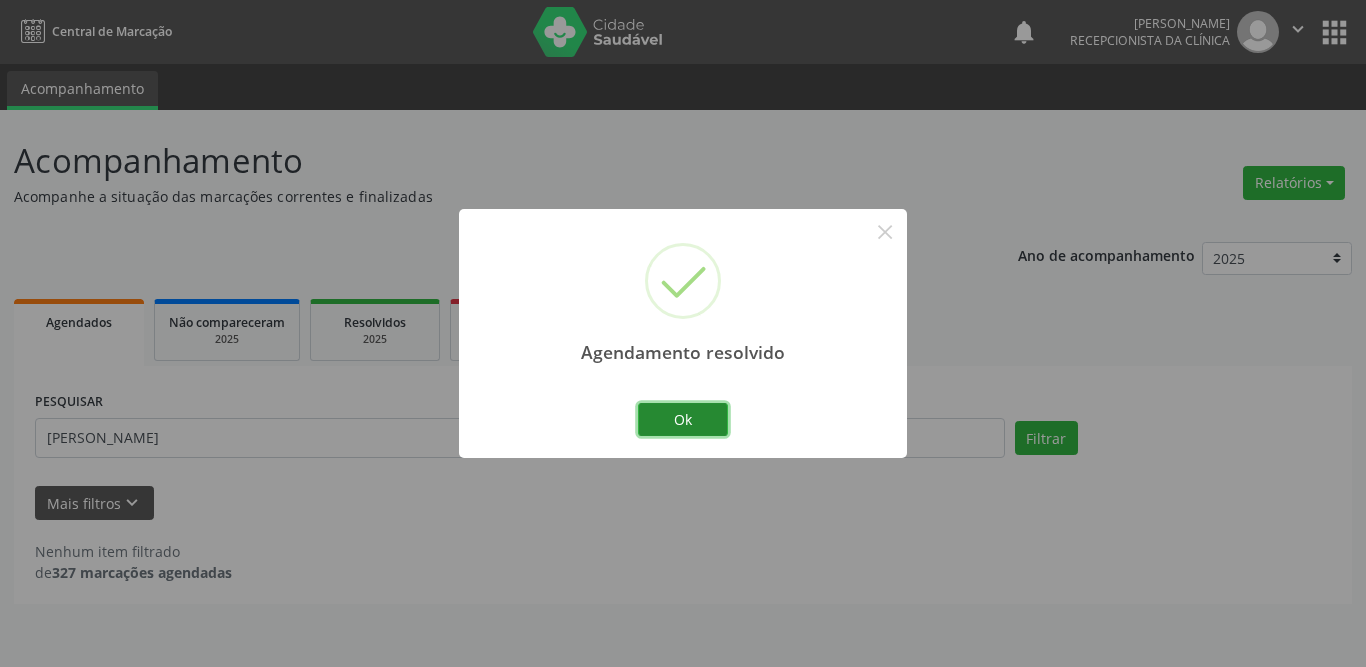 click on "Ok" at bounding box center (683, 420) 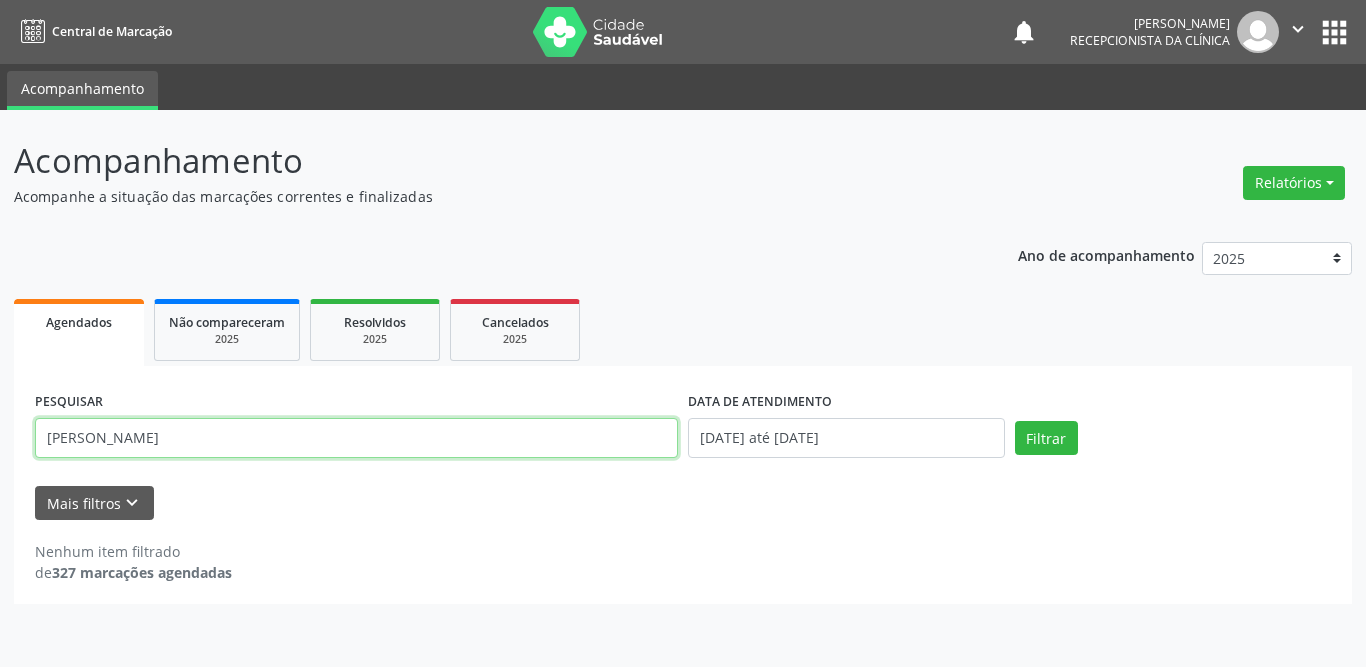 drag, startPoint x: 299, startPoint y: 442, endPoint x: 0, endPoint y: 444, distance: 299.00668 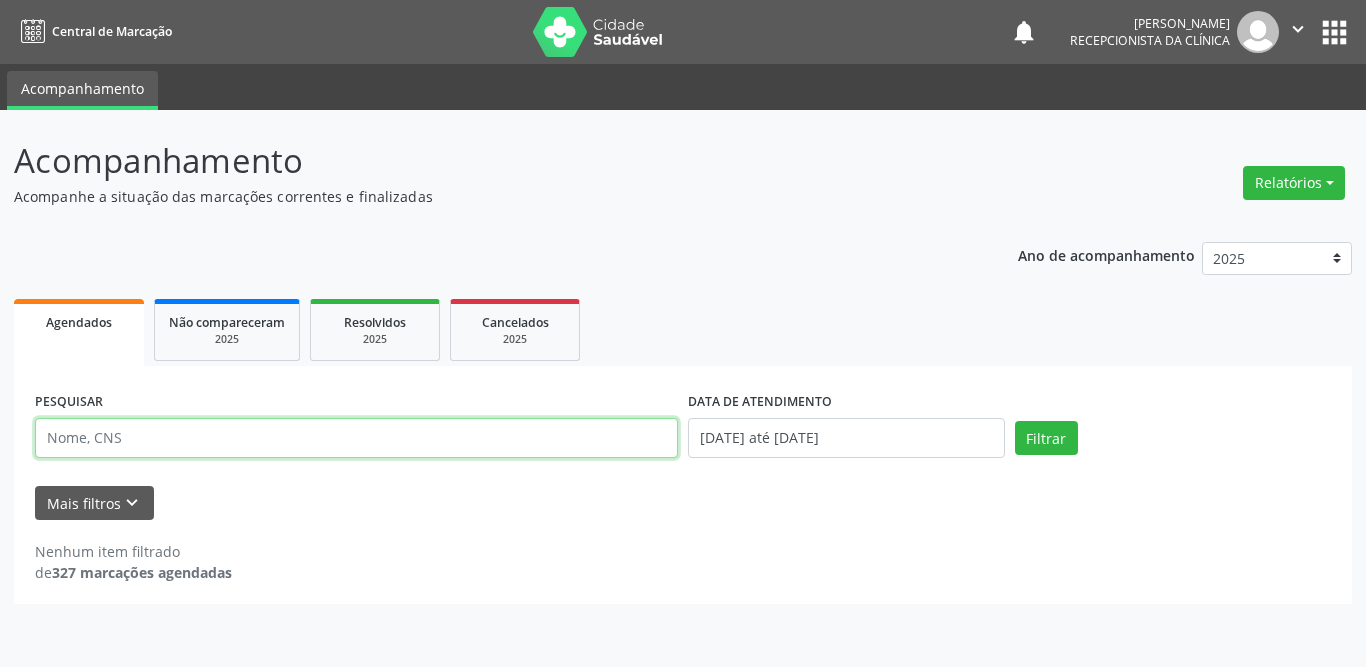 type 